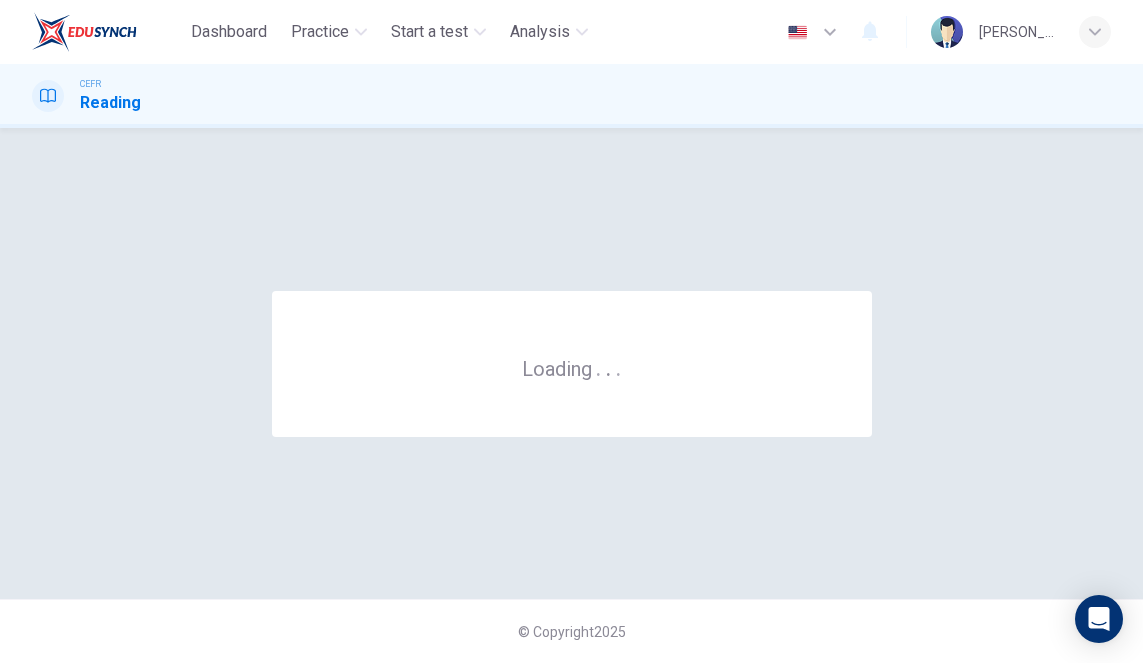 scroll, scrollTop: 0, scrollLeft: 0, axis: both 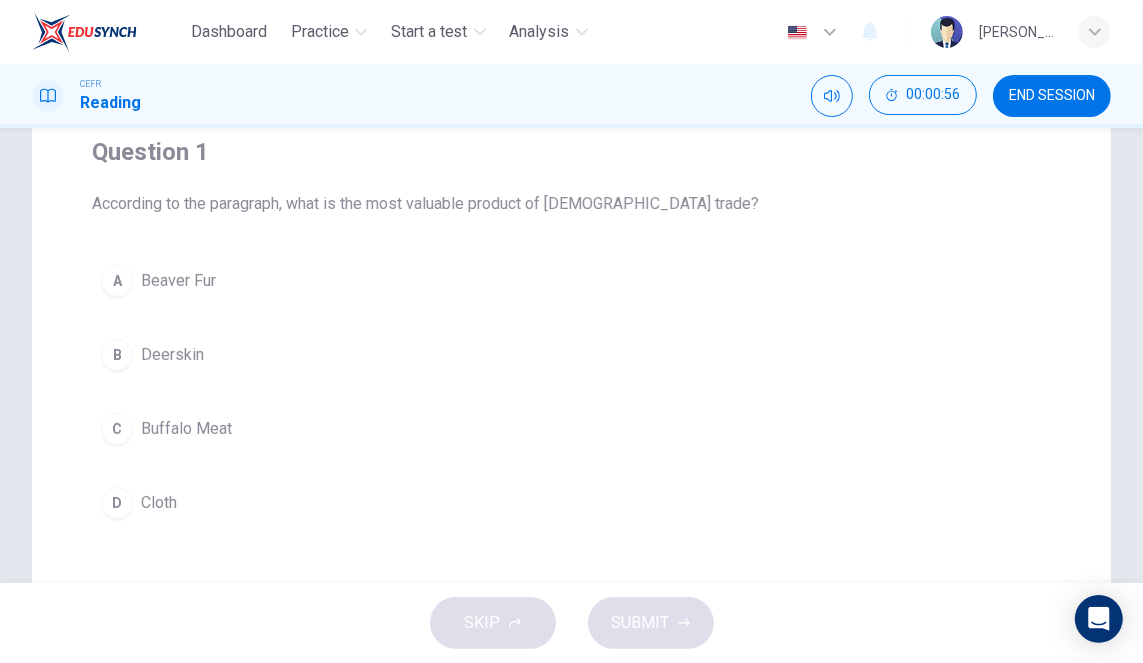 click on "Beaver Fur" at bounding box center [178, 281] 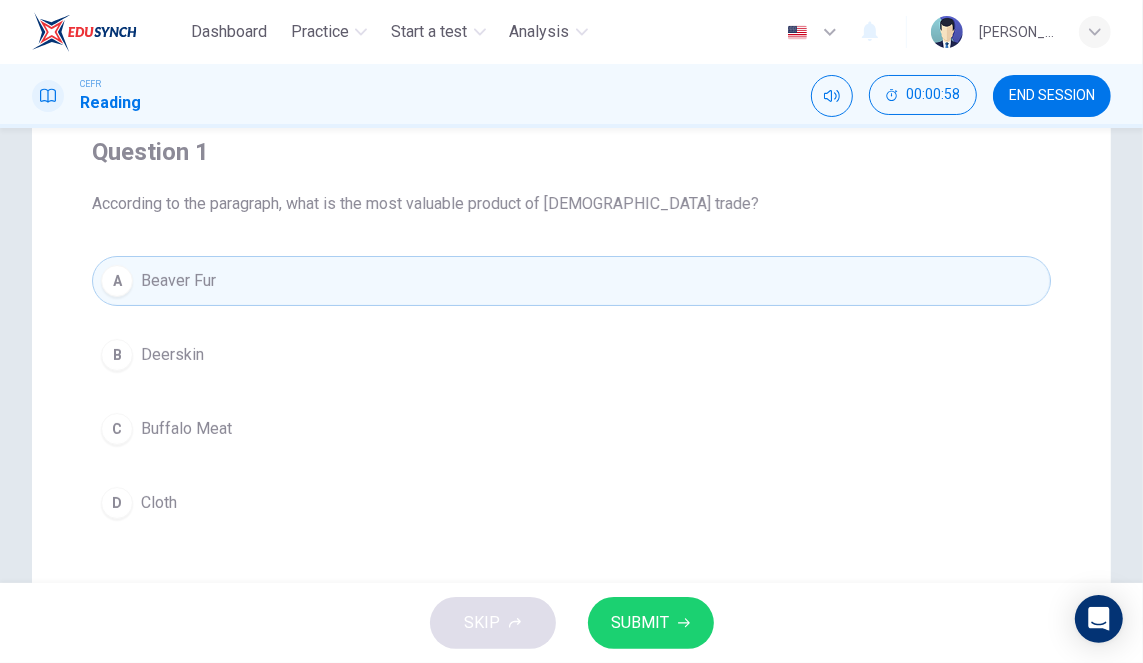 click on "SUBMIT" at bounding box center [641, 623] 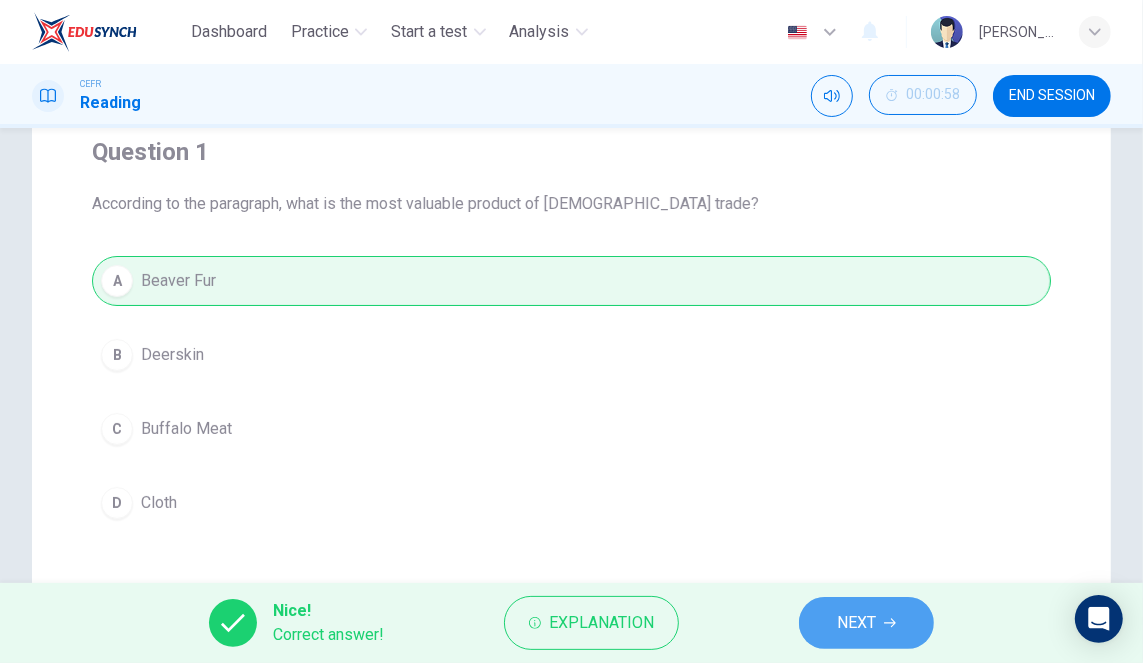 click on "NEXT" at bounding box center [856, 623] 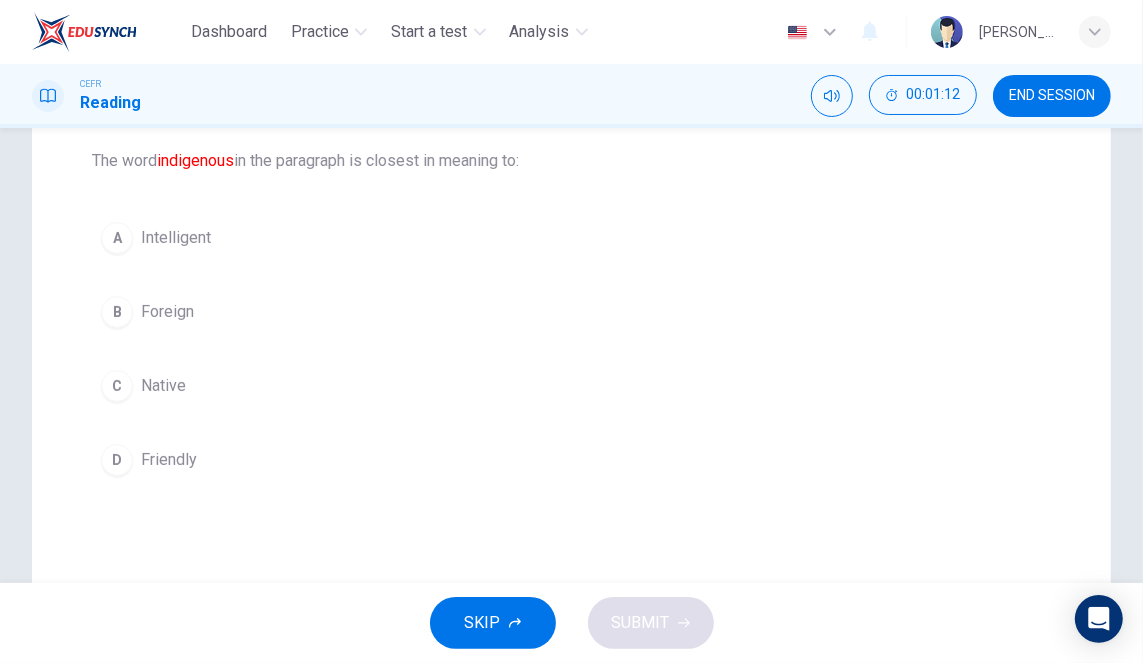 scroll, scrollTop: 212, scrollLeft: 0, axis: vertical 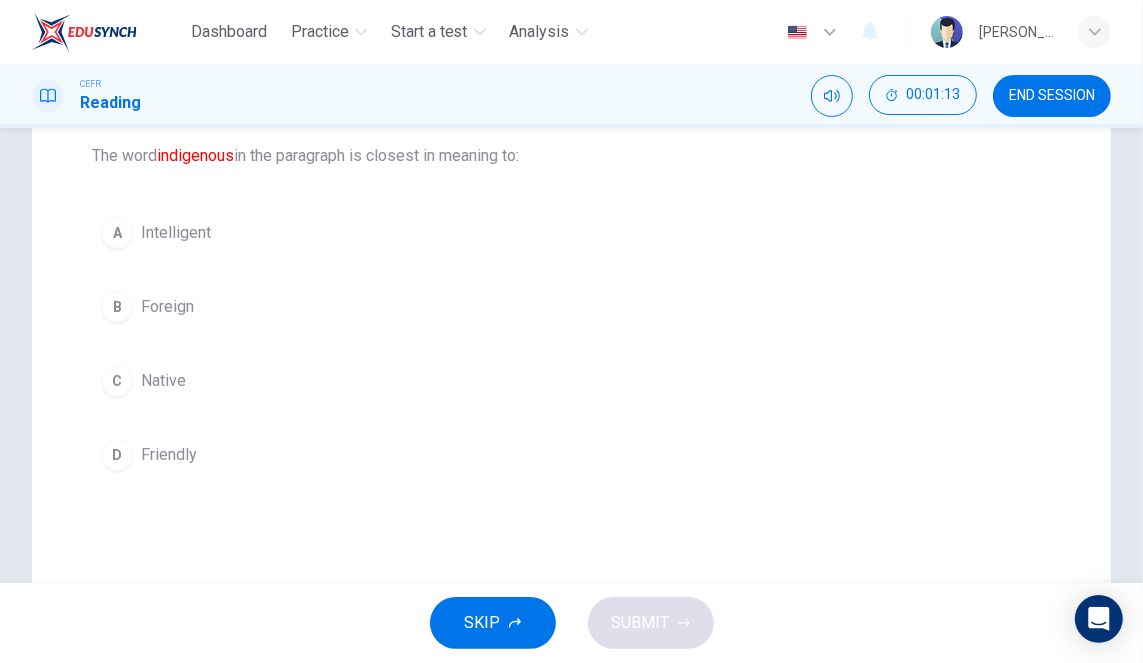 click on "Foreign" at bounding box center (167, 307) 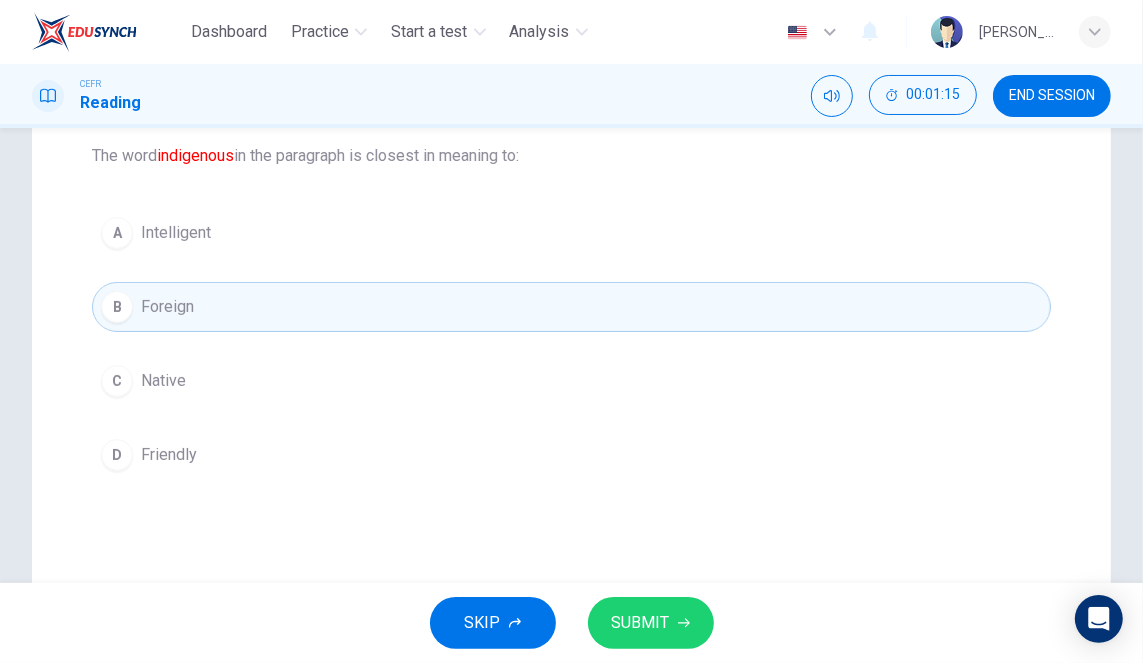 click on "Native" at bounding box center [163, 381] 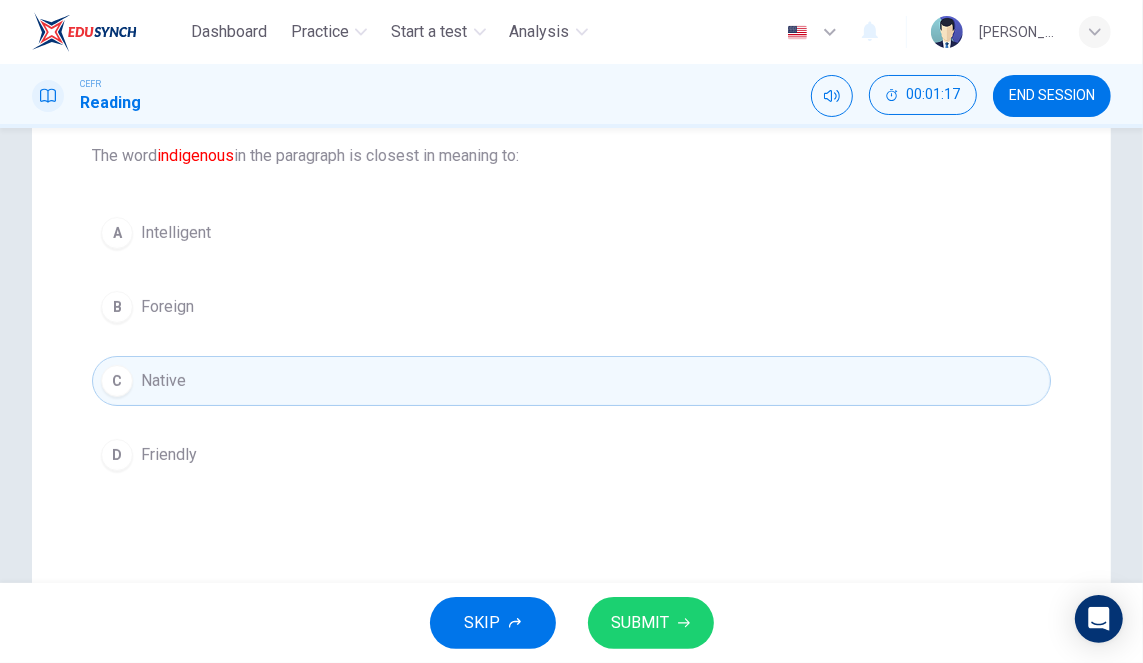 click on "SUBMIT" at bounding box center (651, 623) 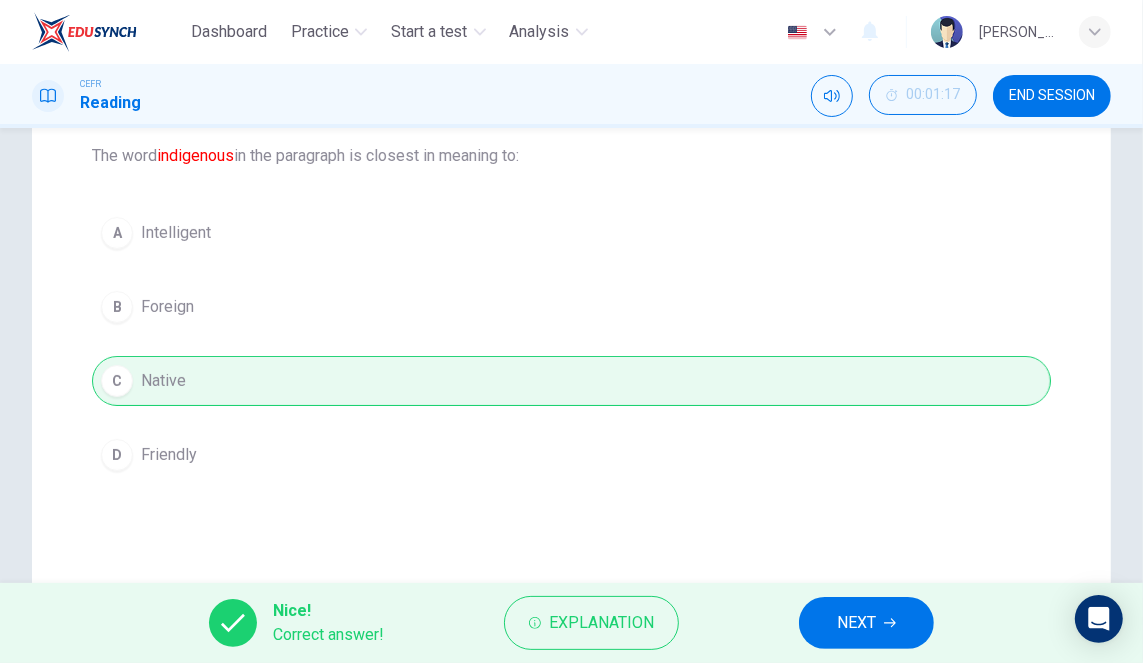 click on "NEXT" at bounding box center [866, 623] 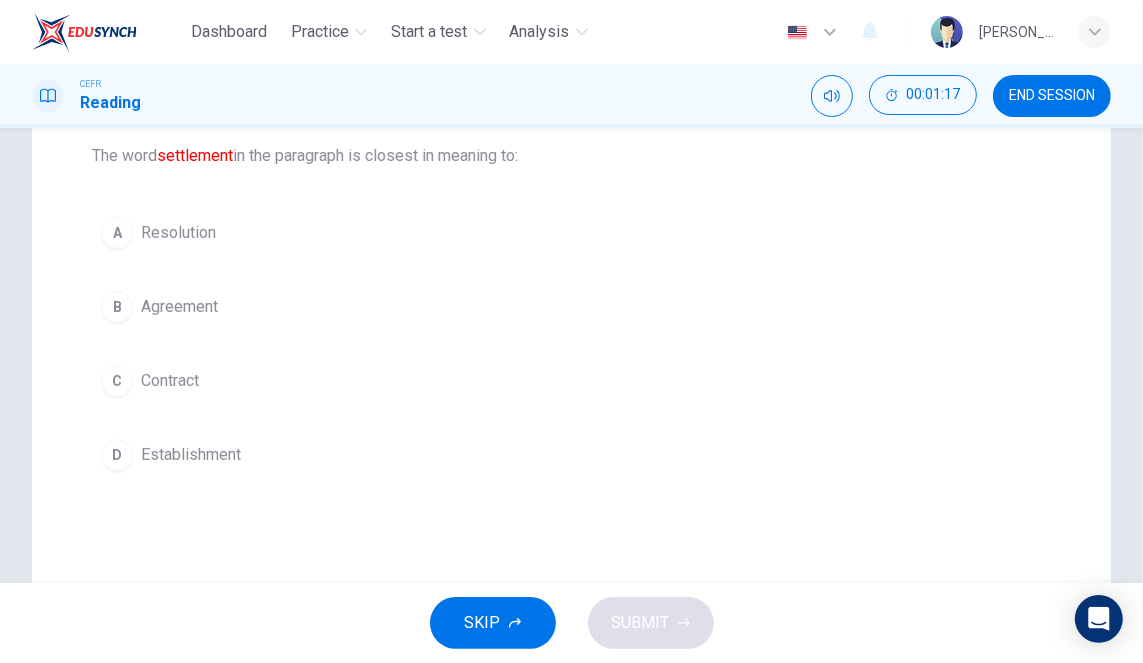 click on "A" at bounding box center [117, 233] 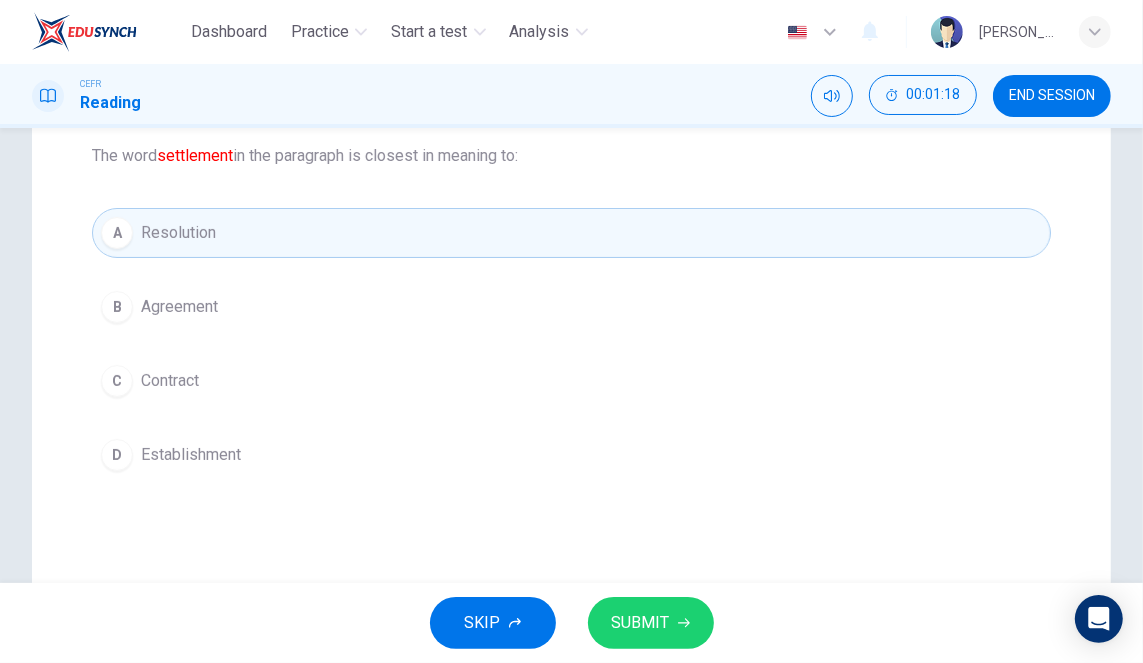 click on "B" at bounding box center [117, 307] 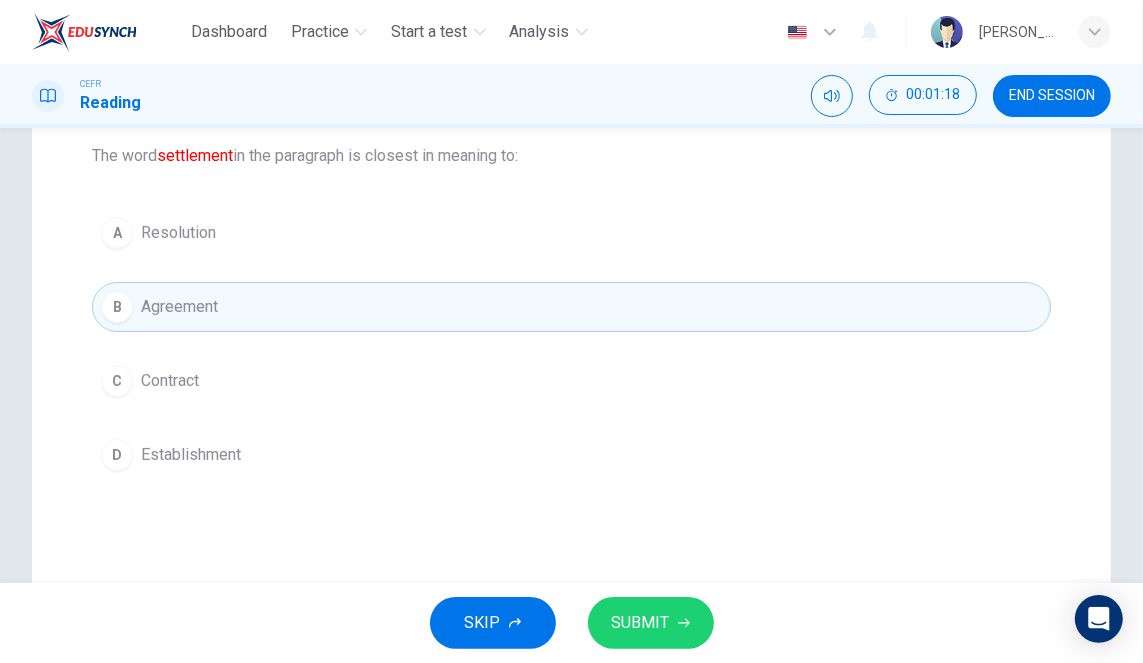 click on "C" at bounding box center (117, 381) 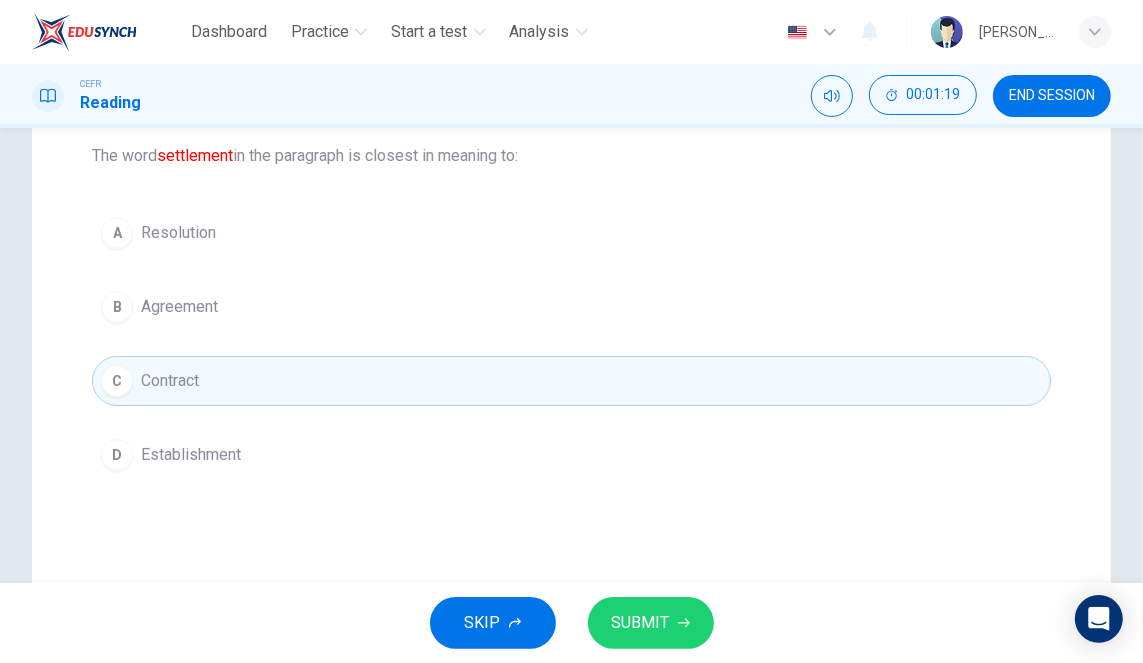 click on "D Establishment" at bounding box center (571, 455) 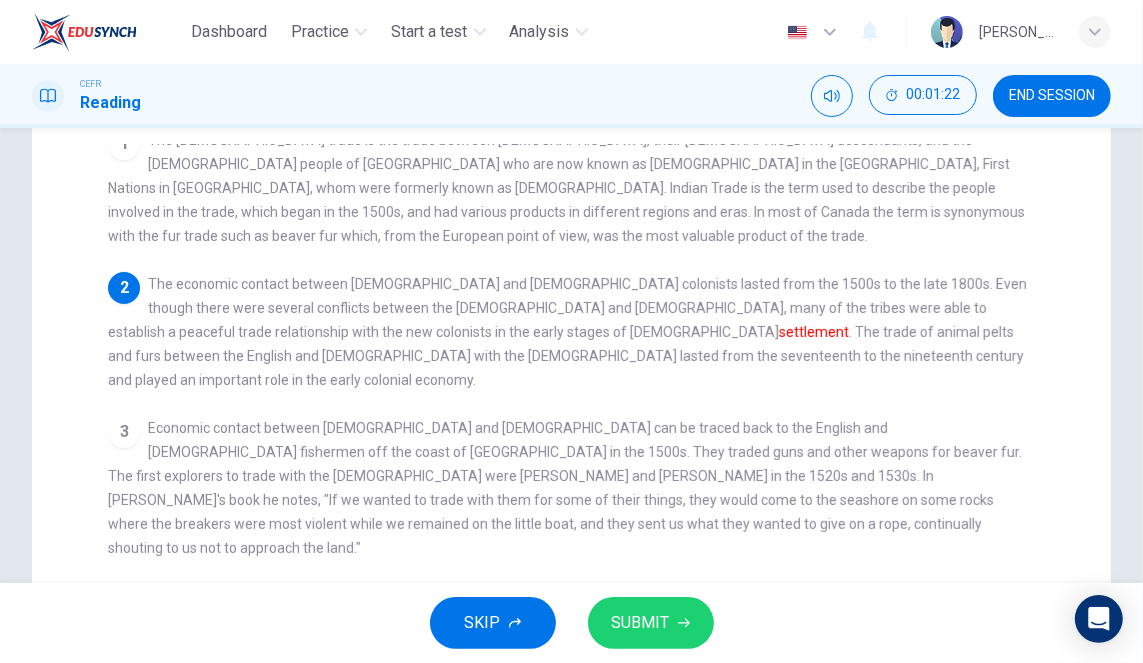 scroll, scrollTop: 20, scrollLeft: 0, axis: vertical 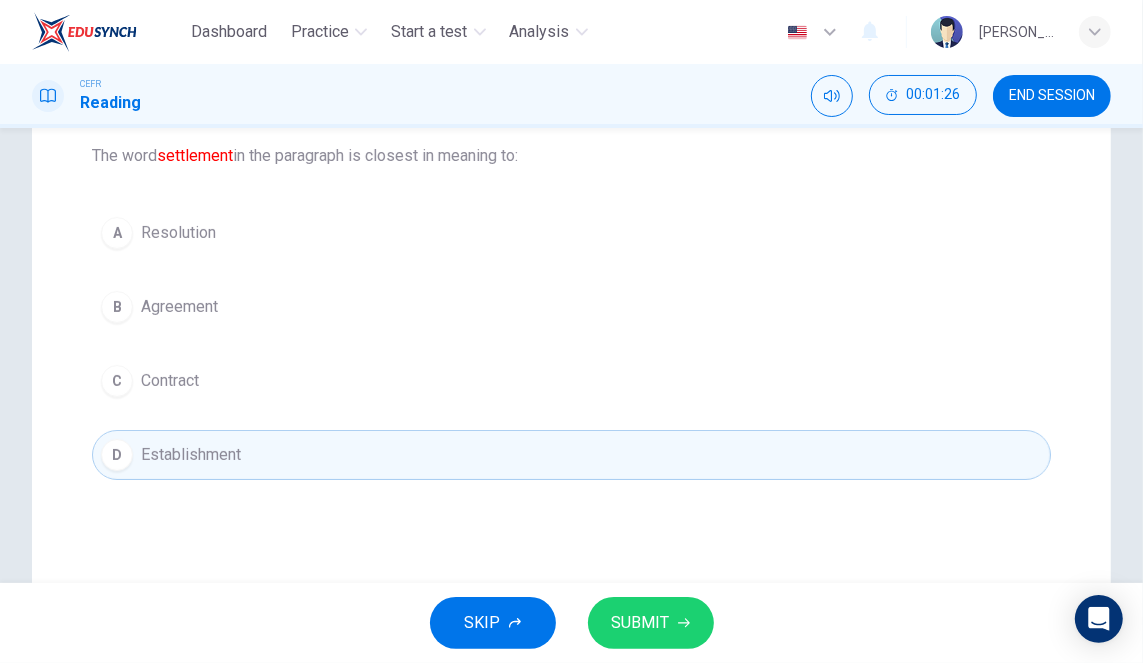 click on "Contract" at bounding box center [170, 381] 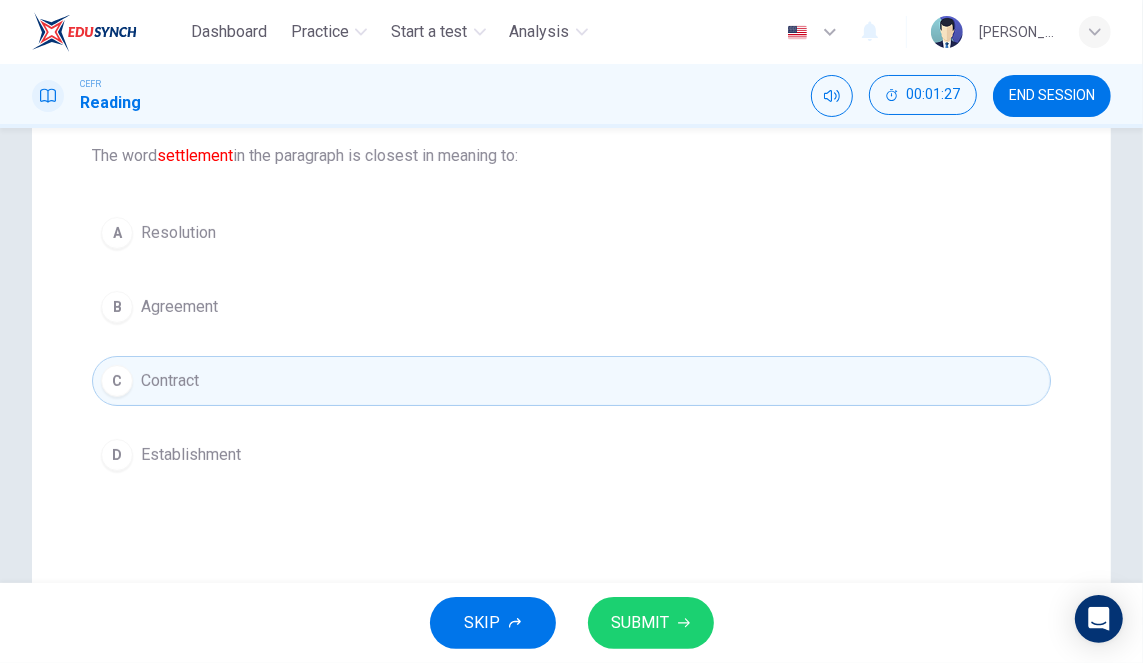 click on "Agreement" at bounding box center [179, 307] 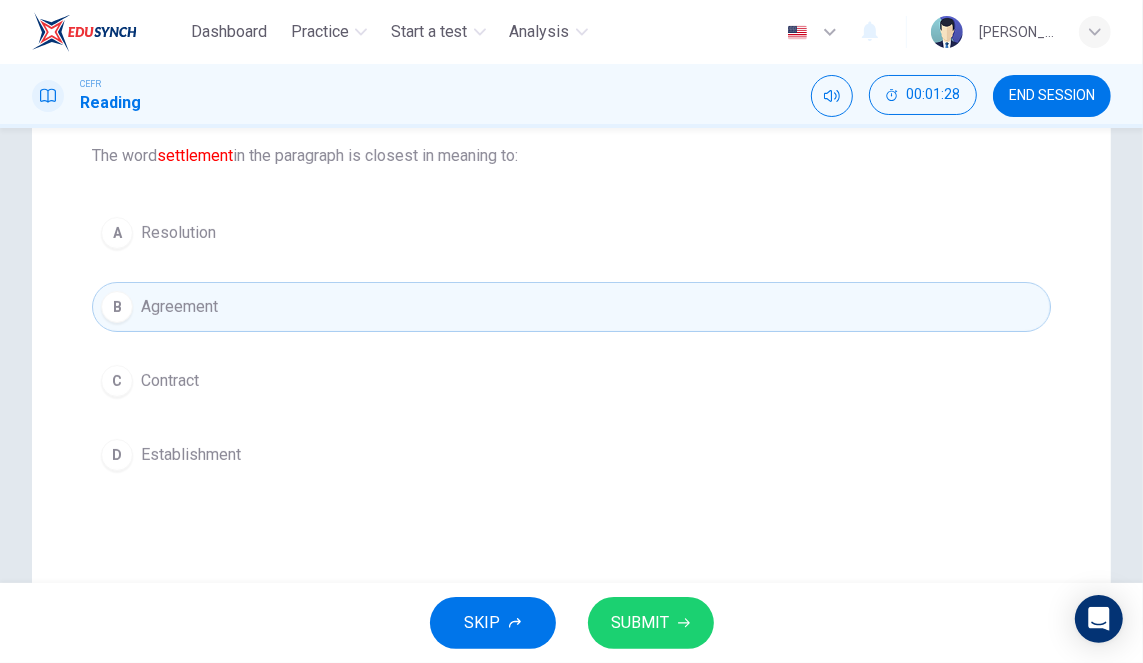 click on "A" at bounding box center (117, 233) 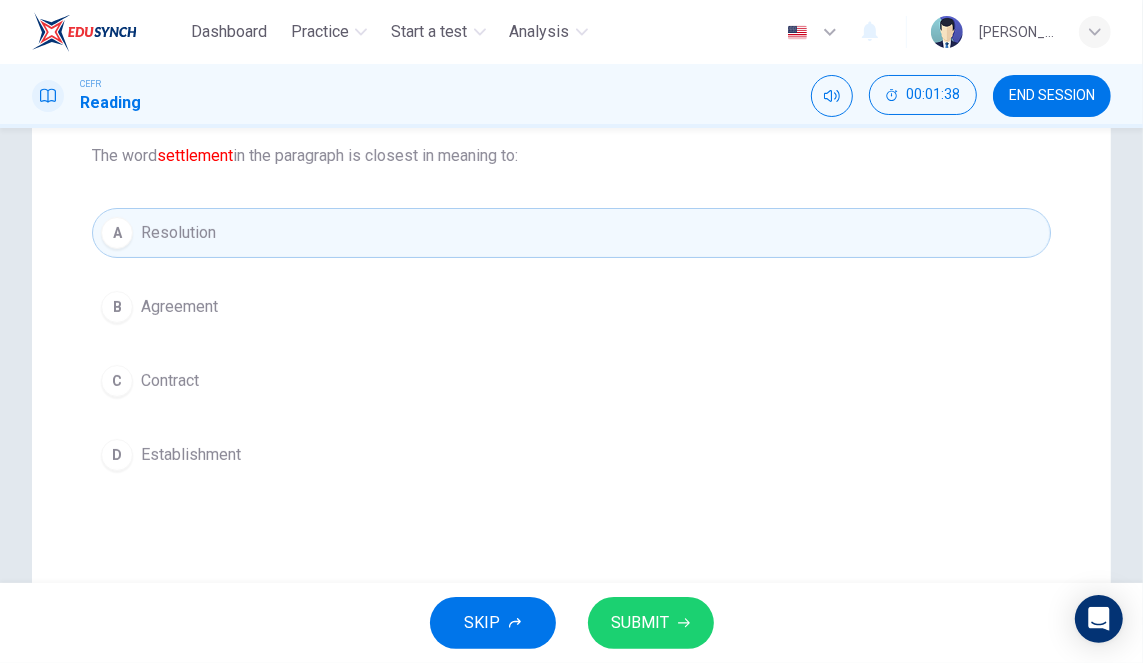 click on "B" at bounding box center (117, 307) 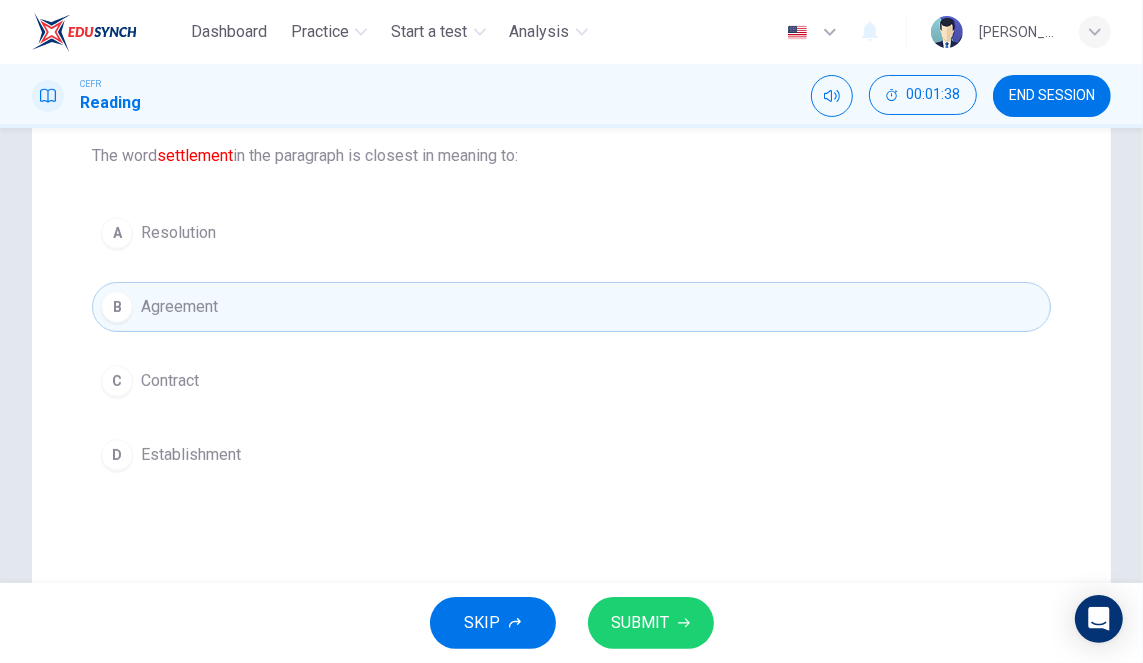 click on "A Resolution" at bounding box center [571, 233] 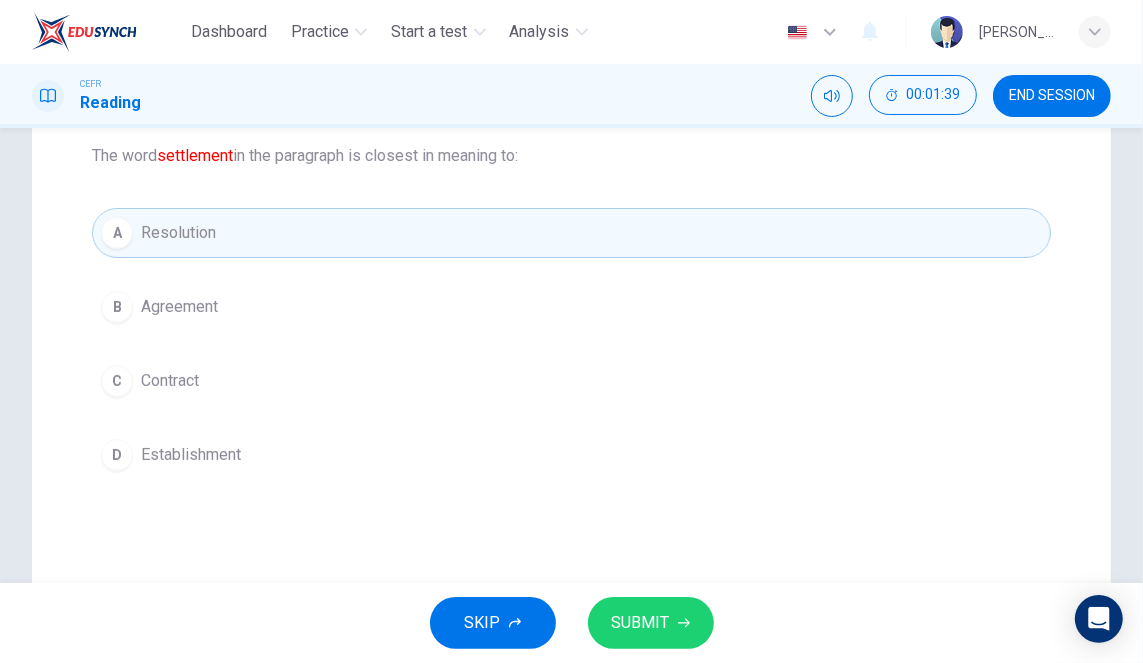 click on "A Resolution B Agreement C Contract D Establishment" at bounding box center (571, 344) 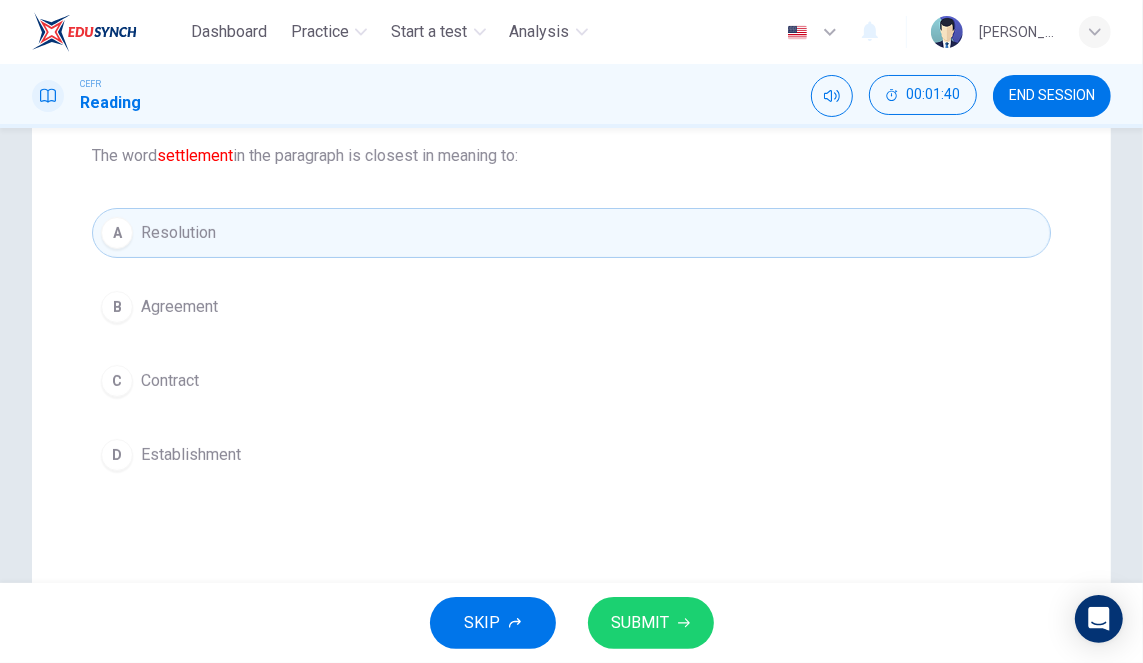 click on "Contract" at bounding box center (170, 381) 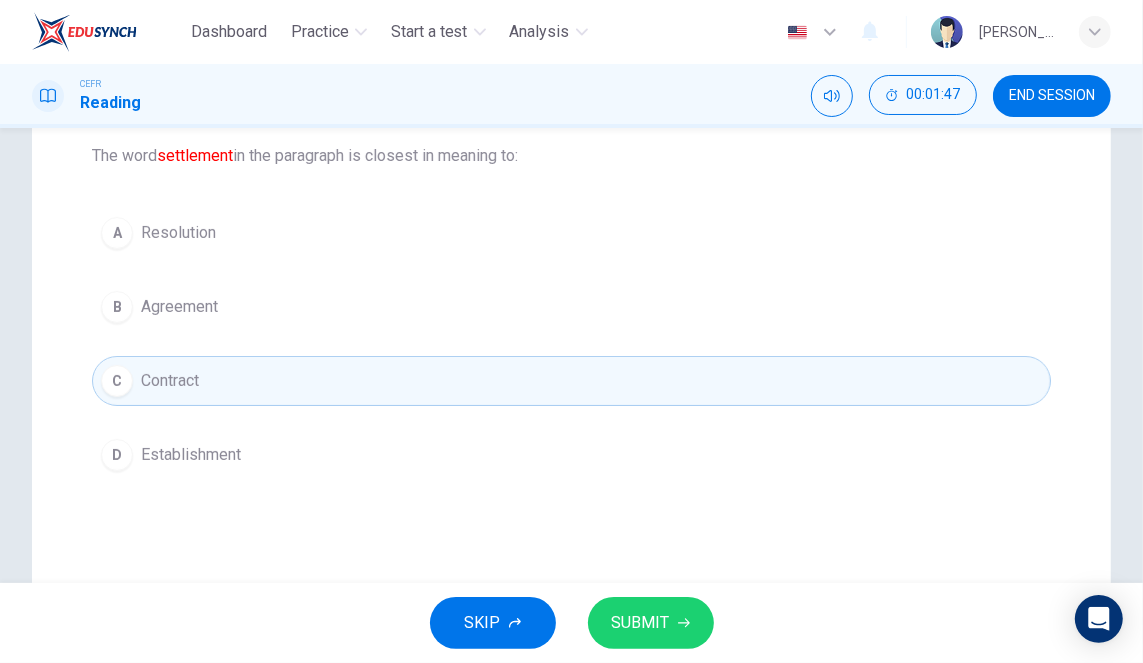 click on "Agreement" at bounding box center [179, 307] 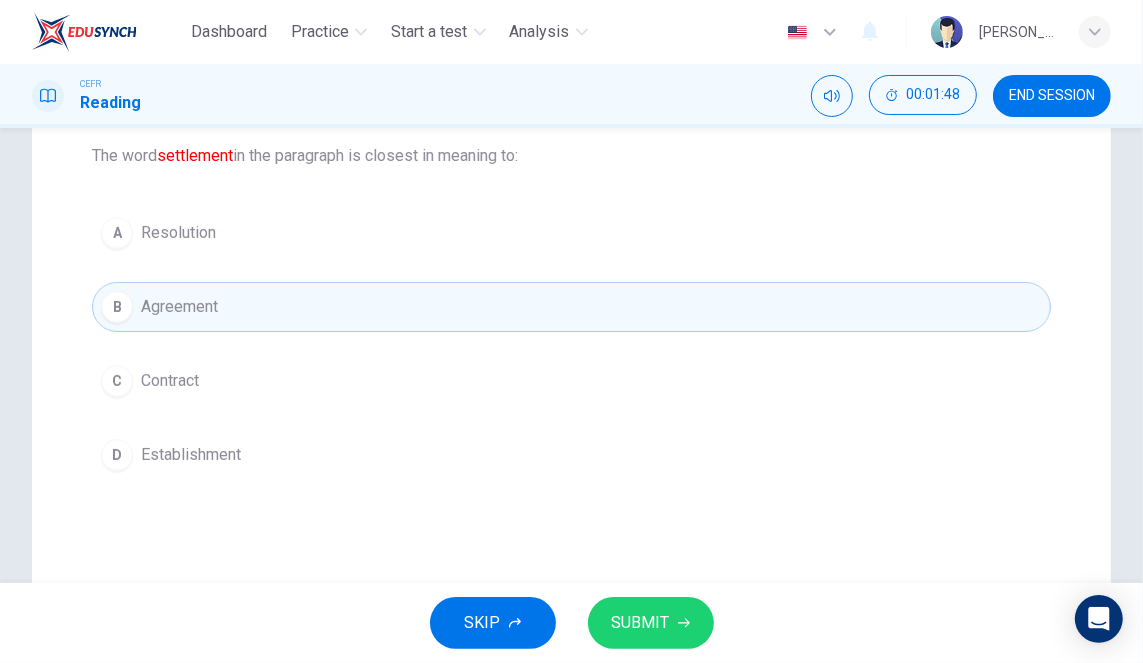 click on "Contract" at bounding box center [170, 381] 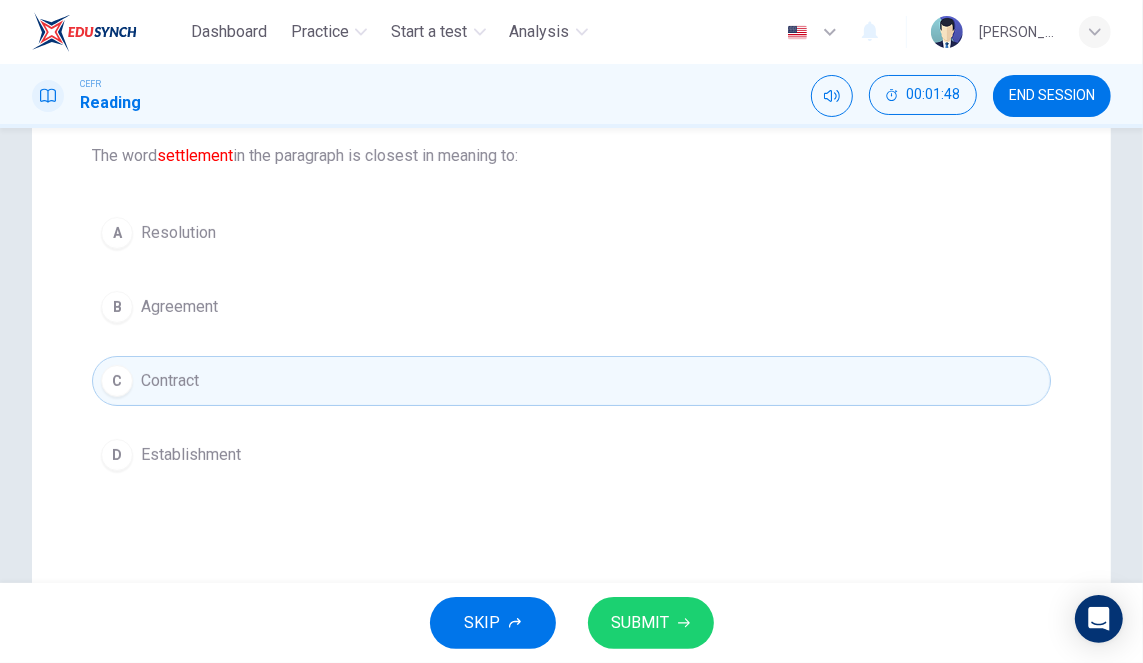 click on "B" at bounding box center (117, 307) 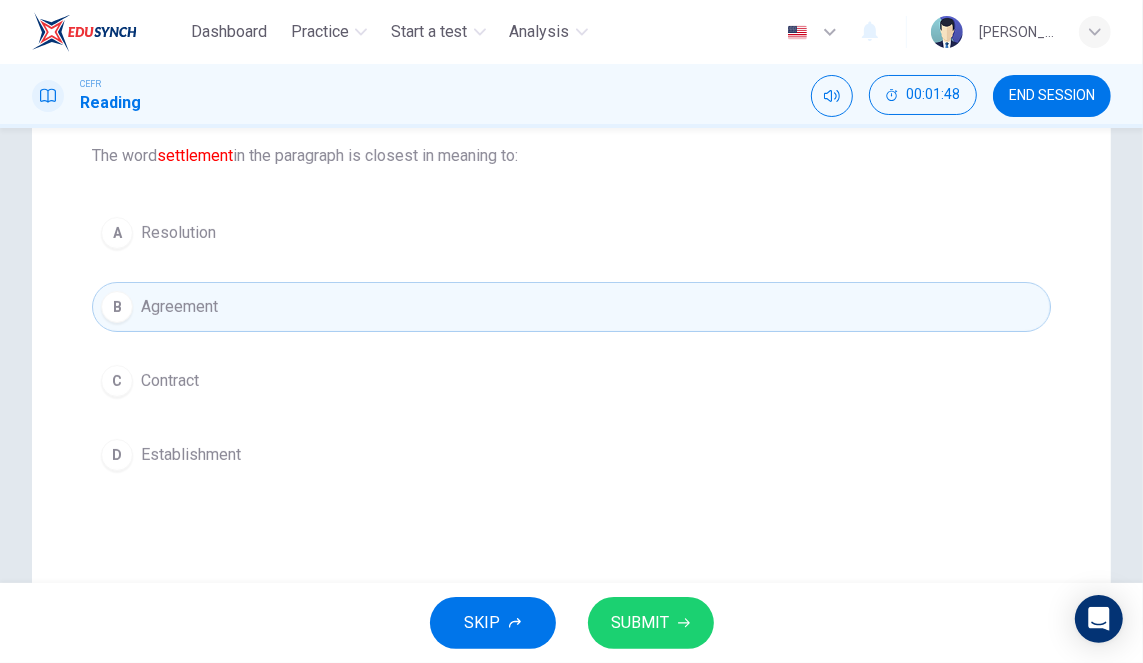 click on "Contract" at bounding box center (170, 381) 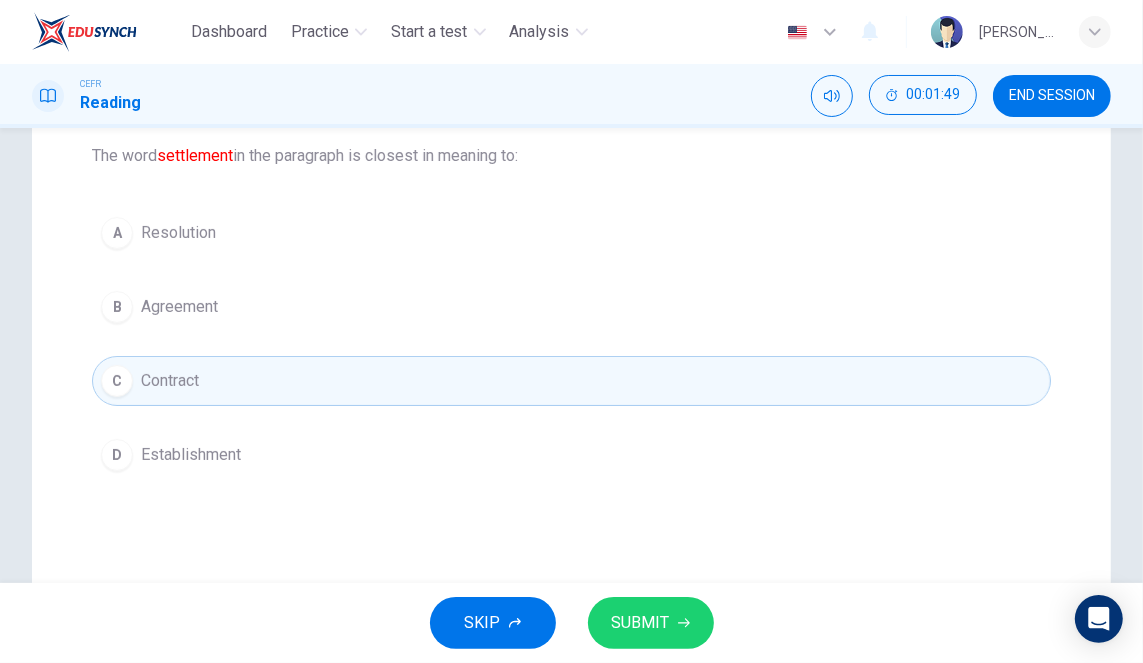 click on "B Agreement" at bounding box center (571, 307) 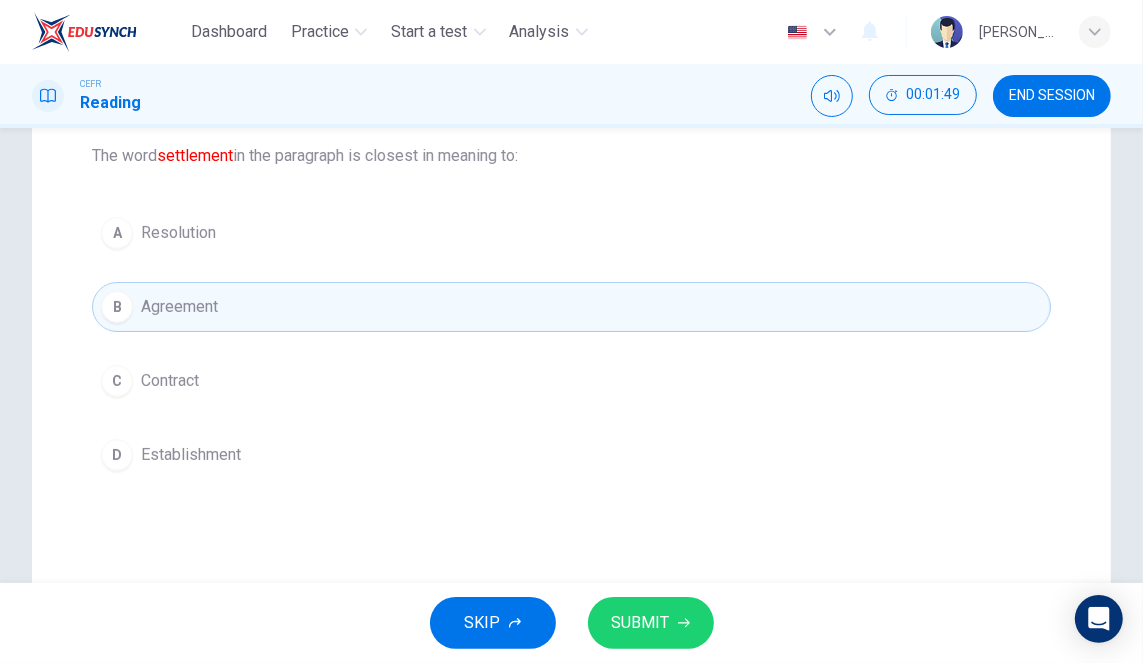 click on "A" at bounding box center (117, 233) 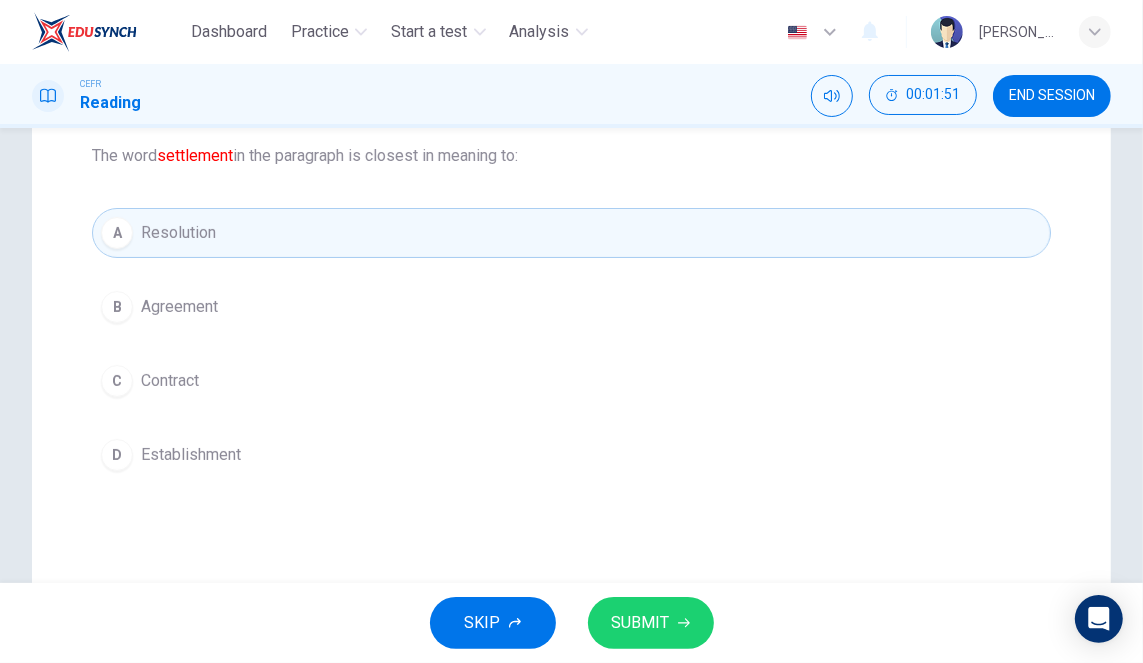 click on "Contract" at bounding box center (170, 381) 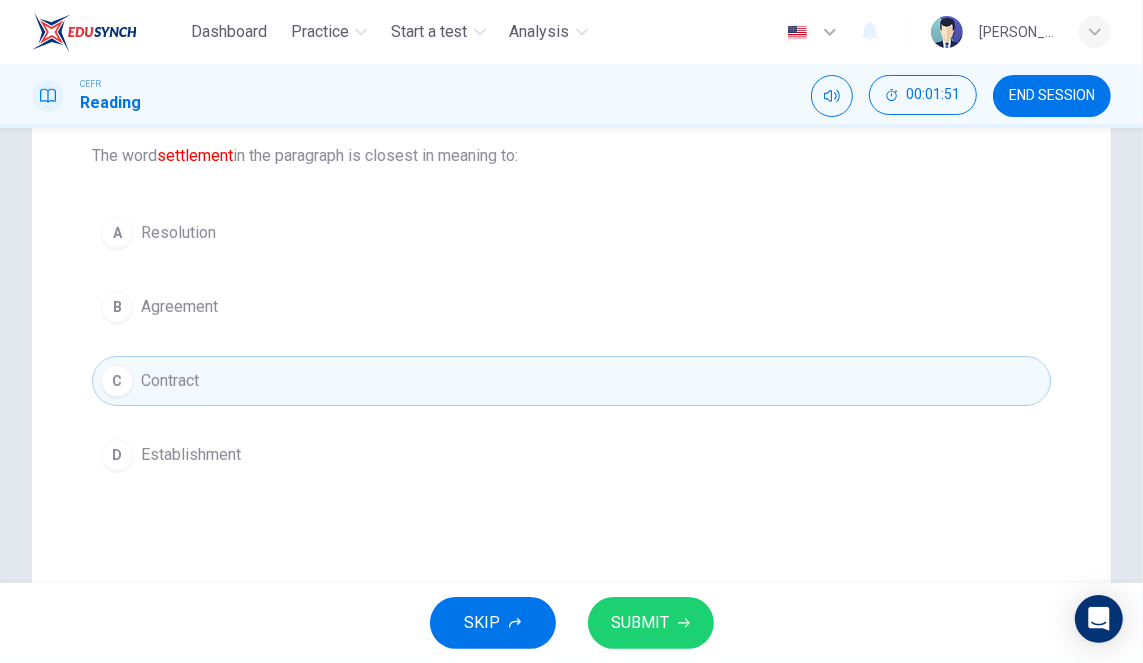 click on "Agreement" at bounding box center (179, 307) 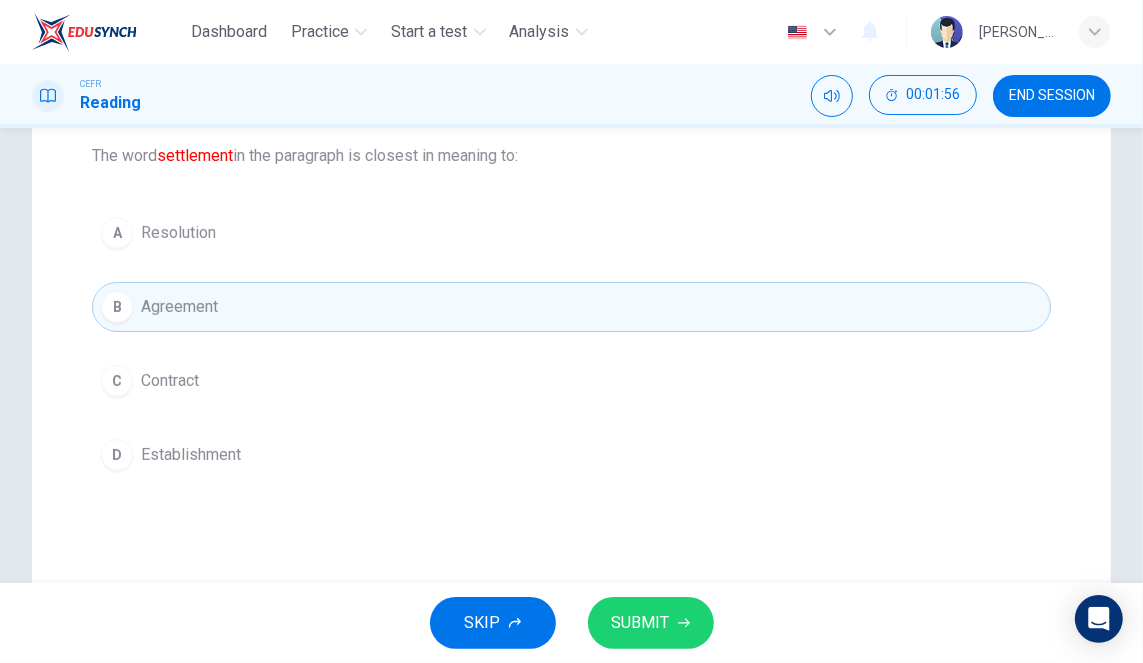click on "A" at bounding box center (117, 233) 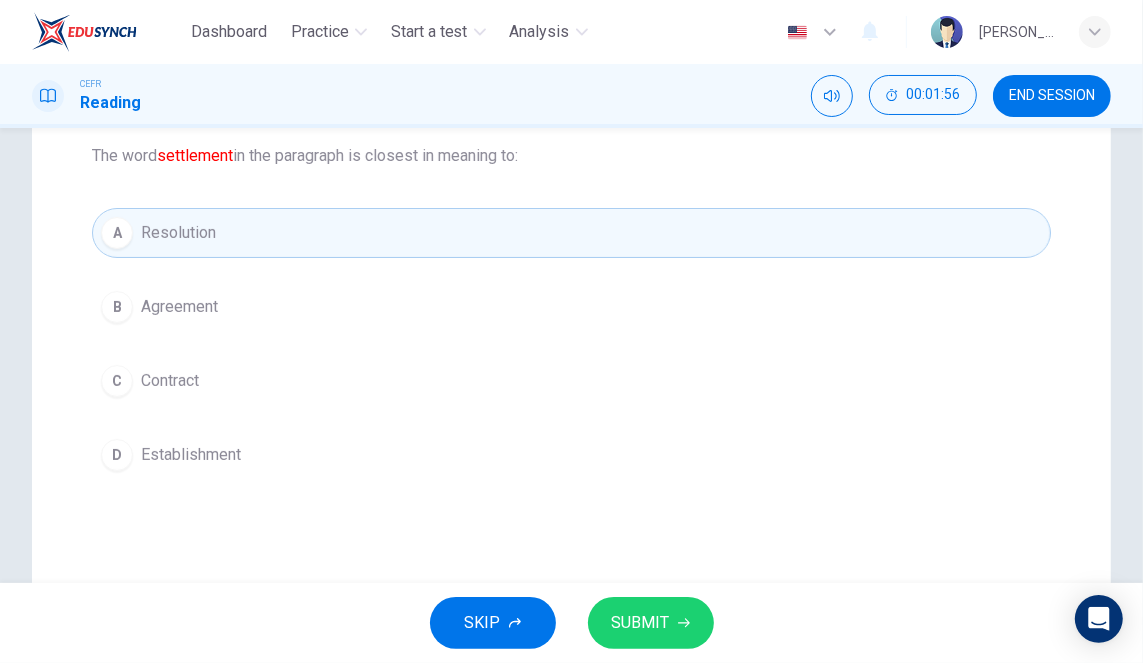 click on "SUBMIT" at bounding box center [651, 623] 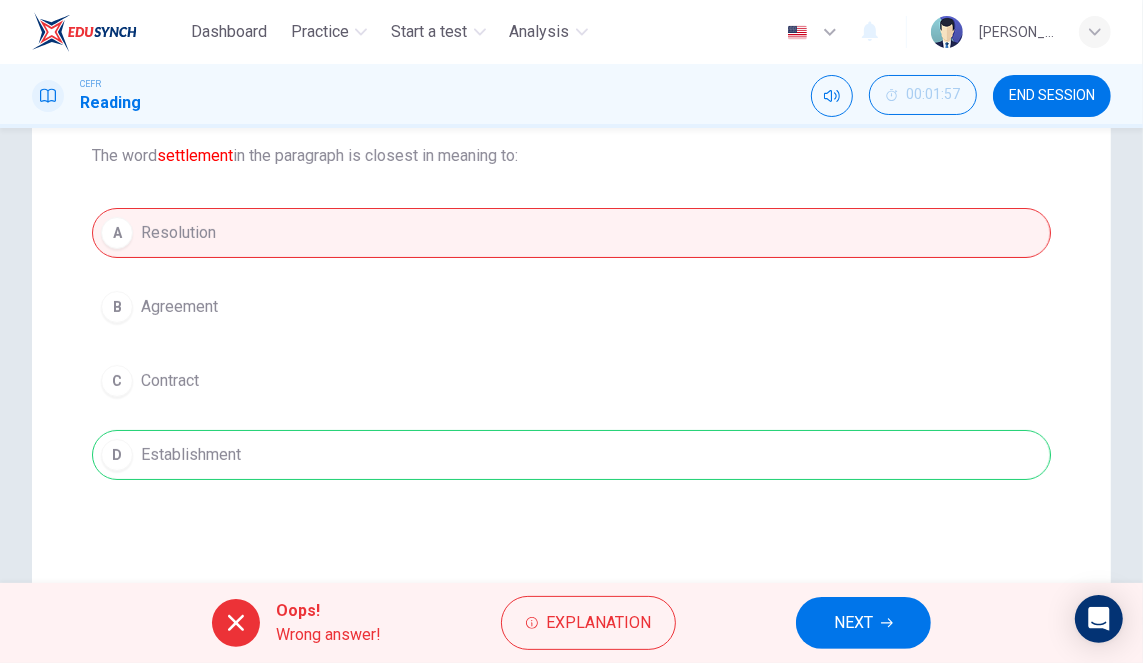 click on "Explanation" at bounding box center [598, 623] 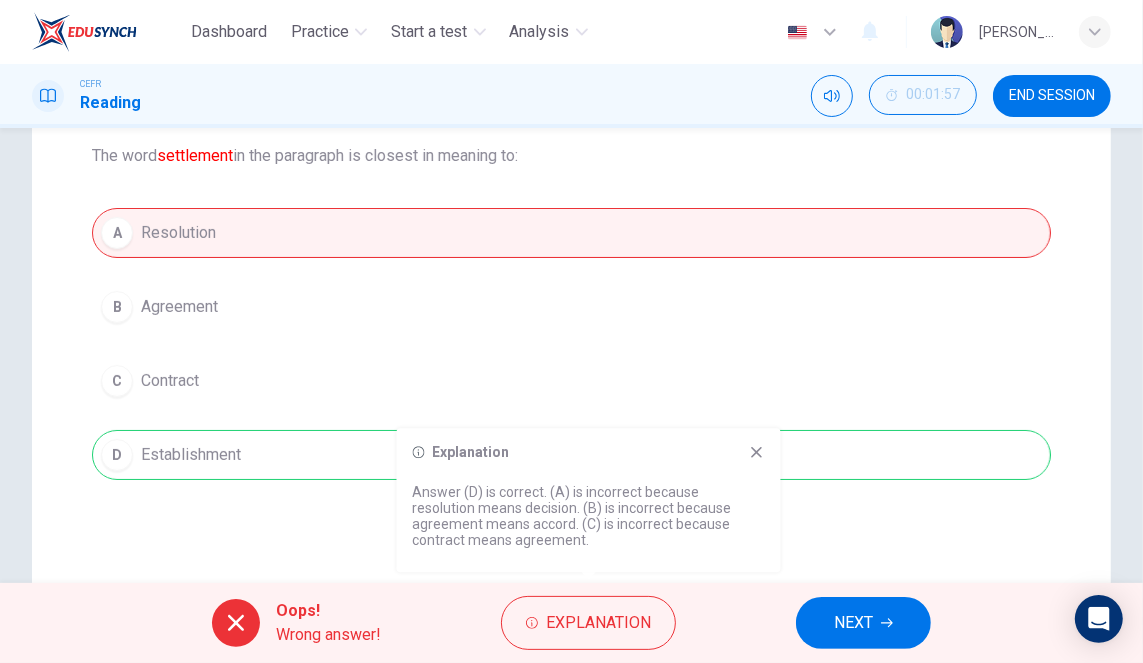 click 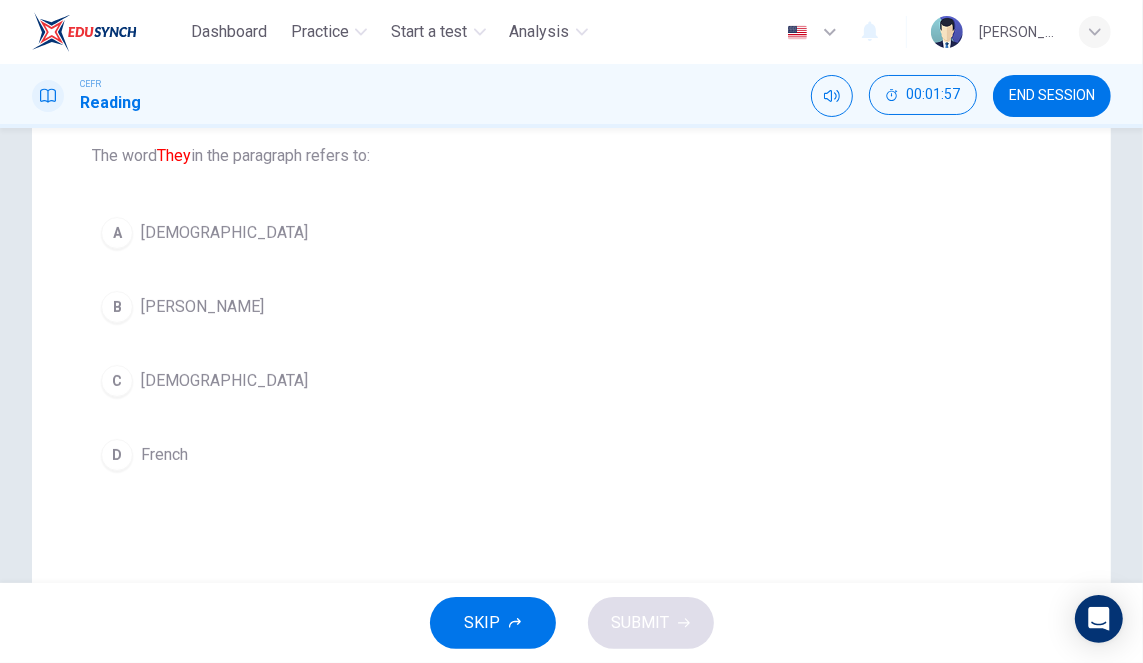 click on "A [DEMOGRAPHIC_DATA]" at bounding box center (571, 233) 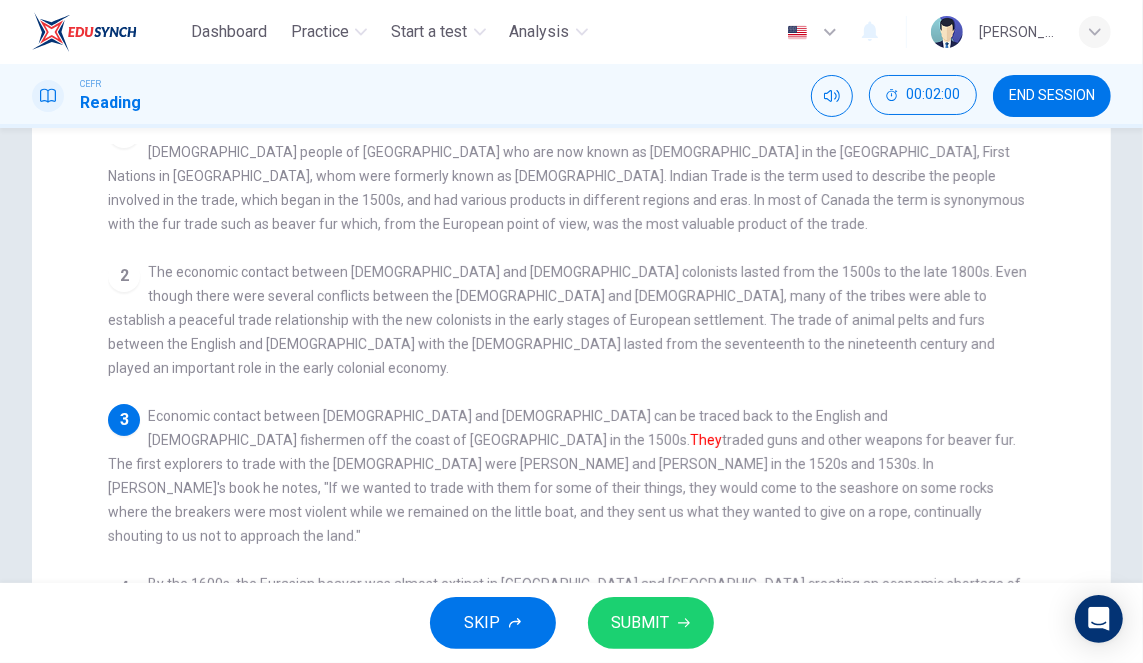 scroll, scrollTop: 30, scrollLeft: 0, axis: vertical 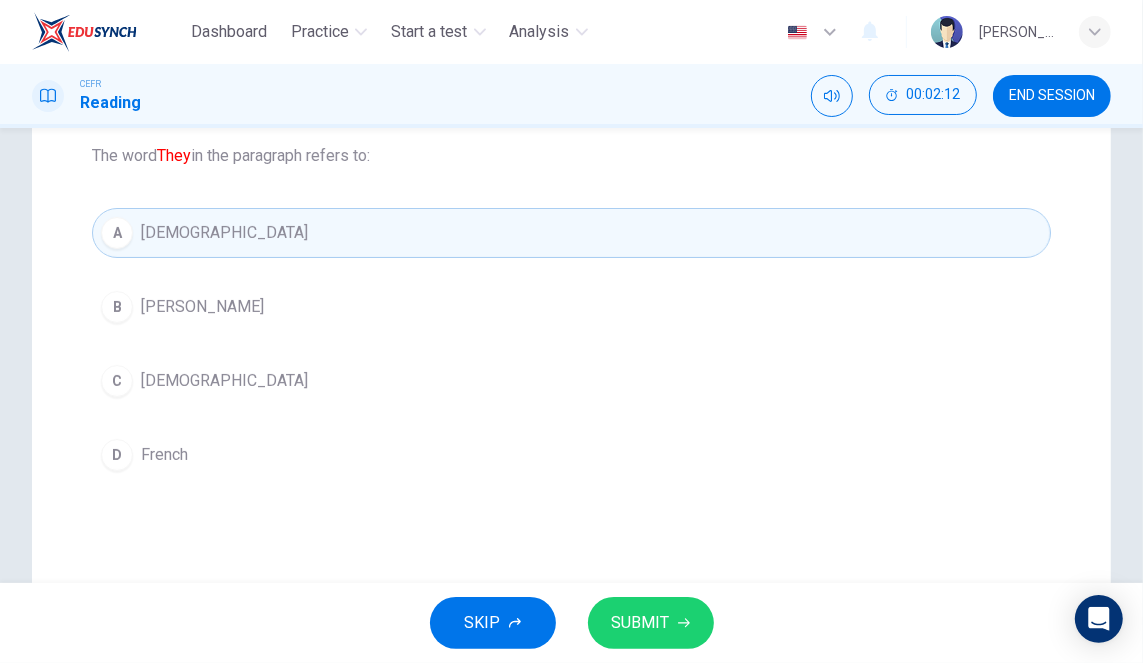 click on "B [PERSON_NAME]" at bounding box center (571, 307) 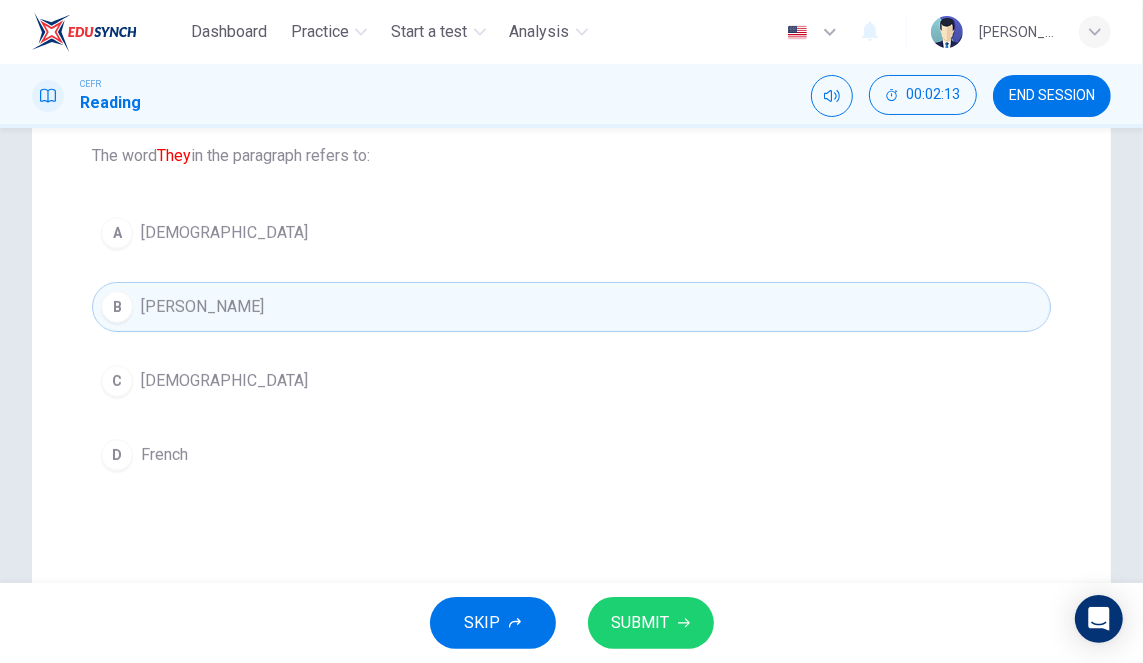 click on "A [DEMOGRAPHIC_DATA]" at bounding box center [571, 233] 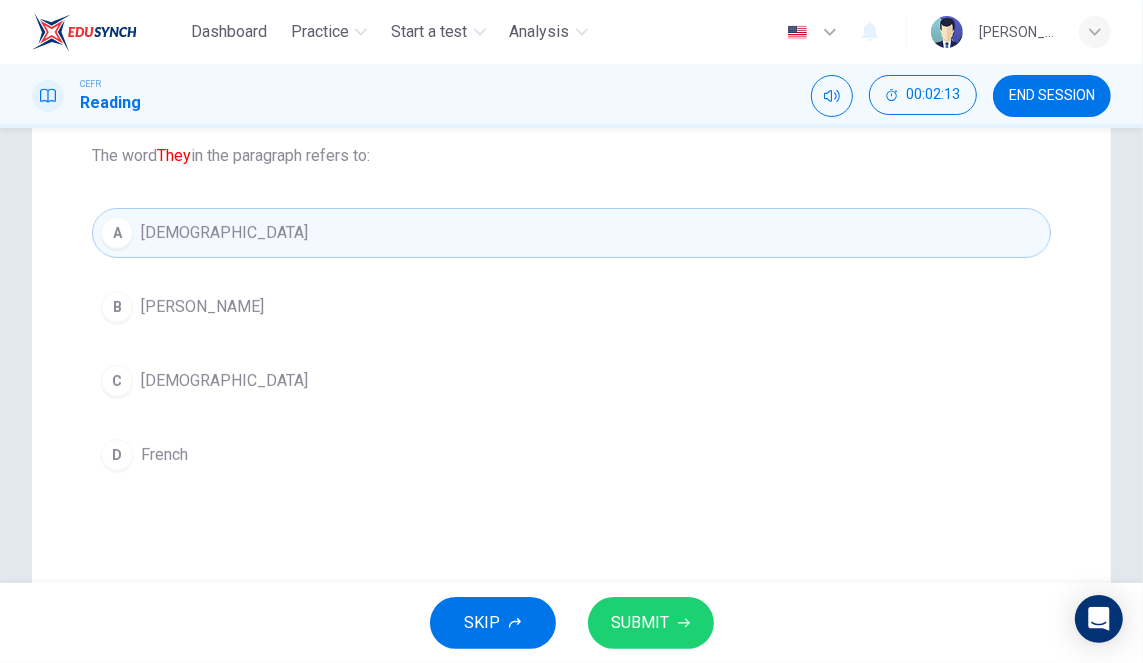 click on "C [DEMOGRAPHIC_DATA]" at bounding box center [571, 381] 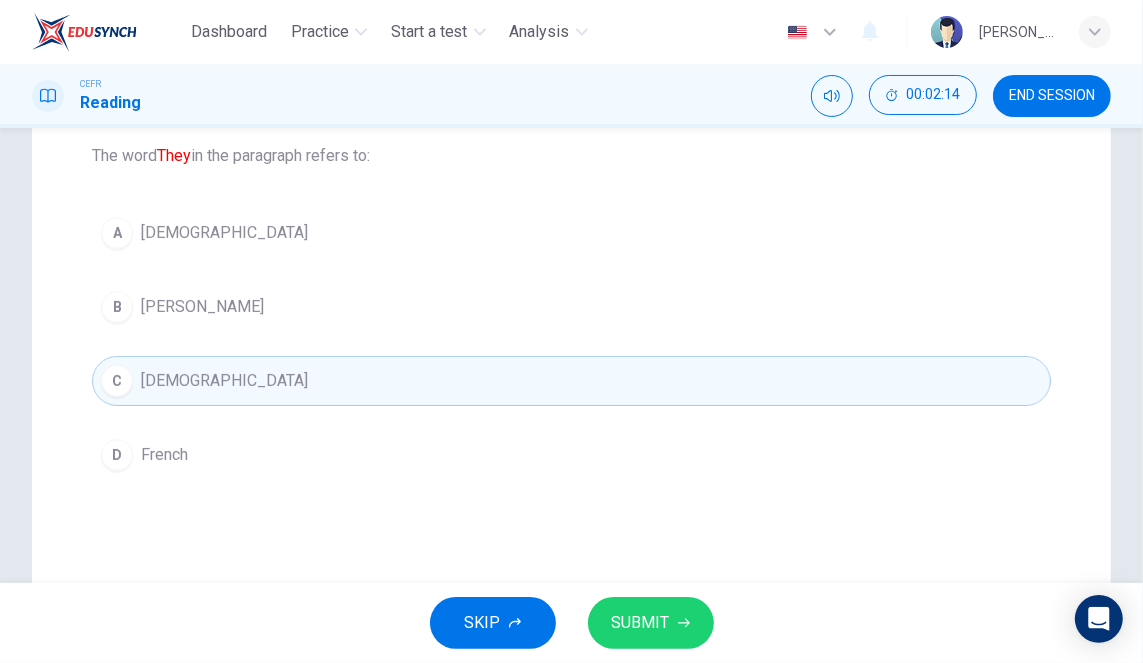 click 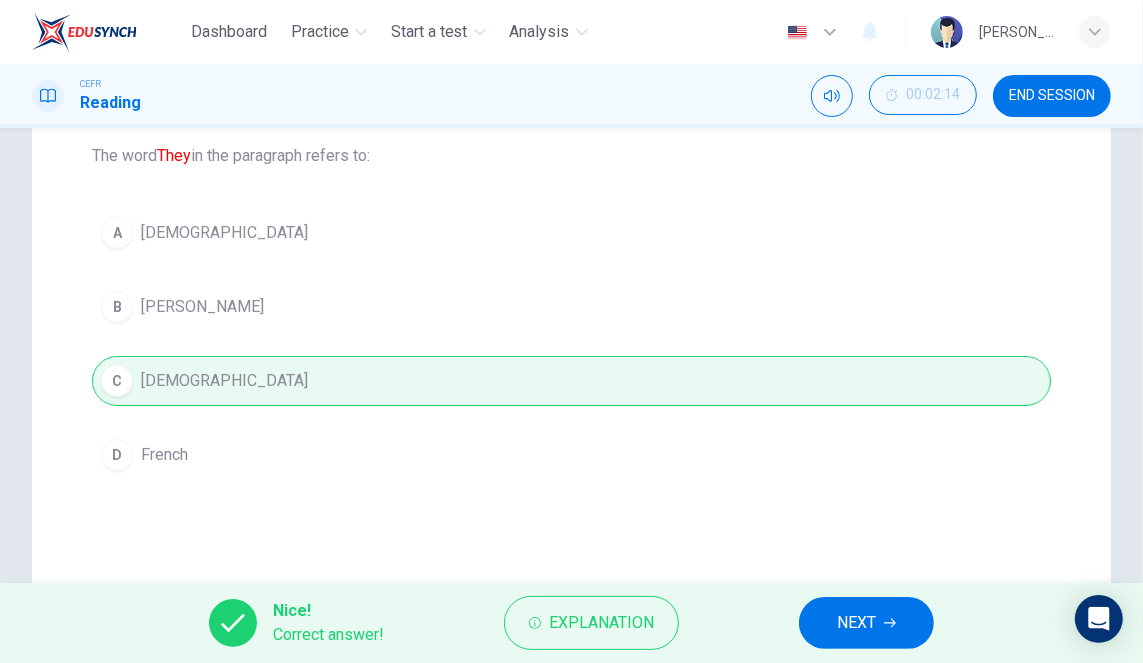 click on "Explanation" at bounding box center [601, 623] 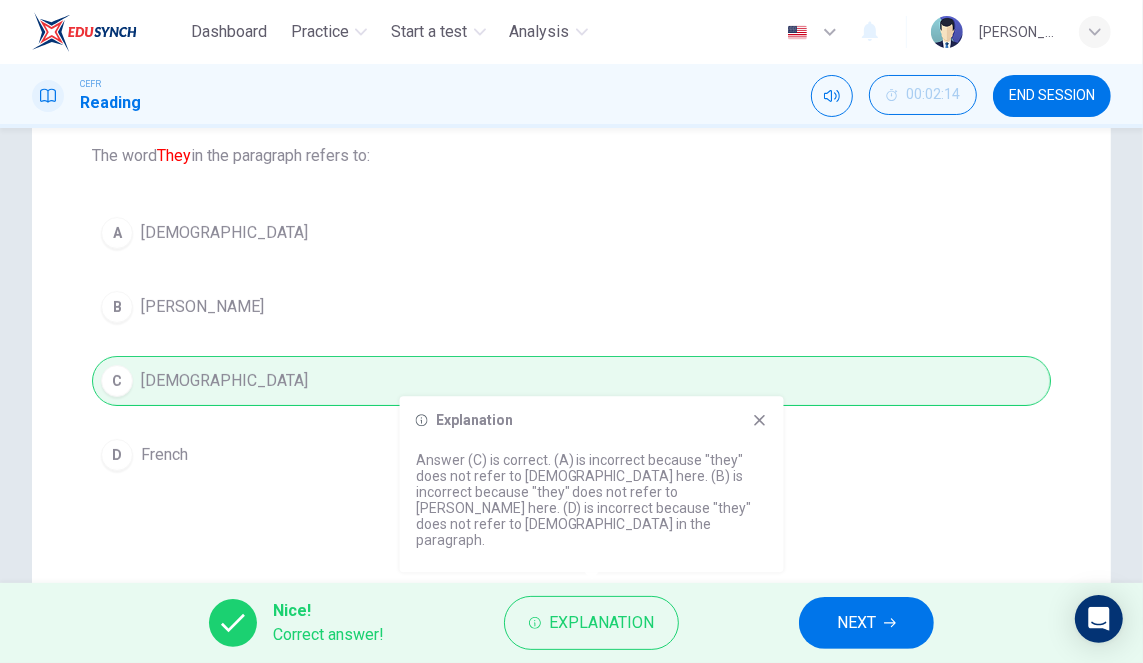 click on "NEXT" at bounding box center (856, 623) 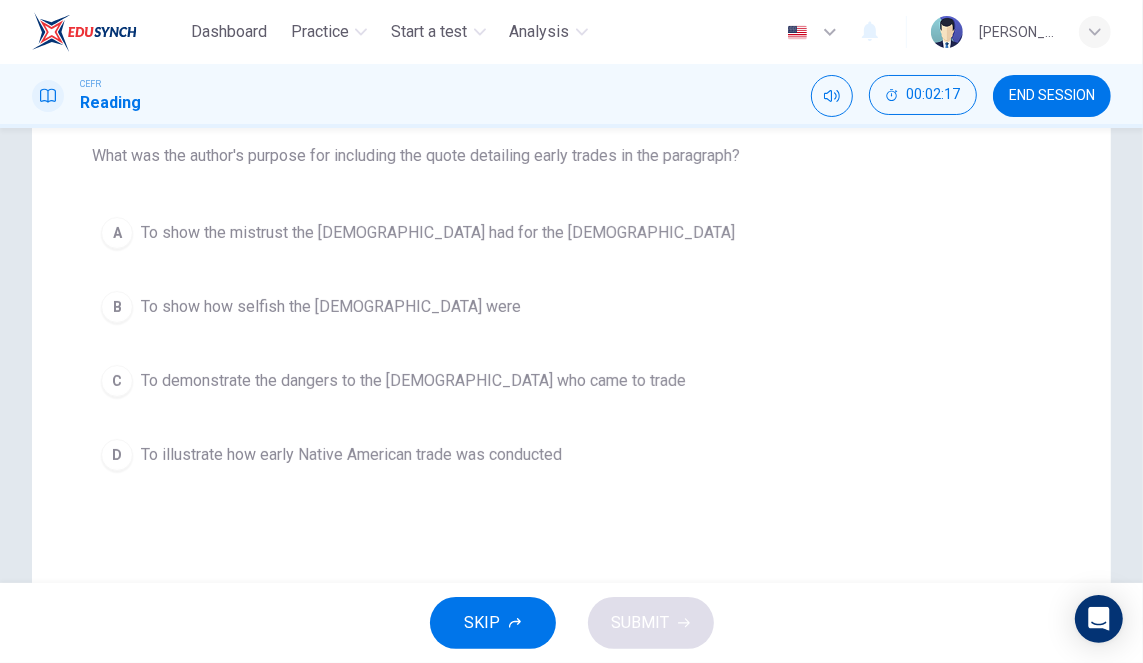 click on "00:02:17" at bounding box center [933, 95] 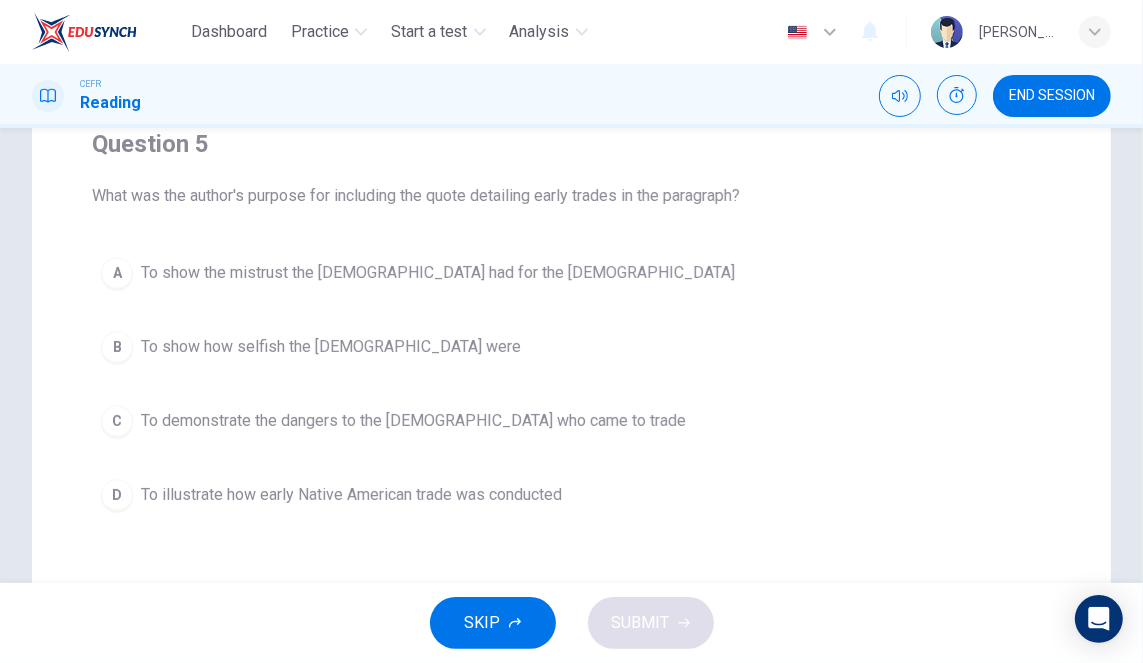 scroll, scrollTop: 172, scrollLeft: 0, axis: vertical 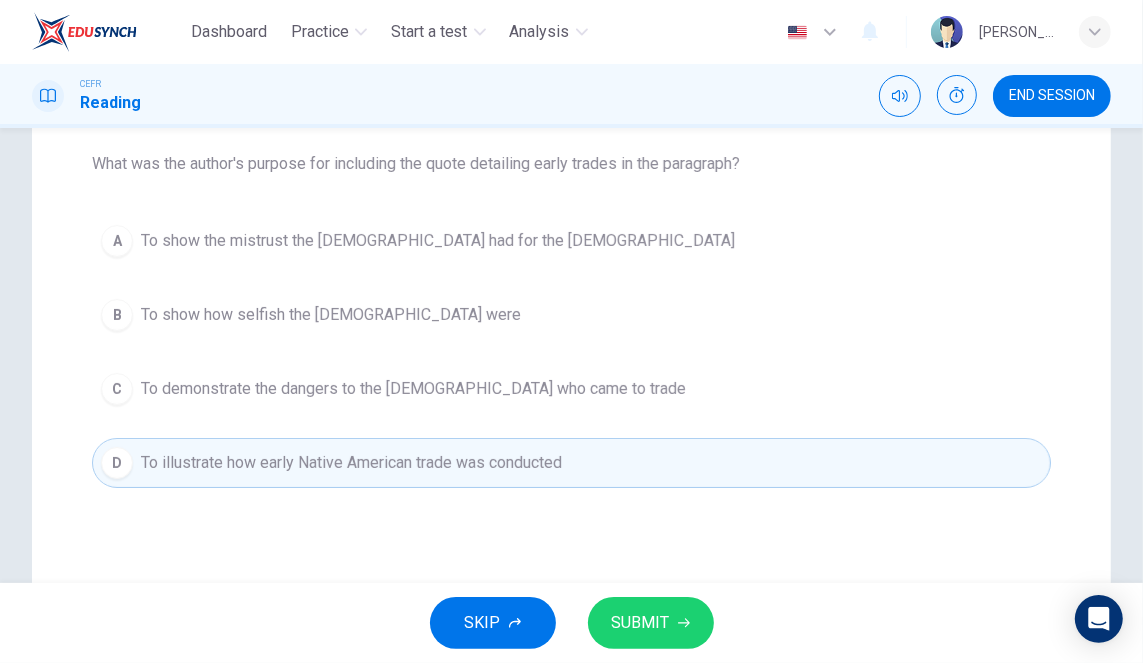 click on "C To demonstrate the dangers to the [DEMOGRAPHIC_DATA] who came to trade" at bounding box center (571, 389) 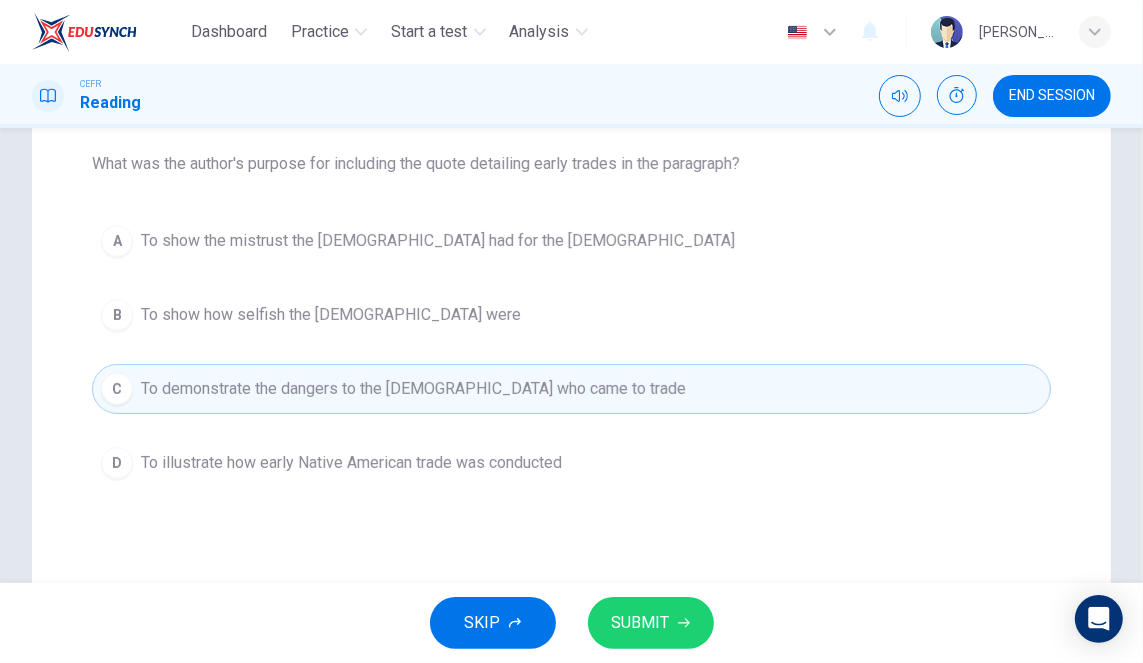 click on "D To illustrate how early Native American trade was conducted" at bounding box center [571, 463] 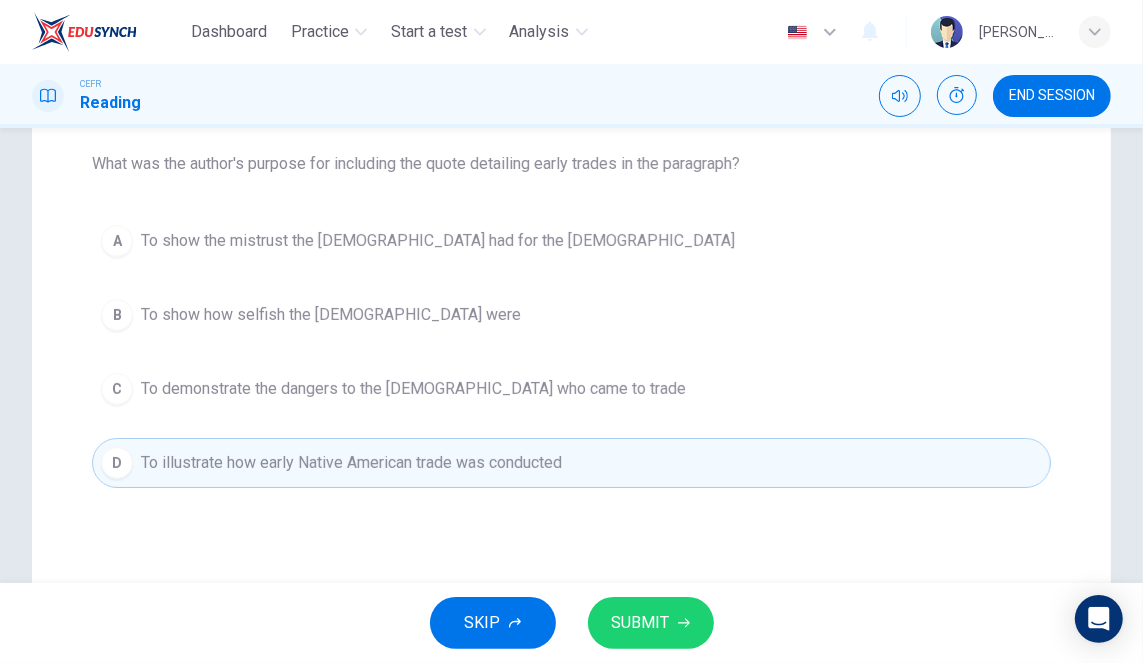 click on "C To demonstrate the dangers to the [DEMOGRAPHIC_DATA] who came to trade" at bounding box center (571, 389) 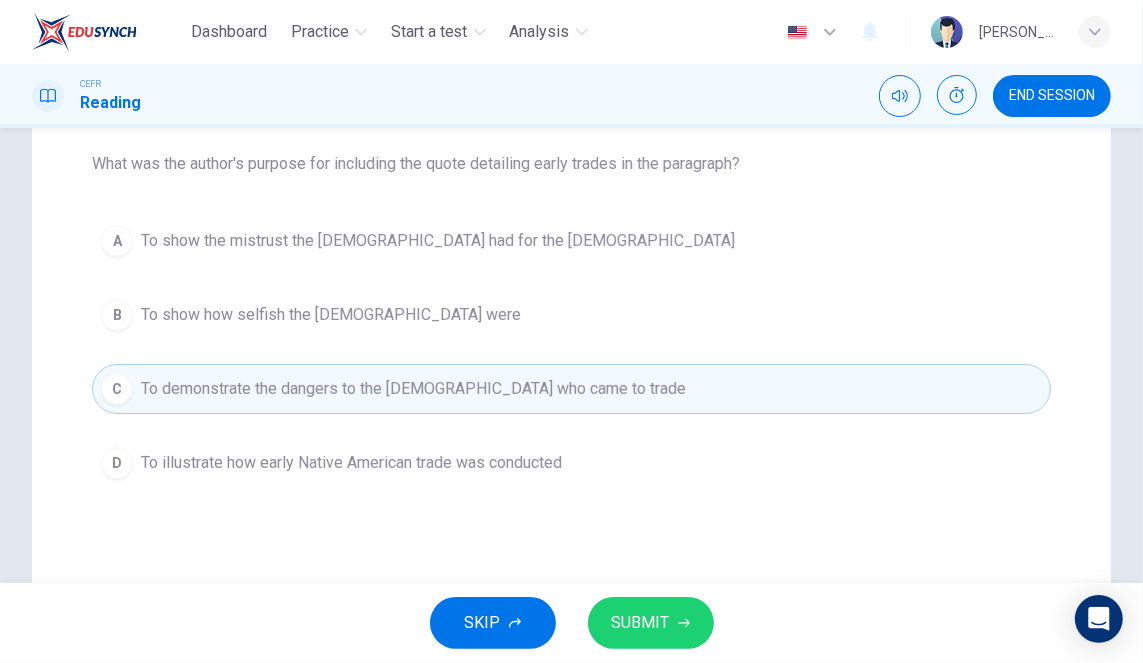 click on "B To show how selfish the [DEMOGRAPHIC_DATA] were" at bounding box center (571, 315) 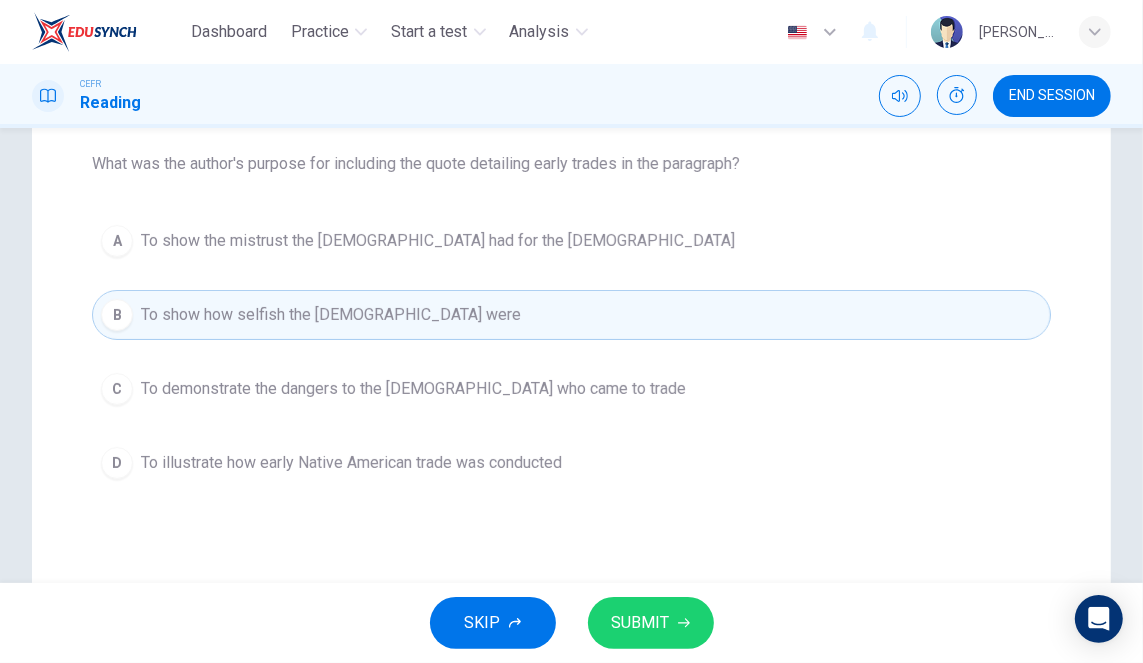 click on "To show the mistrust the [DEMOGRAPHIC_DATA] had for the [DEMOGRAPHIC_DATA]" at bounding box center [438, 241] 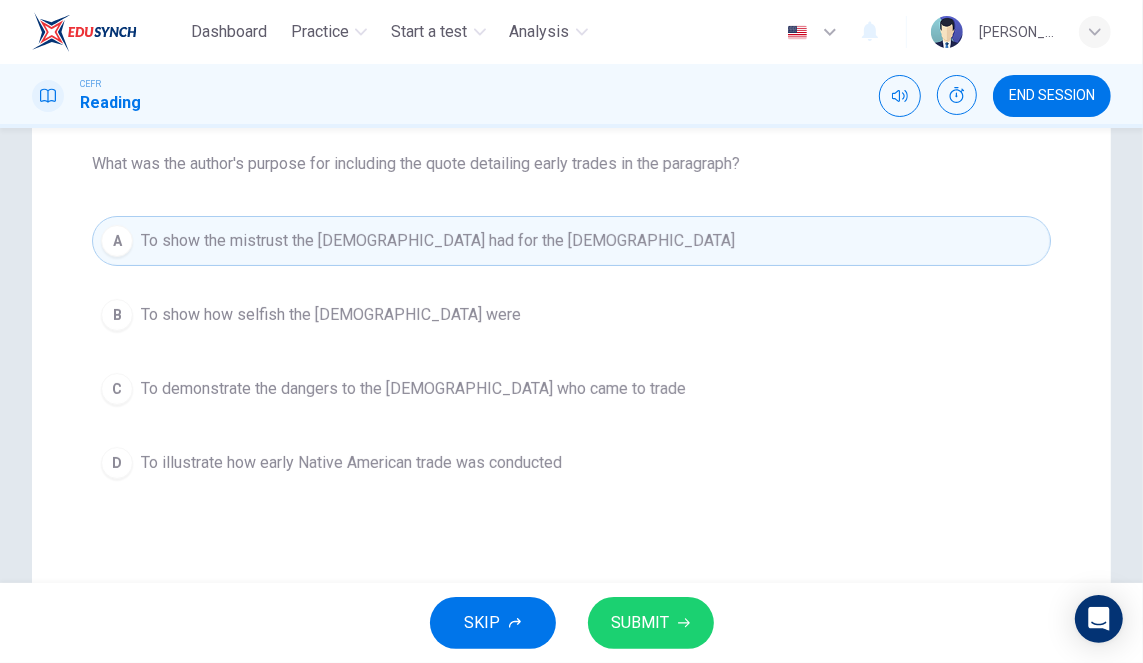 click on "SUBMIT" at bounding box center (641, 623) 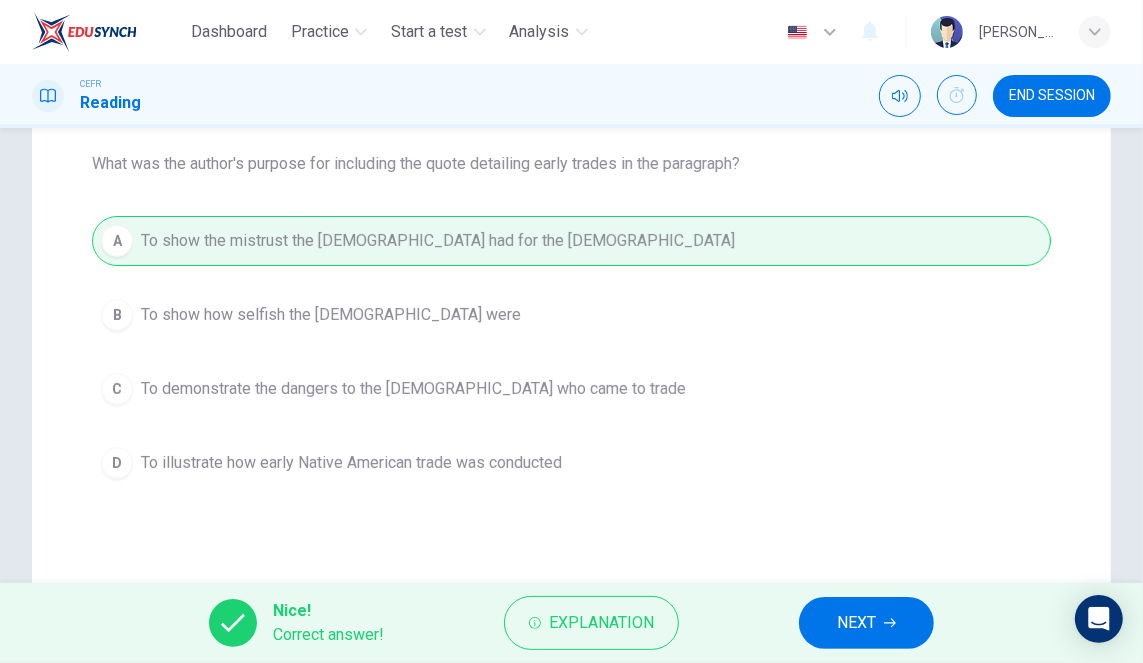 click on "Explanation" at bounding box center [601, 623] 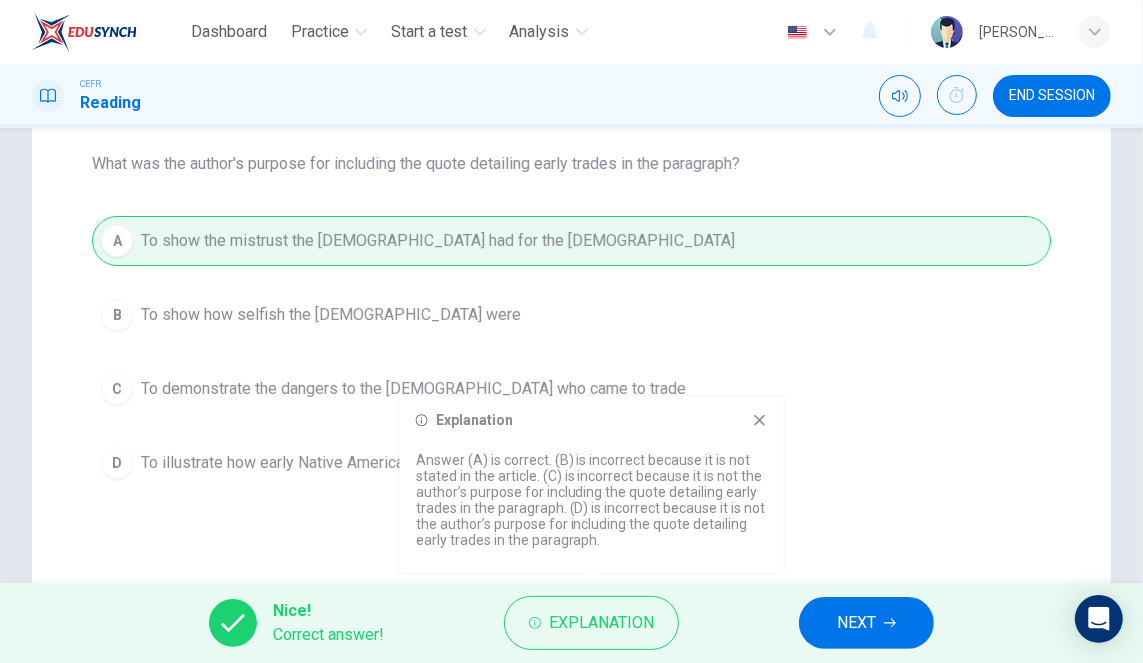 click on "A To show the mistrust the [DEMOGRAPHIC_DATA] had for the [DEMOGRAPHIC_DATA] B To show how selfish the [DEMOGRAPHIC_DATA] were C To demonstrate the dangers to the [DEMOGRAPHIC_DATA] who came to trade D To illustrate how early [DEMOGRAPHIC_DATA] trade was conducted" at bounding box center (571, 352) 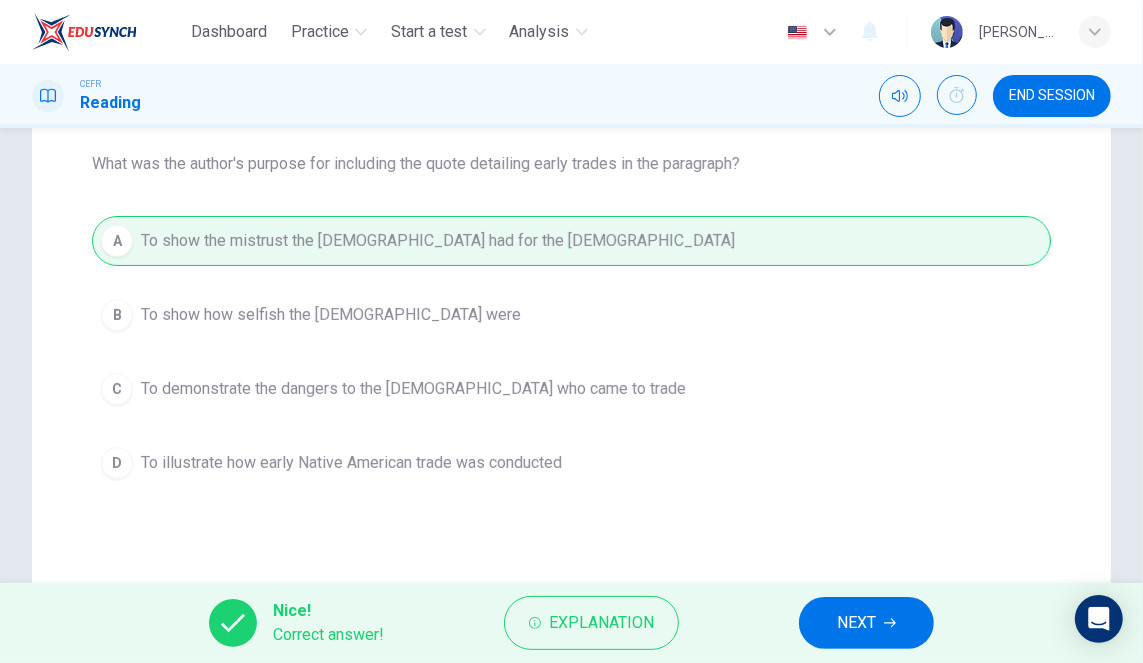 click on "NEXT" at bounding box center [856, 623] 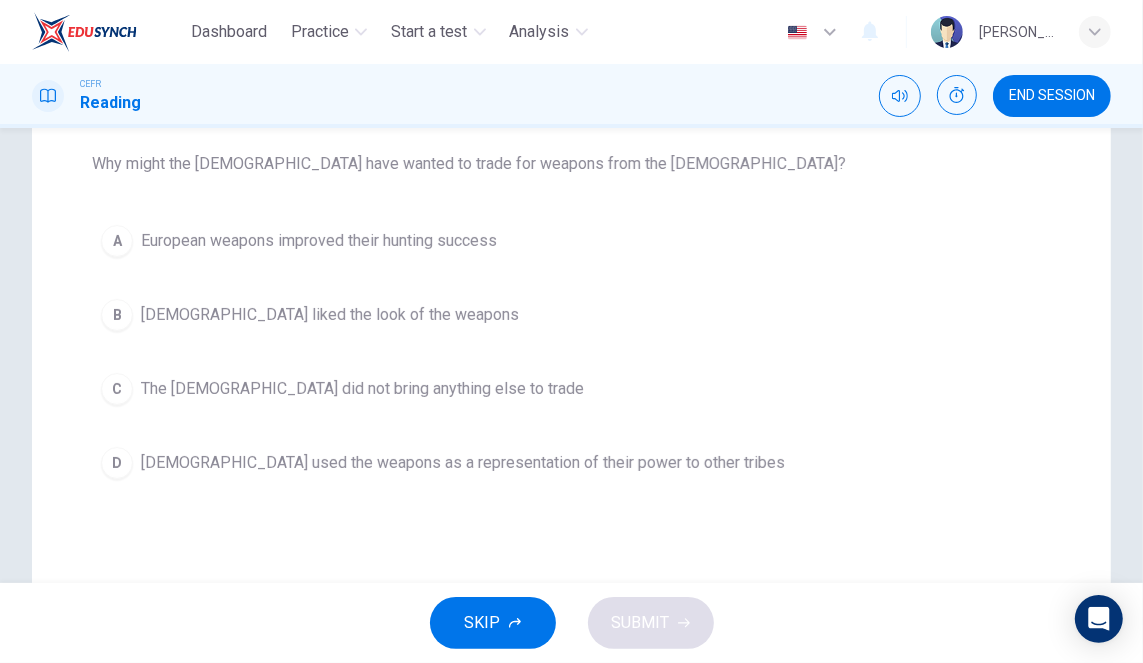 click 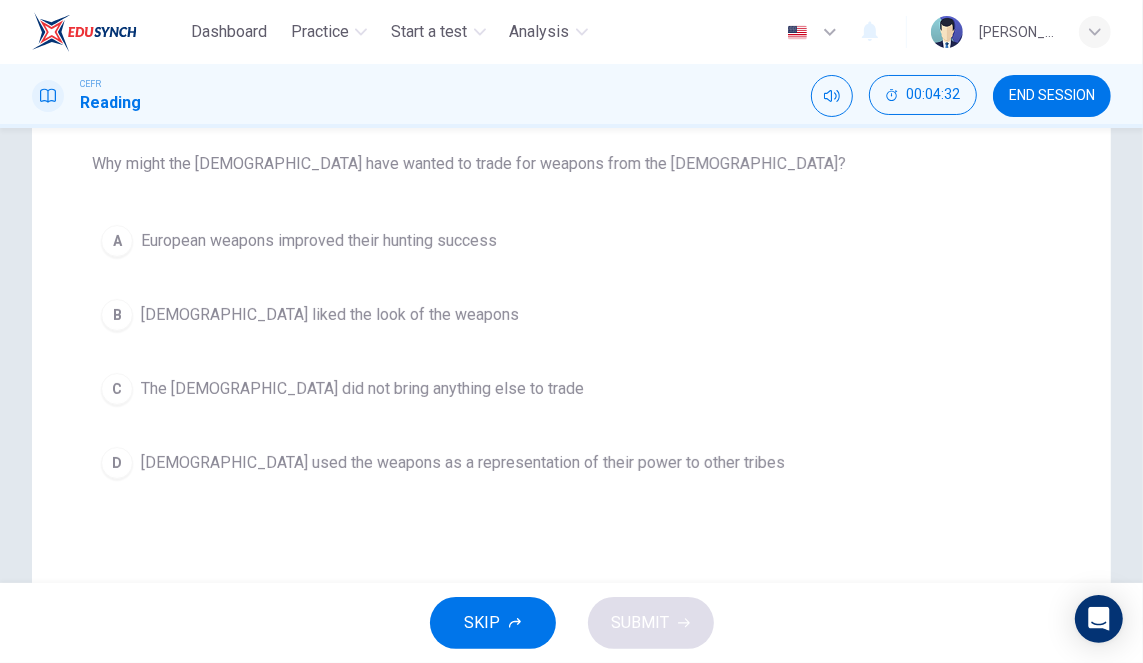 click on "00:04:32" at bounding box center [933, 95] 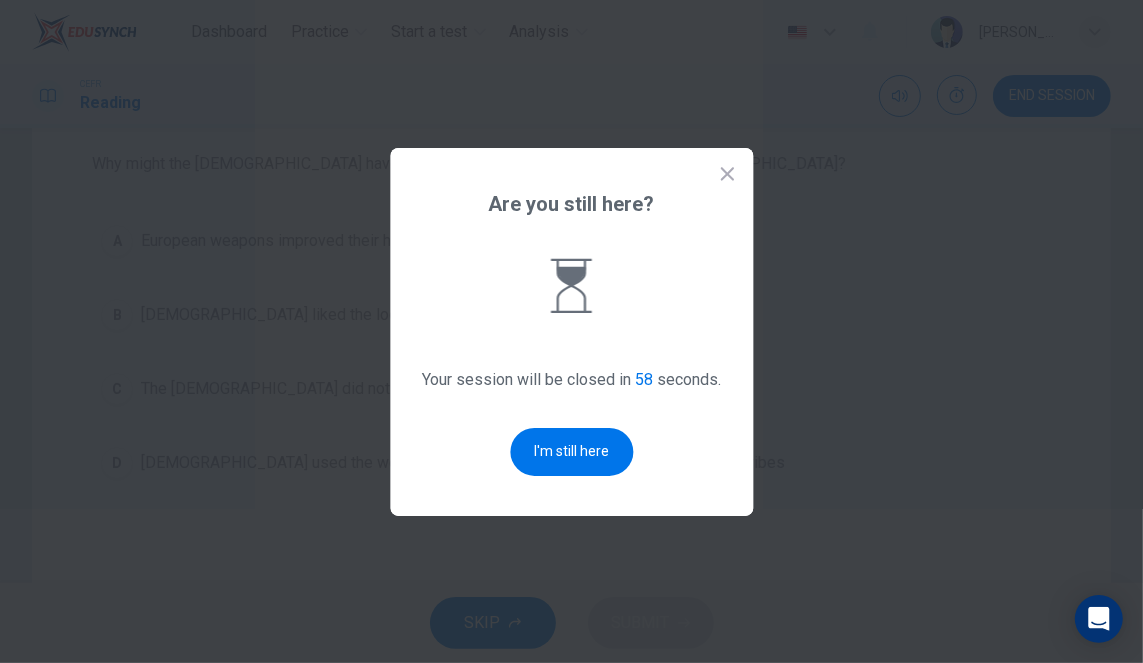 click on "I'm still here" at bounding box center [571, 452] 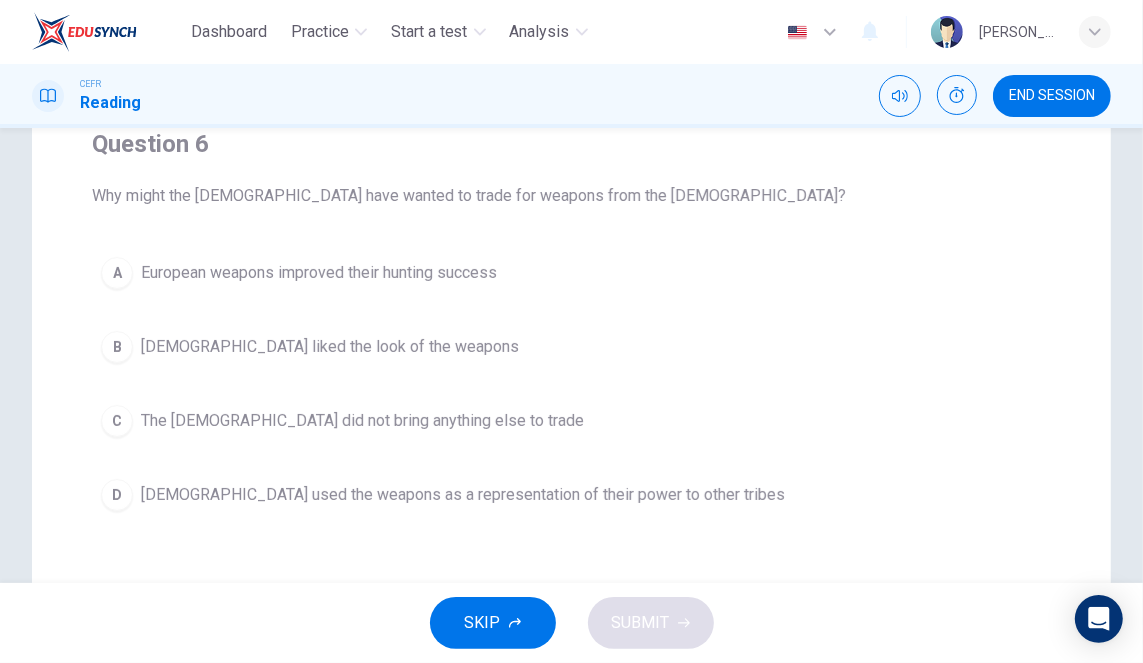 scroll, scrollTop: 174, scrollLeft: 0, axis: vertical 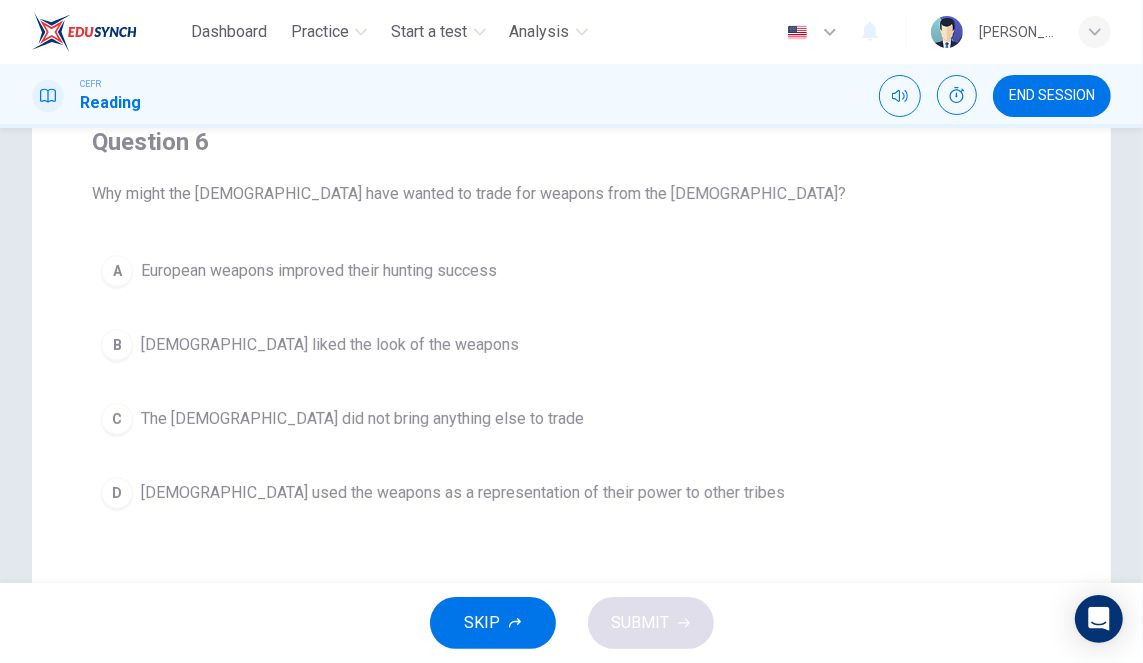 click on "A European weapons improved their hunting success" at bounding box center (571, 271) 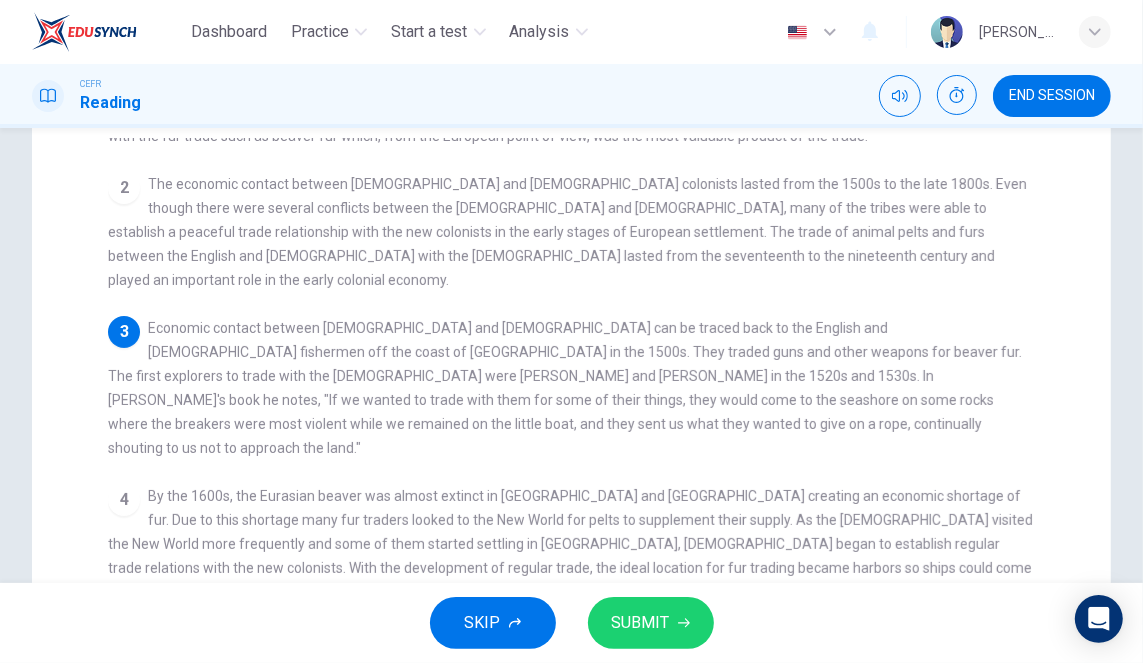 scroll, scrollTop: 216, scrollLeft: 0, axis: vertical 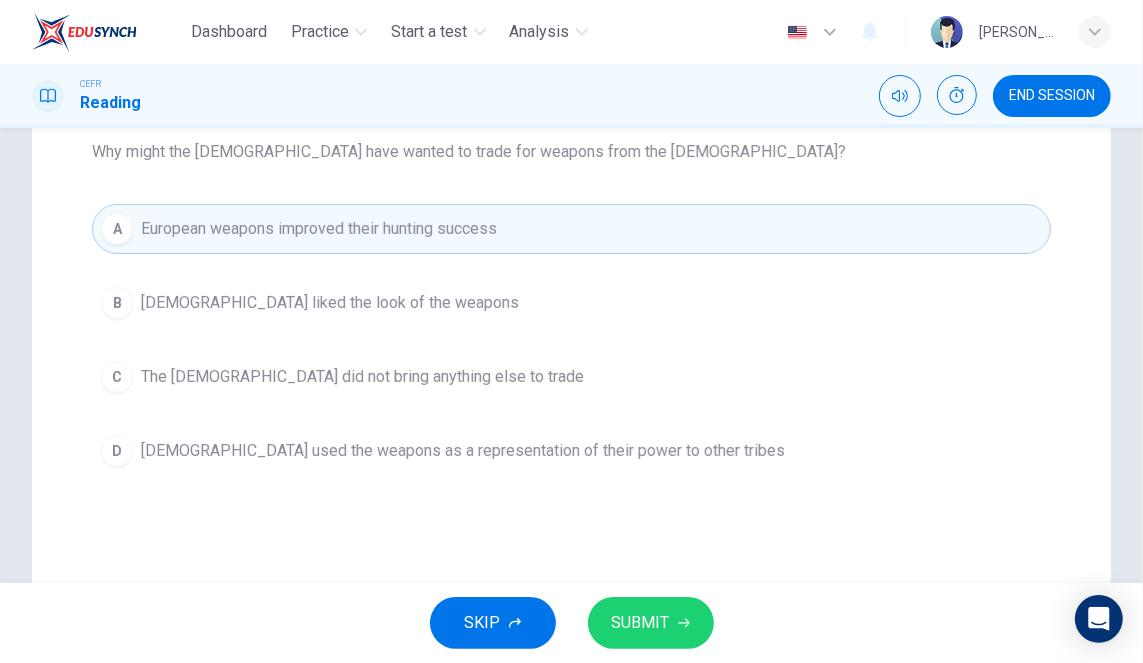 click on "SUBMIT" at bounding box center [651, 623] 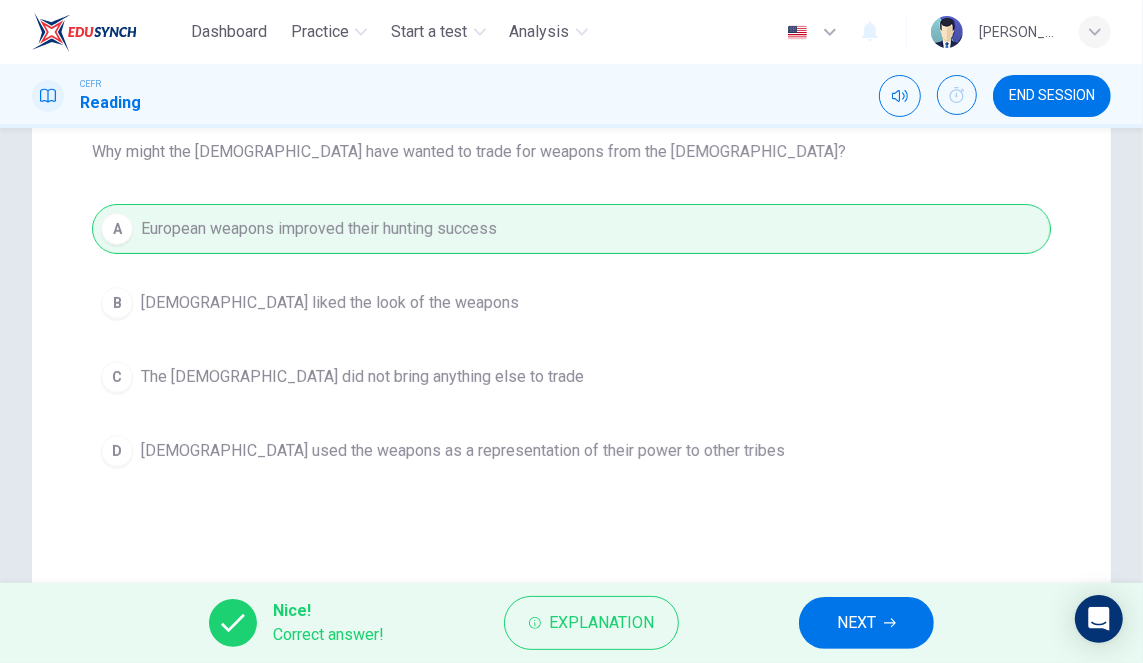 click on "Explanation" at bounding box center [601, 623] 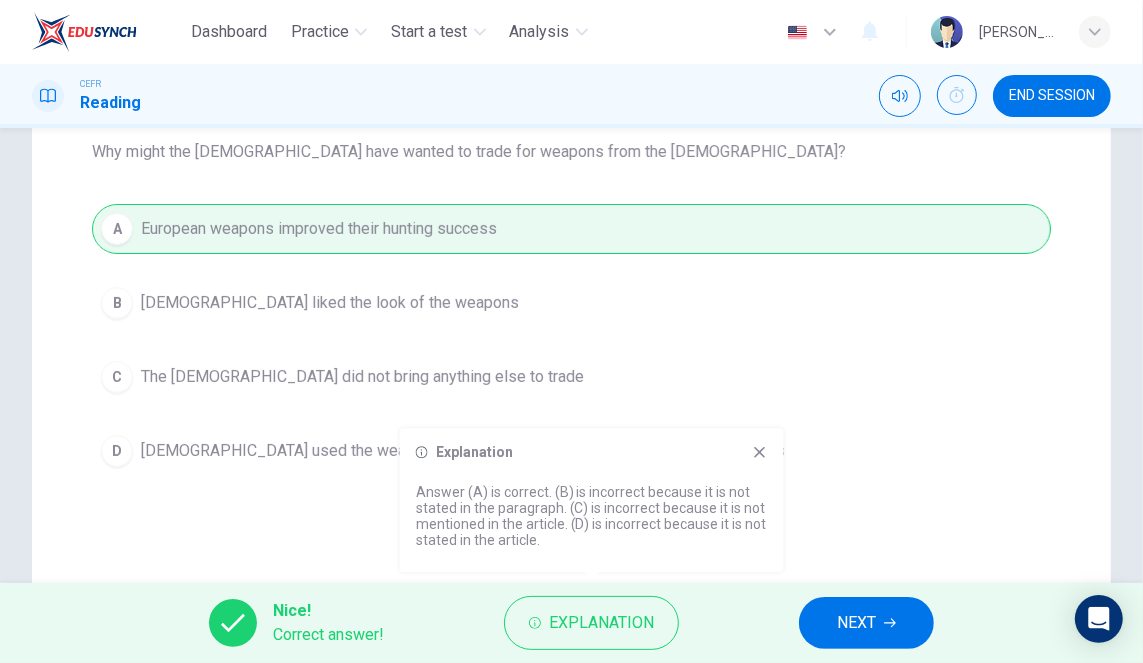 click on "NEXT" at bounding box center [856, 623] 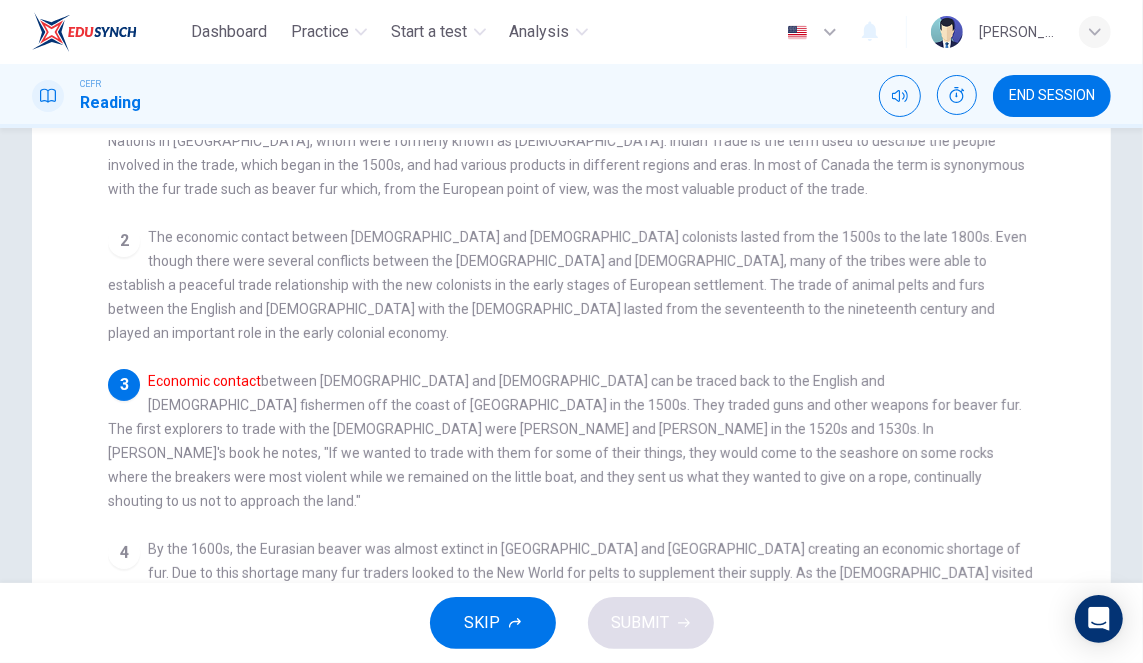 scroll, scrollTop: 66, scrollLeft: 0, axis: vertical 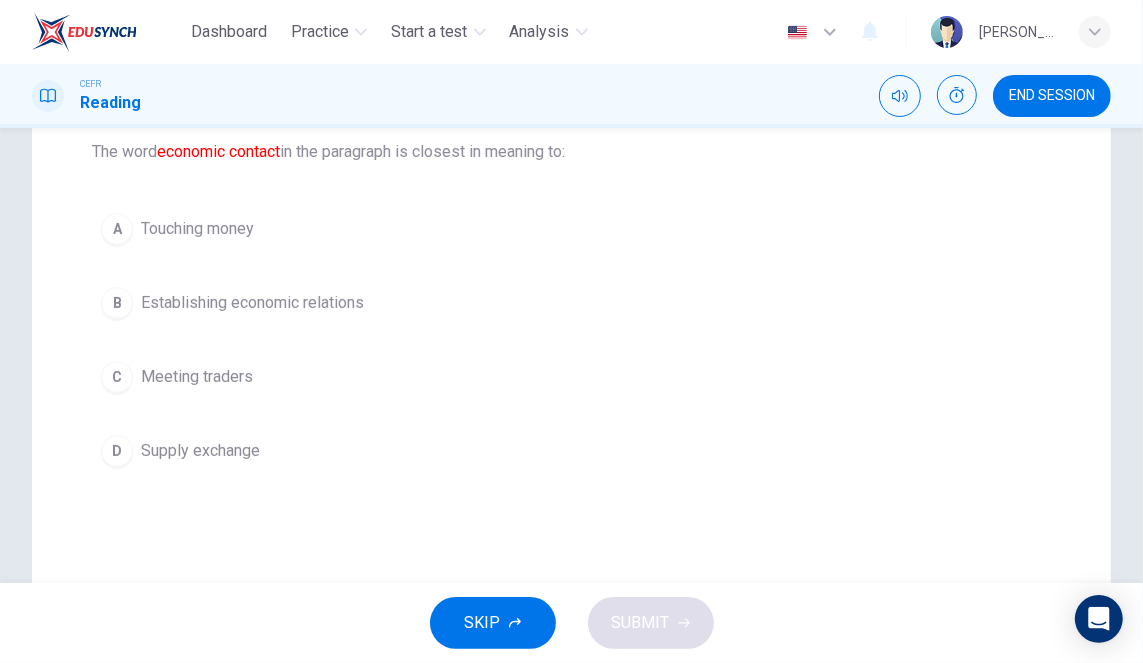 click on "[DEMOGRAPHIC_DATA] Establishing economic relations" at bounding box center (571, 303) 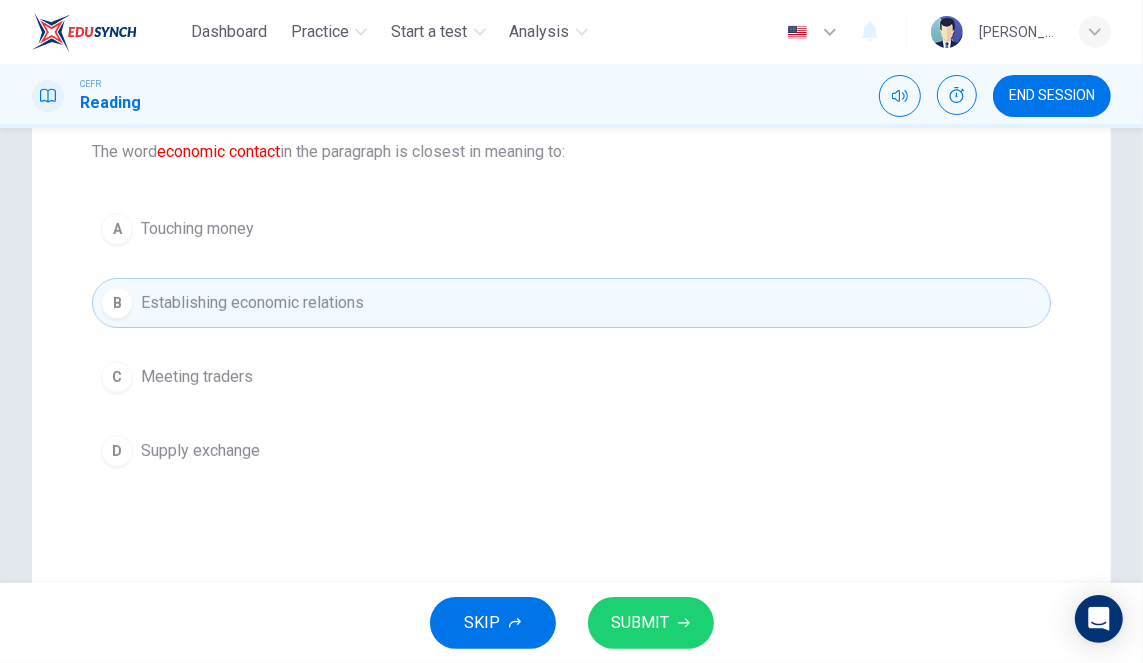 click on "C Meeting traders" at bounding box center (571, 377) 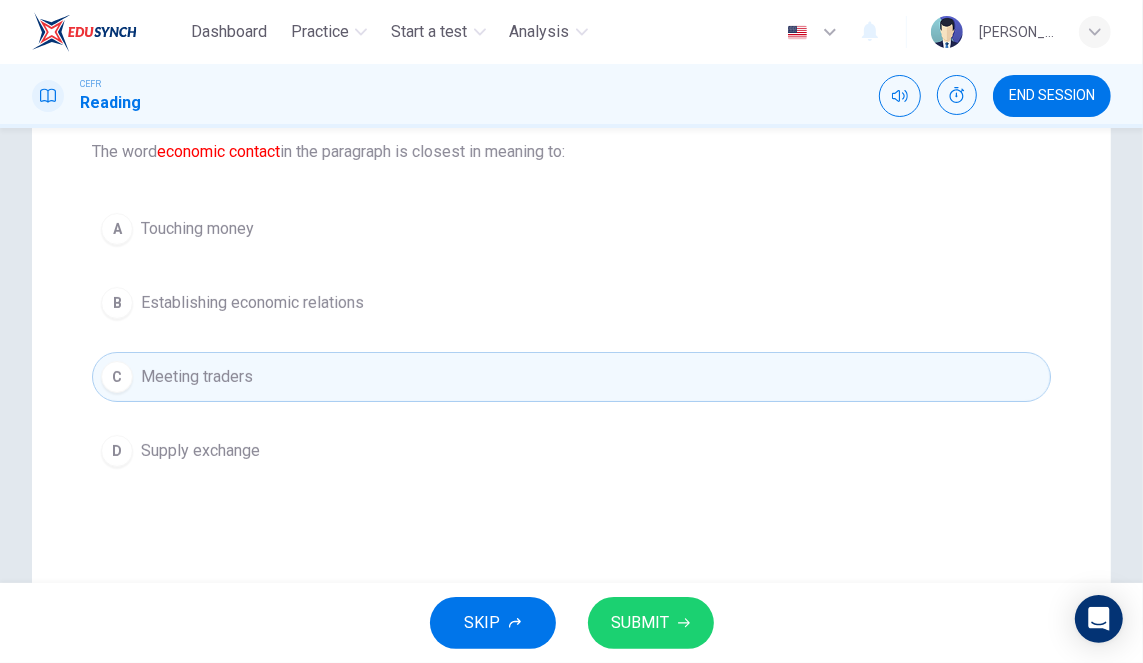 click on "[DEMOGRAPHIC_DATA] Establishing economic relations" at bounding box center (571, 303) 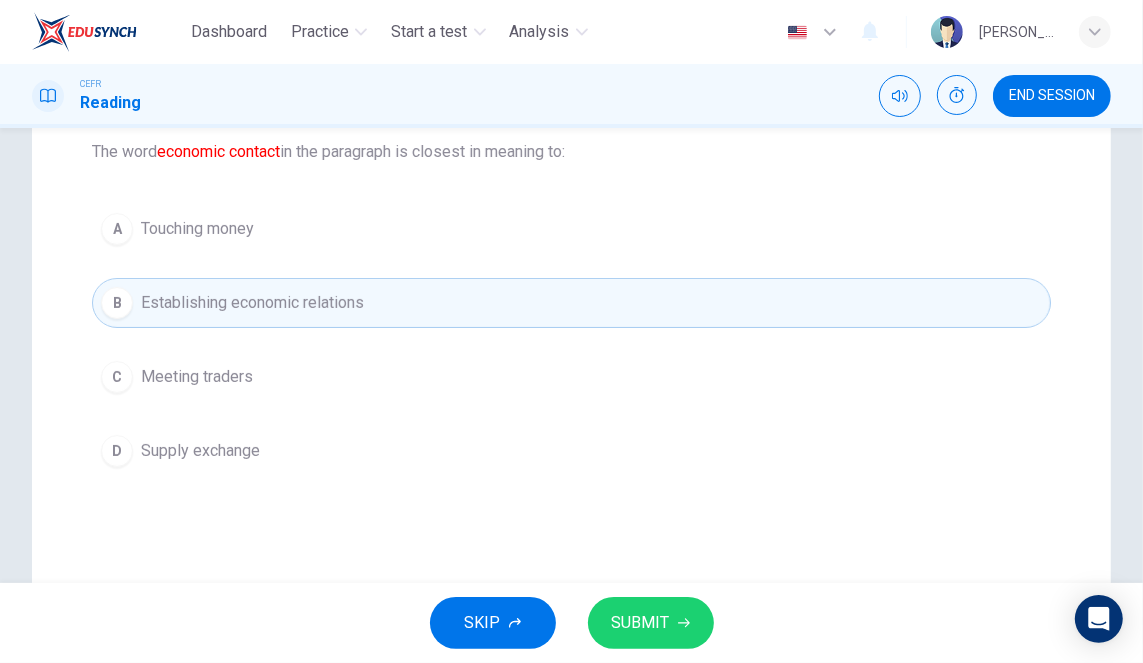 click on "D Supply exchange" at bounding box center (571, 451) 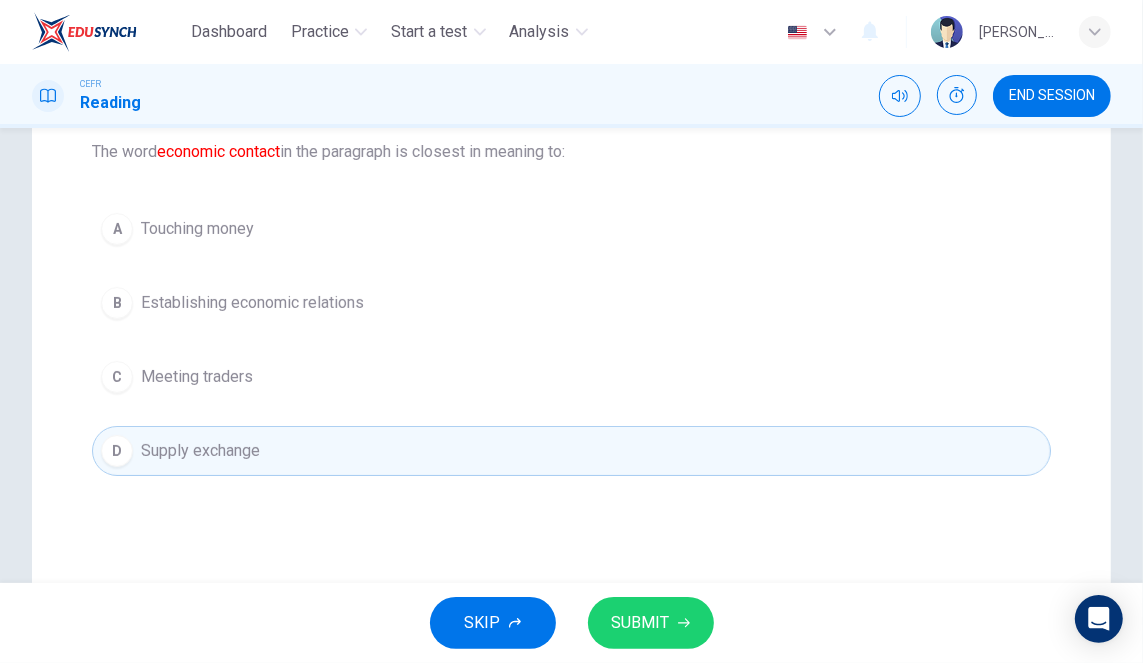 click on "A Touching money B Establishing economic relations C Meeting traders D Supply exchange" at bounding box center (571, 340) 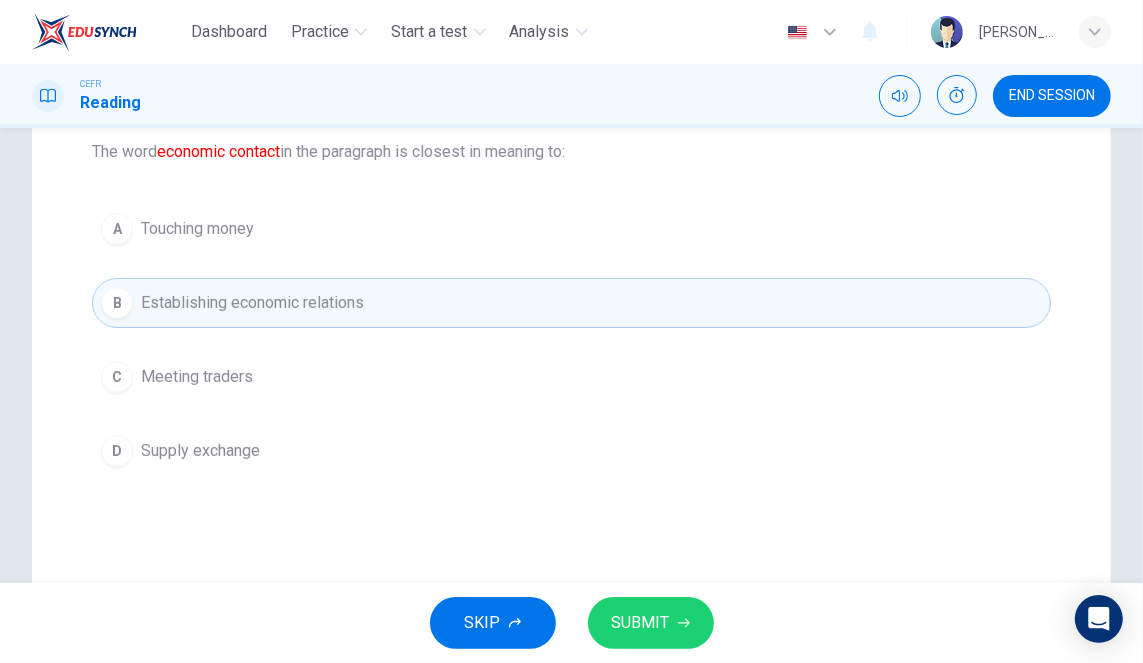 click on "D Supply exchange" at bounding box center (571, 451) 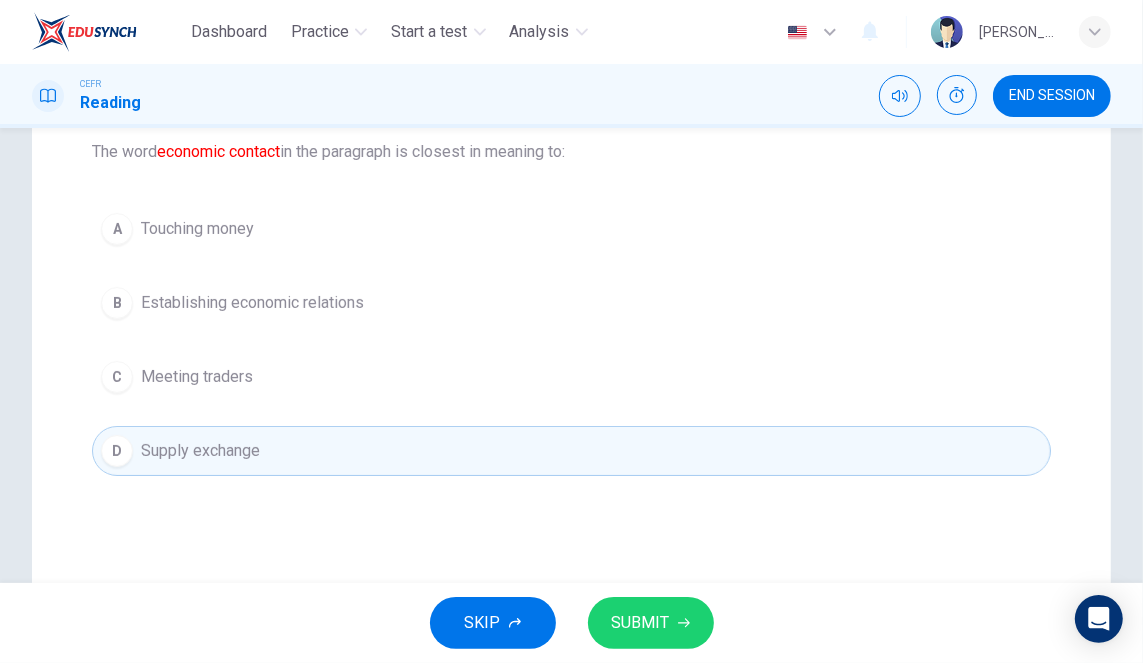 click on "SUBMIT" at bounding box center (641, 623) 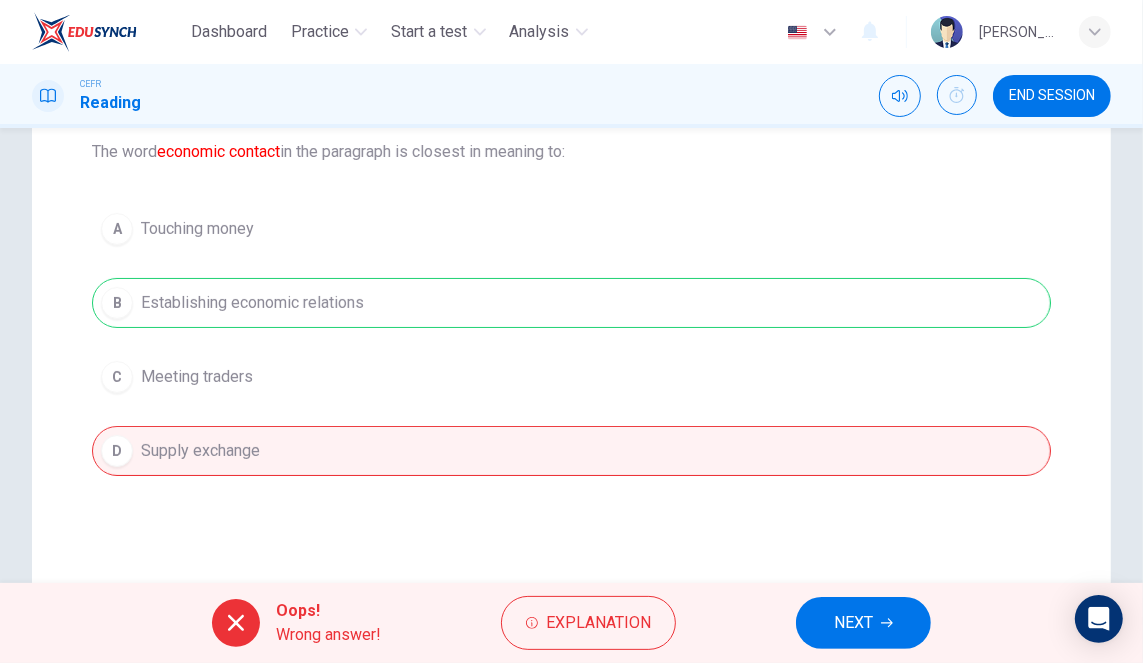 click on "Explanation" at bounding box center (598, 623) 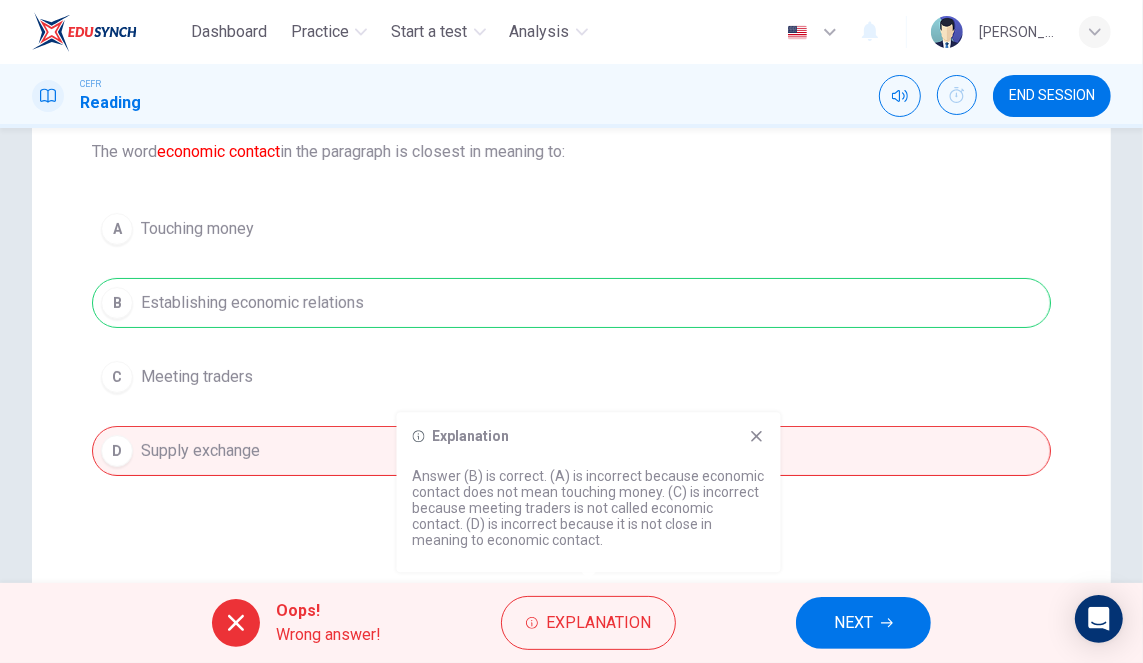 click on "NEXT" at bounding box center [863, 623] 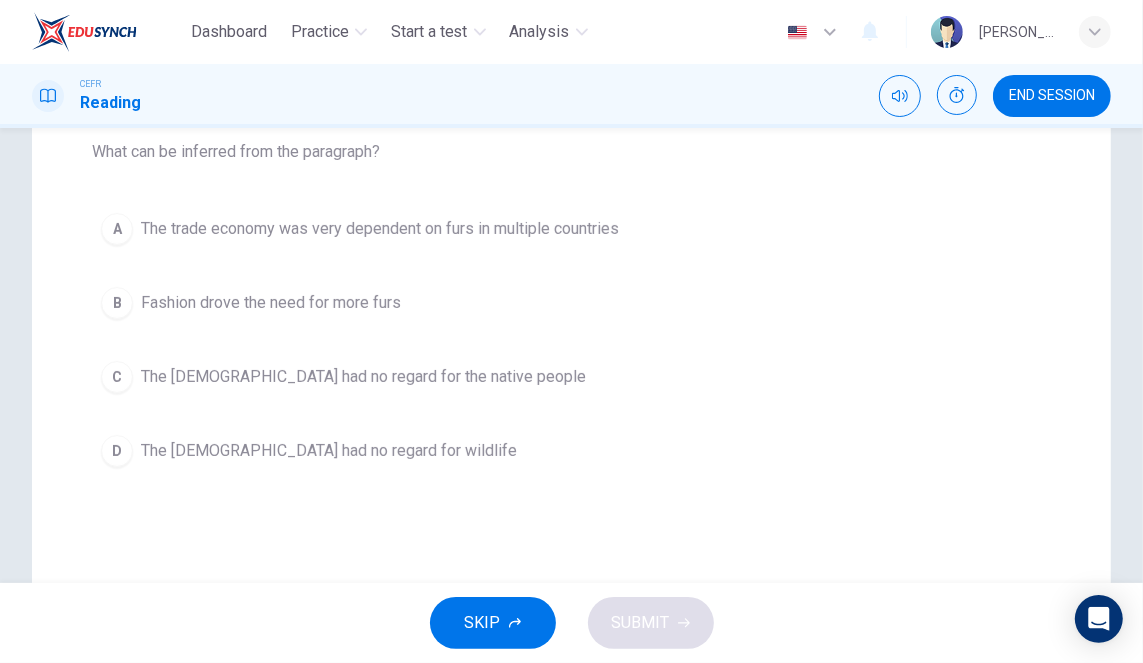 click on "A The trade economy was very dependent on furs in multiple countries" at bounding box center [571, 229] 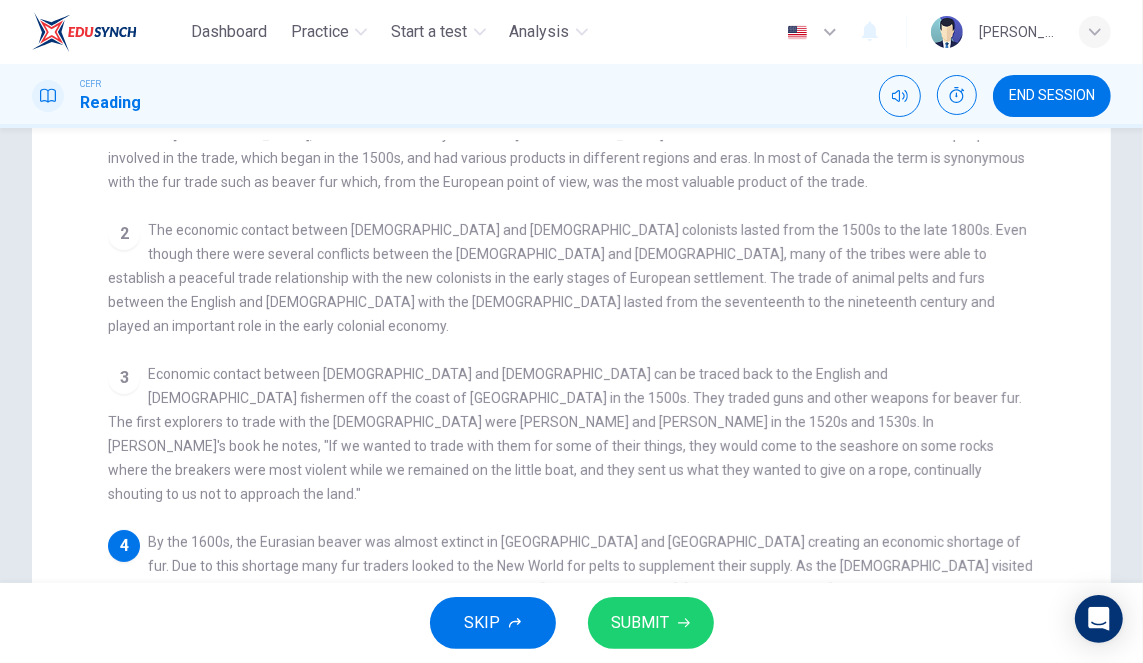scroll, scrollTop: 110, scrollLeft: 0, axis: vertical 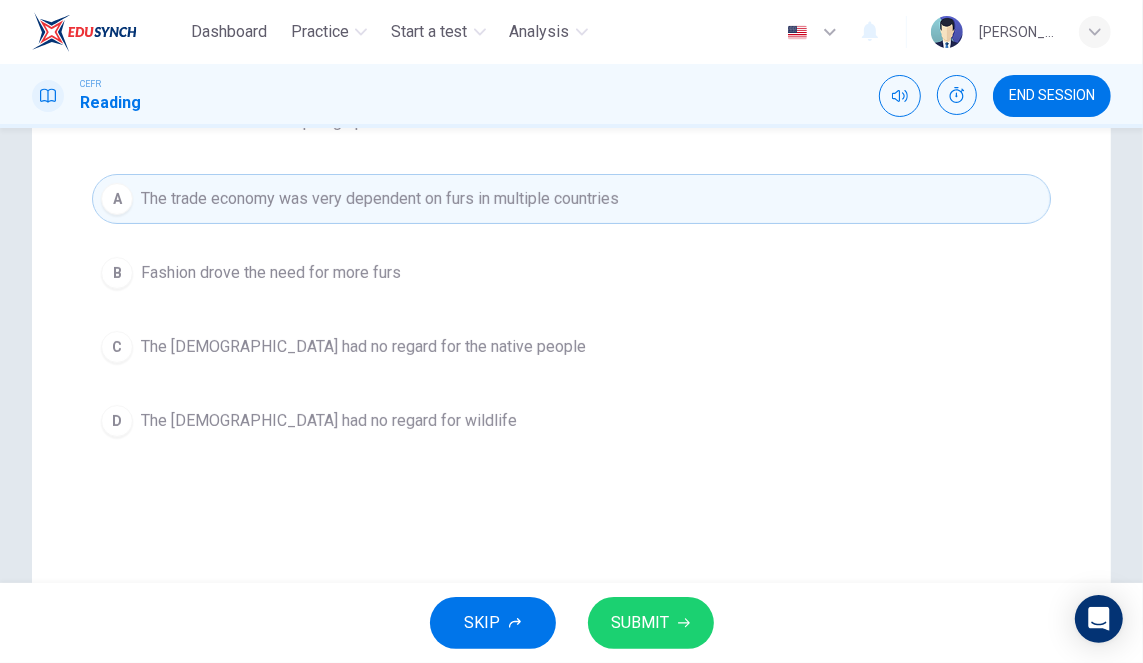 click on "Fashion drove the need for more furs" at bounding box center (271, 273) 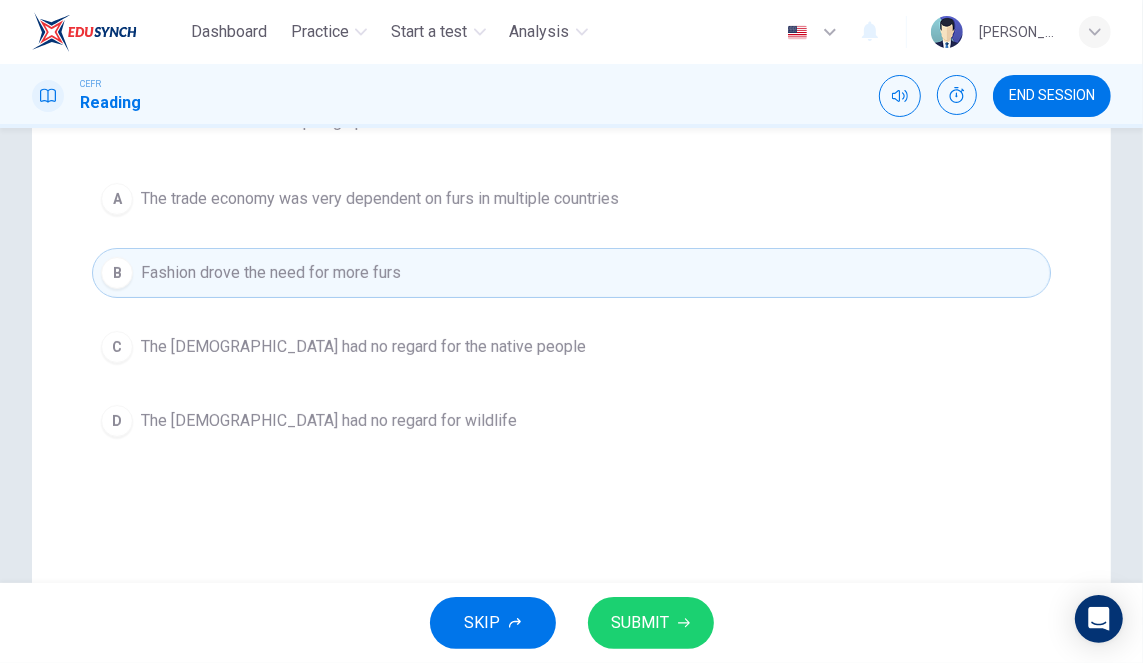 click on "The trade economy was very dependent on furs in multiple countries" at bounding box center (380, 199) 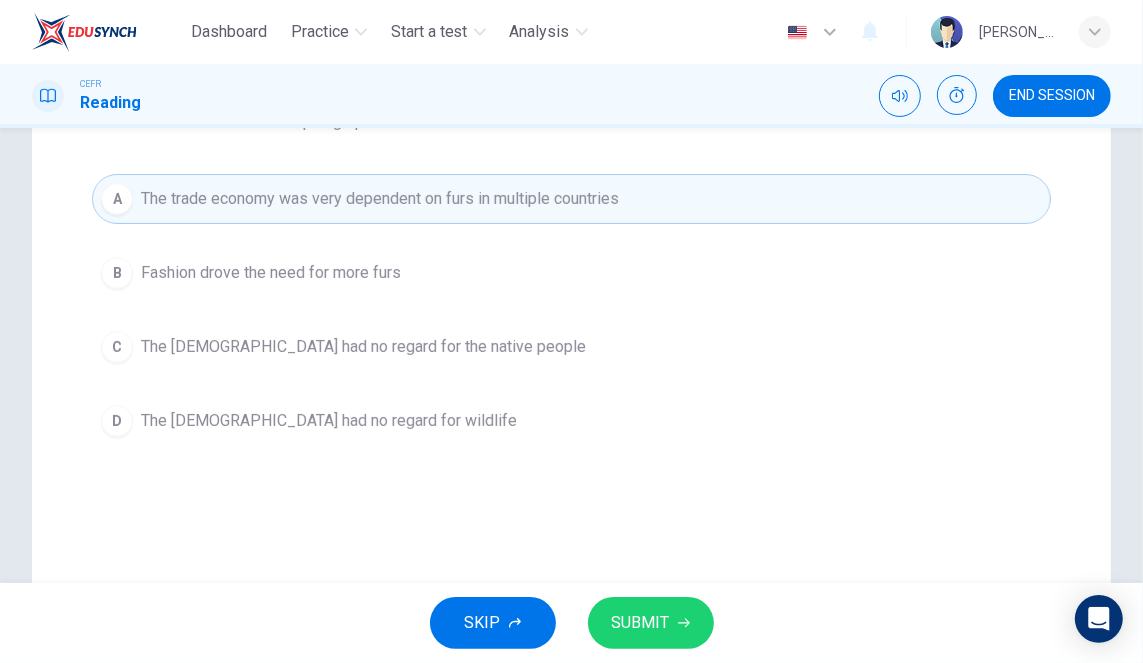 click on "SUBMIT" at bounding box center [651, 623] 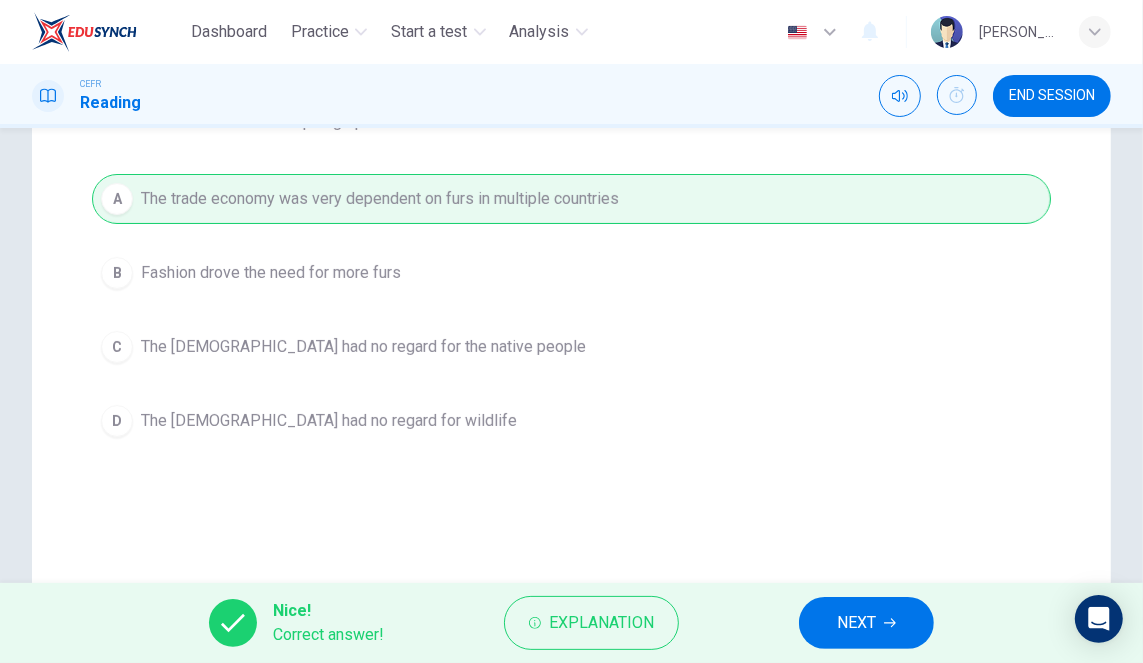 click on "Nice! Correct answer! Explanation NEXT" at bounding box center (571, 623) 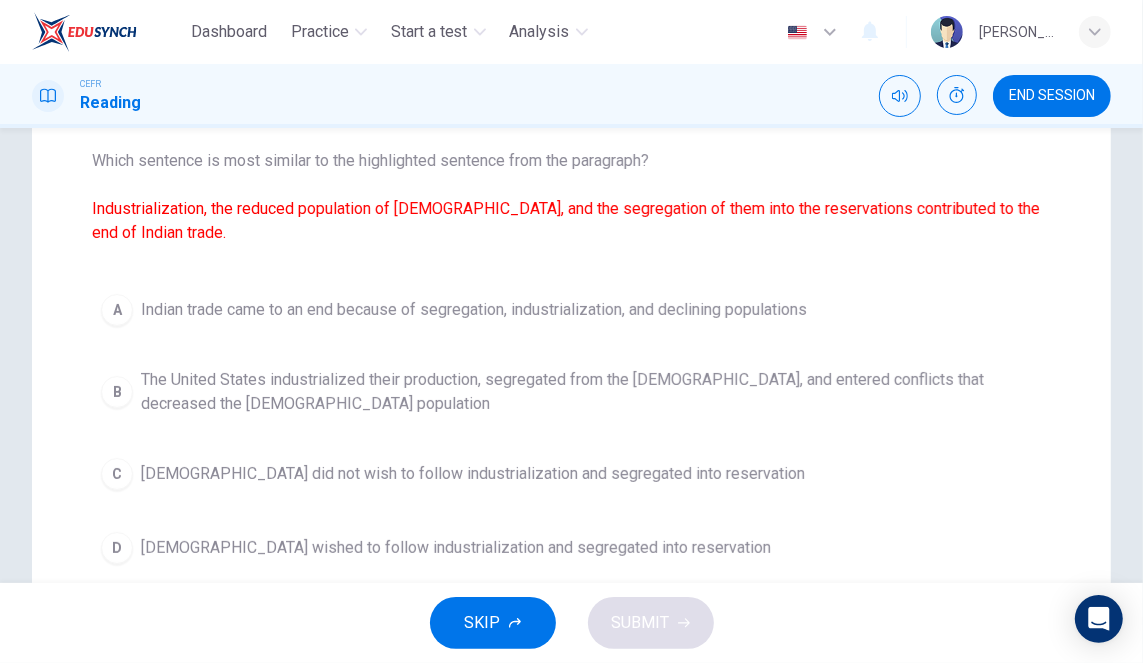 scroll, scrollTop: 208, scrollLeft: 0, axis: vertical 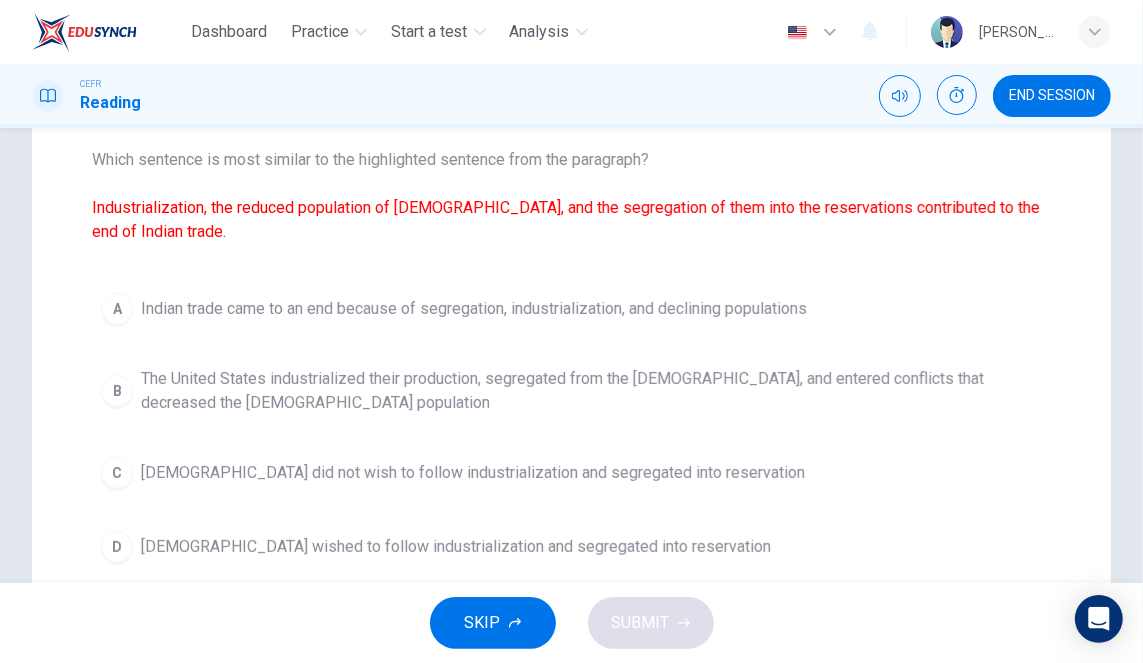 click on "Indian trade came to an end because of segregation, industrialization, and declining populations" at bounding box center [474, 309] 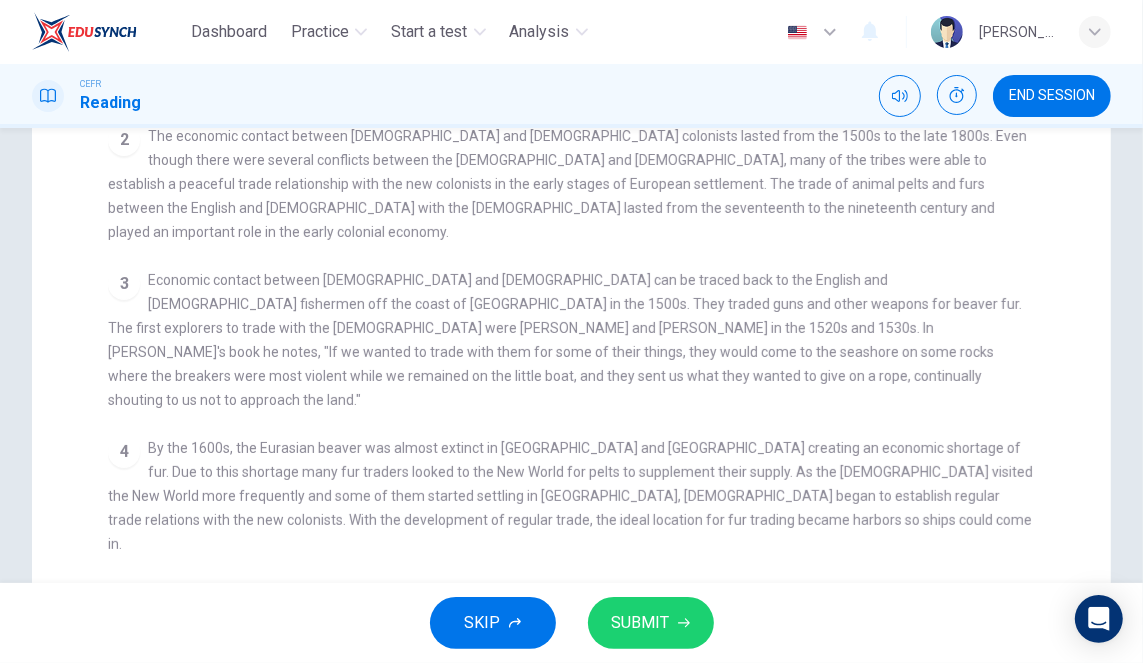 scroll, scrollTop: 268, scrollLeft: 0, axis: vertical 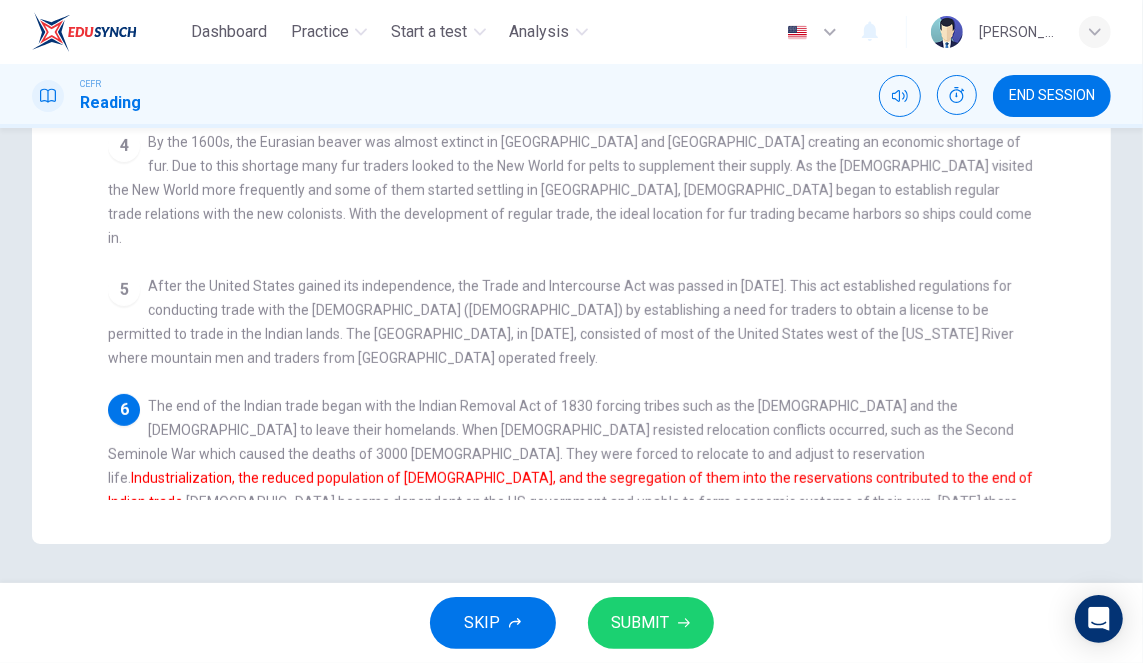 click on "The end of the Indian trade began with the Indian Removal Act of 1830 forcing tribes such as the [DEMOGRAPHIC_DATA] and the [DEMOGRAPHIC_DATA] to leave their homelands. When [DEMOGRAPHIC_DATA] resisted relocation conflicts occurred, such as the Second Seminole War which caused the deaths of 3000 [DEMOGRAPHIC_DATA]. They were forced to relocate to and adjust to reservation life.  Industrialization, the reduced population of [DEMOGRAPHIC_DATA], and the segregation of them into the reservations contributed to the end of Indian trade.  [DEMOGRAPHIC_DATA] became dependent on the US government and unable to form economic systems of their own. [DATE] there are several programs, such as the Harvard Project on American Indian Economic Development, that are helping reservations become independent and financially stable communities." at bounding box center [570, 478] 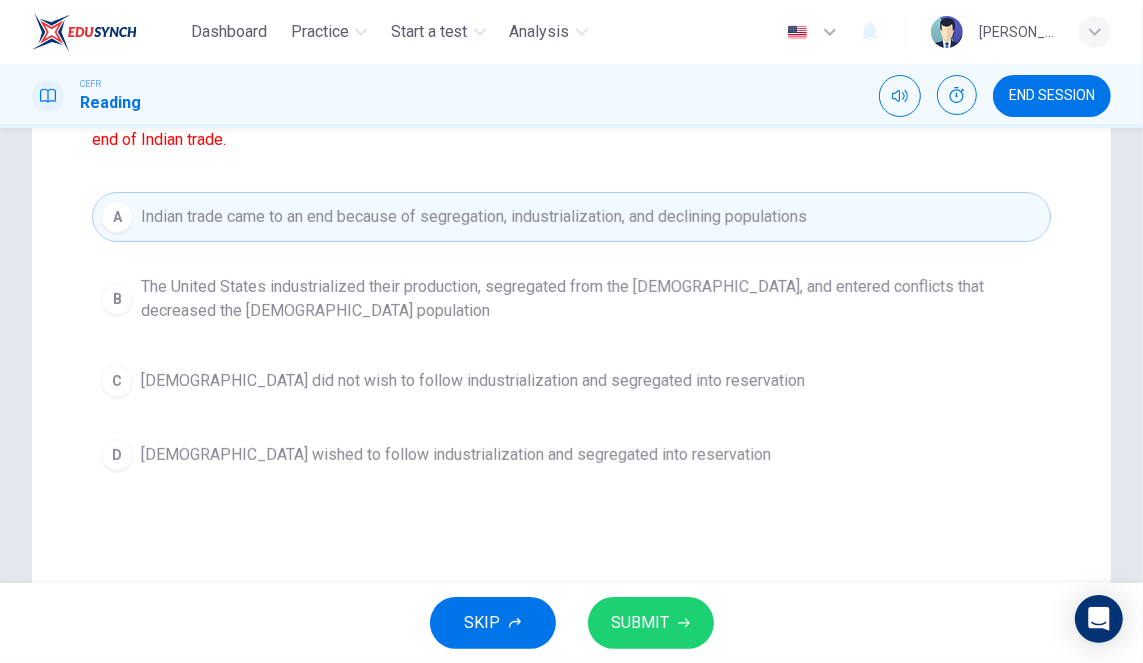 scroll, scrollTop: 298, scrollLeft: 0, axis: vertical 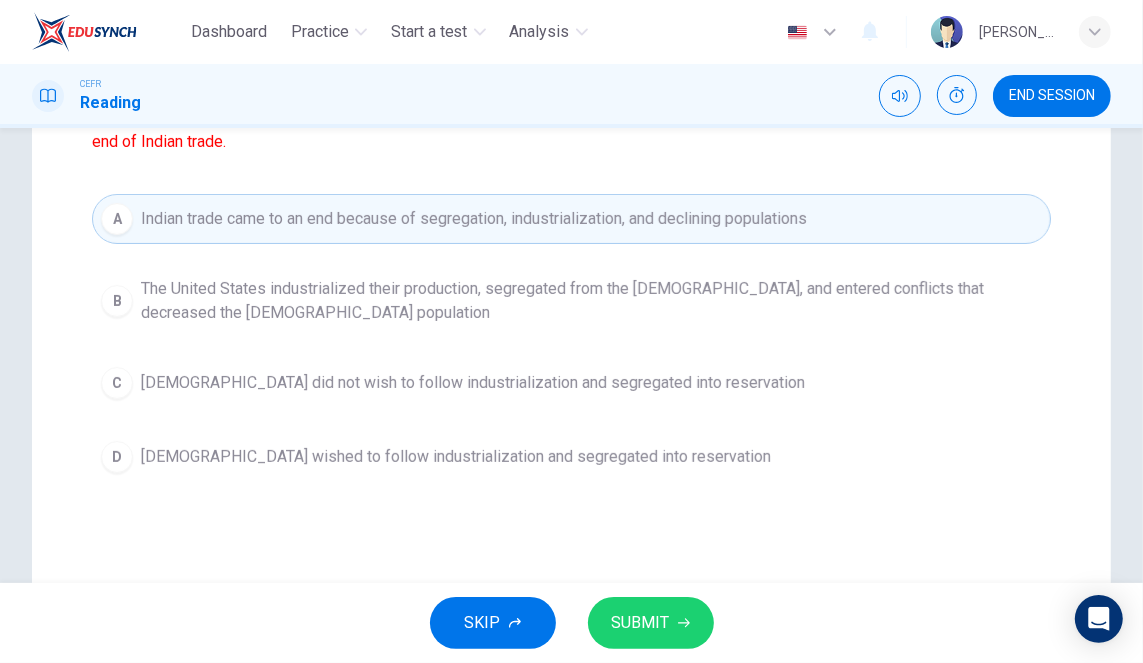 click on "SUBMIT" at bounding box center (651, 623) 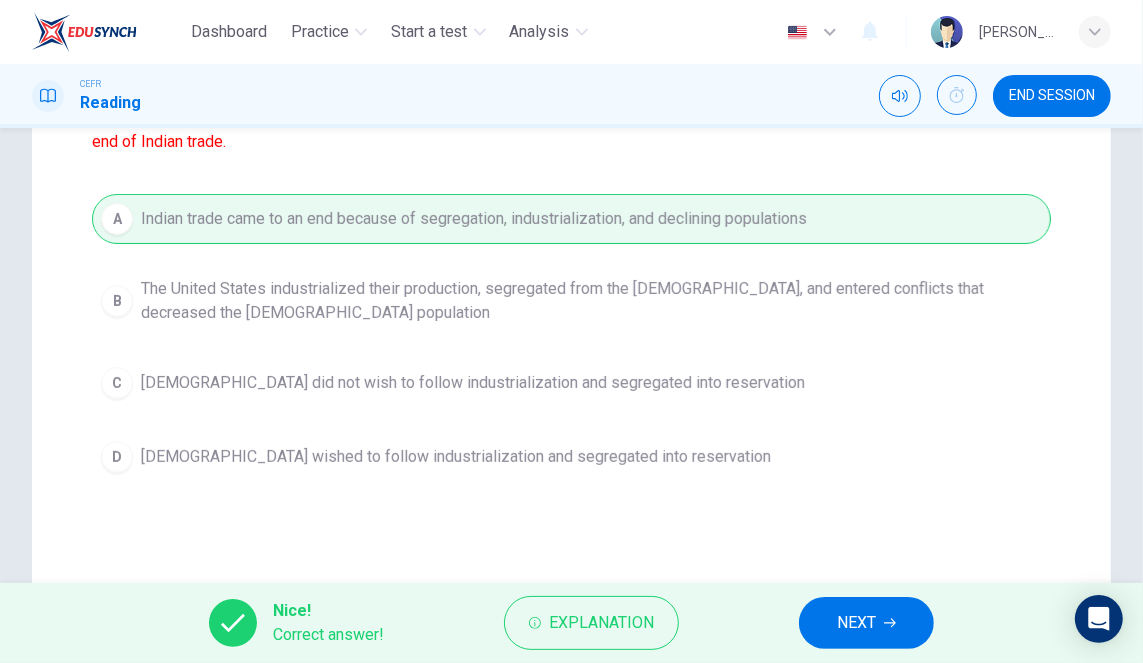 click on "NEXT" at bounding box center (866, 623) 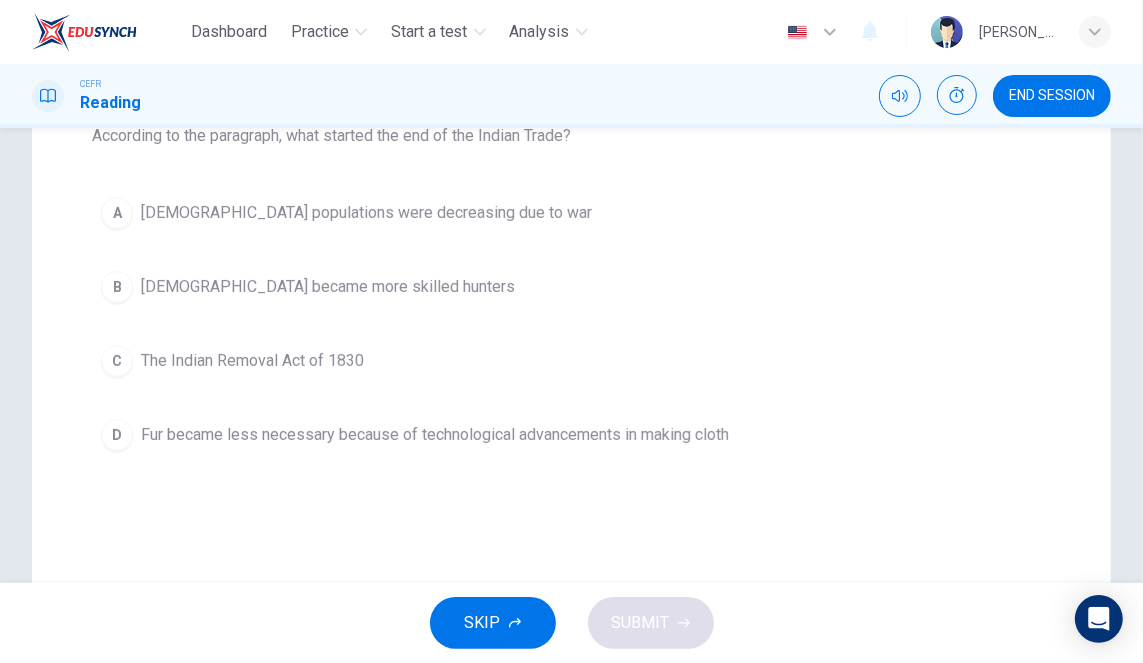 scroll, scrollTop: 229, scrollLeft: 0, axis: vertical 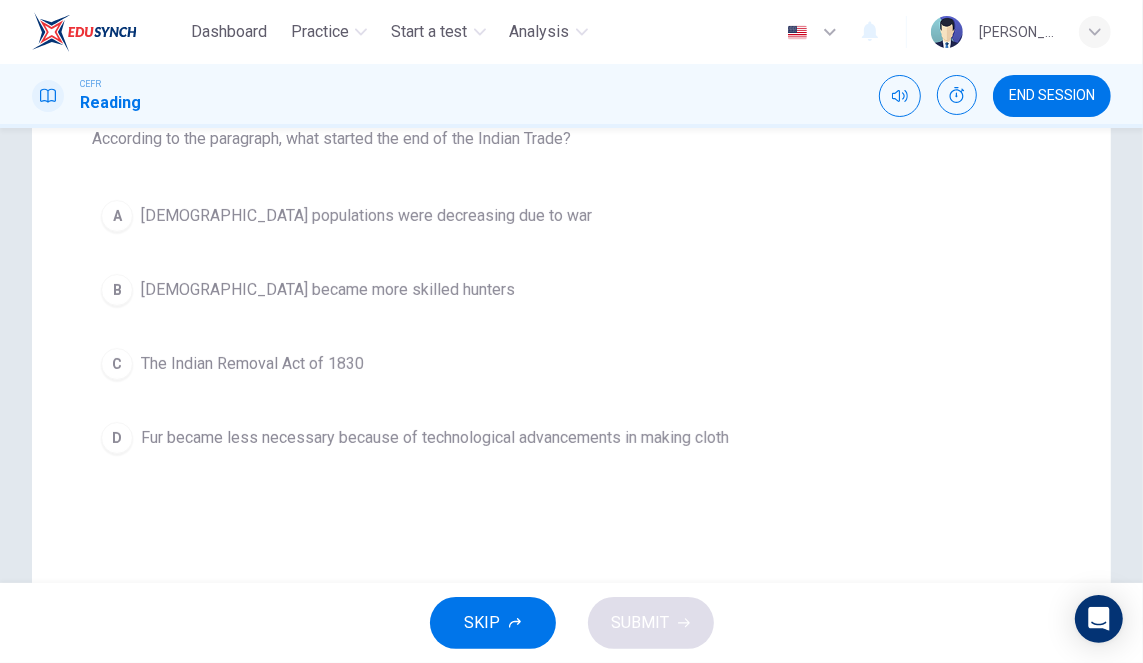 click on "C The Indian Removal Act of 1830" at bounding box center [571, 364] 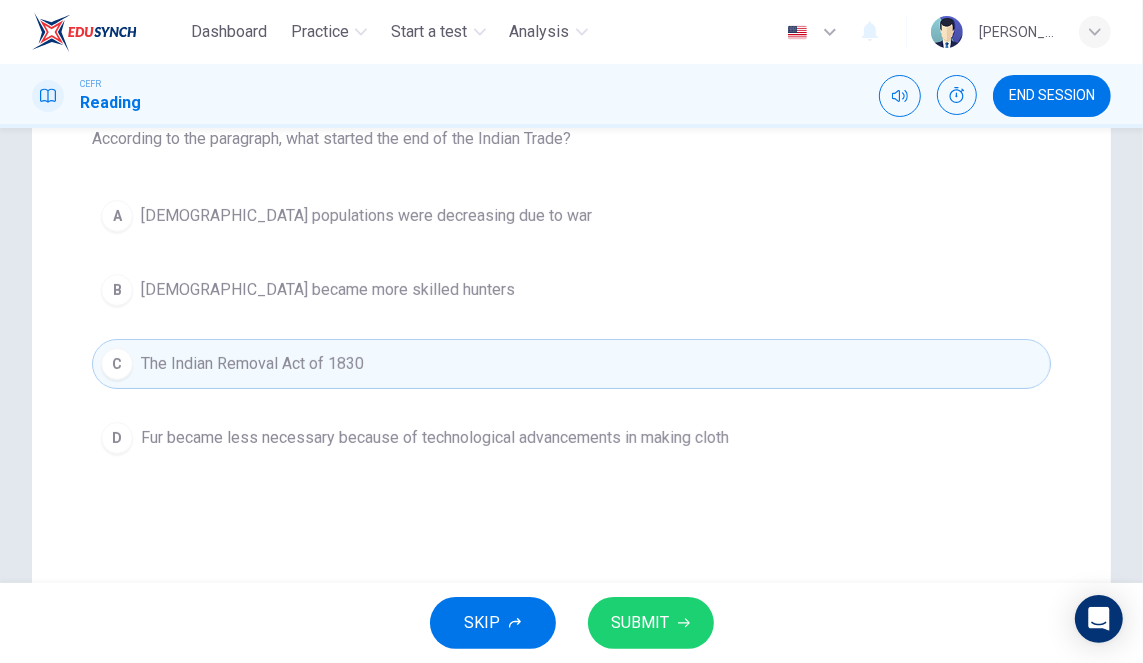 click 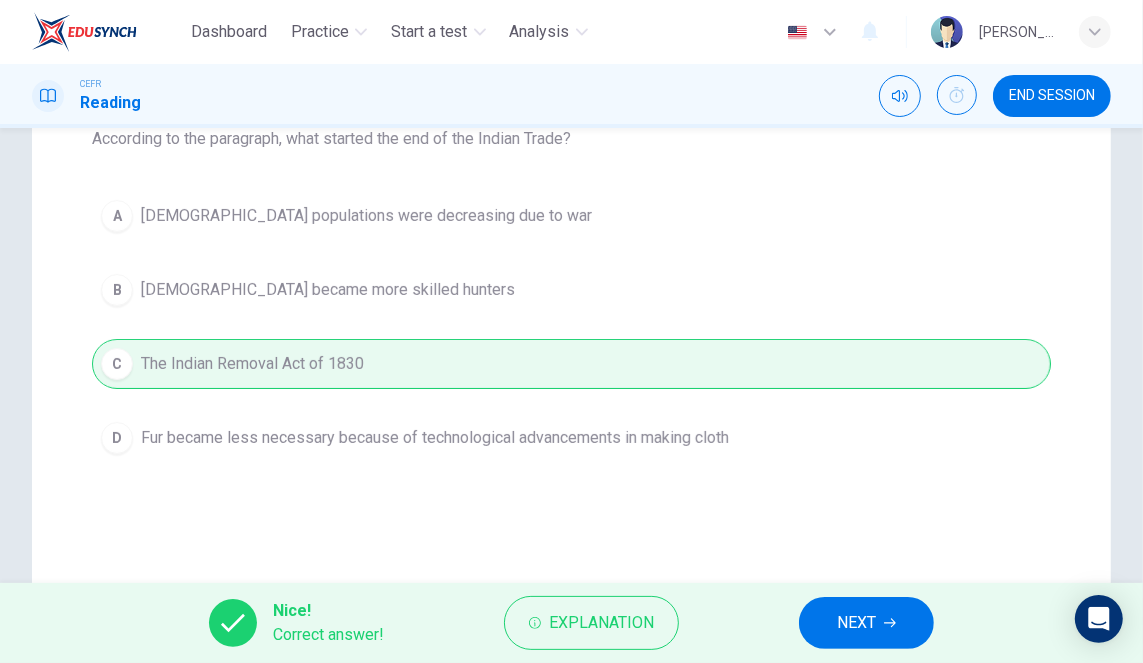 click on "Nice! Correct answer! Explanation NEXT" at bounding box center [571, 623] 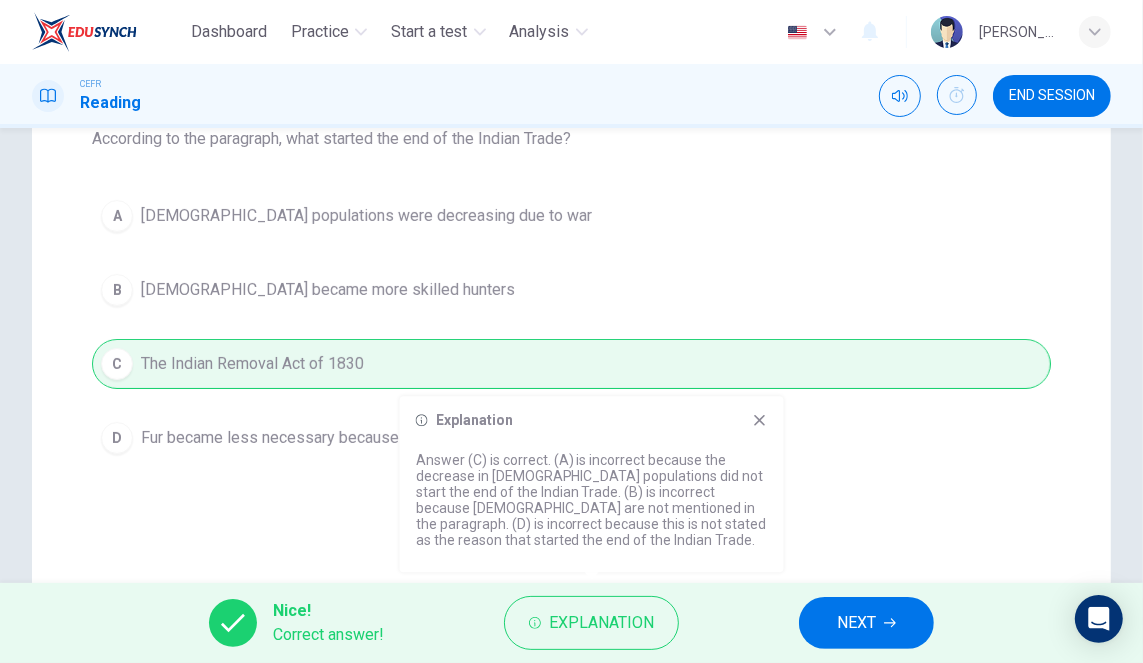 click on "NEXT" at bounding box center (866, 623) 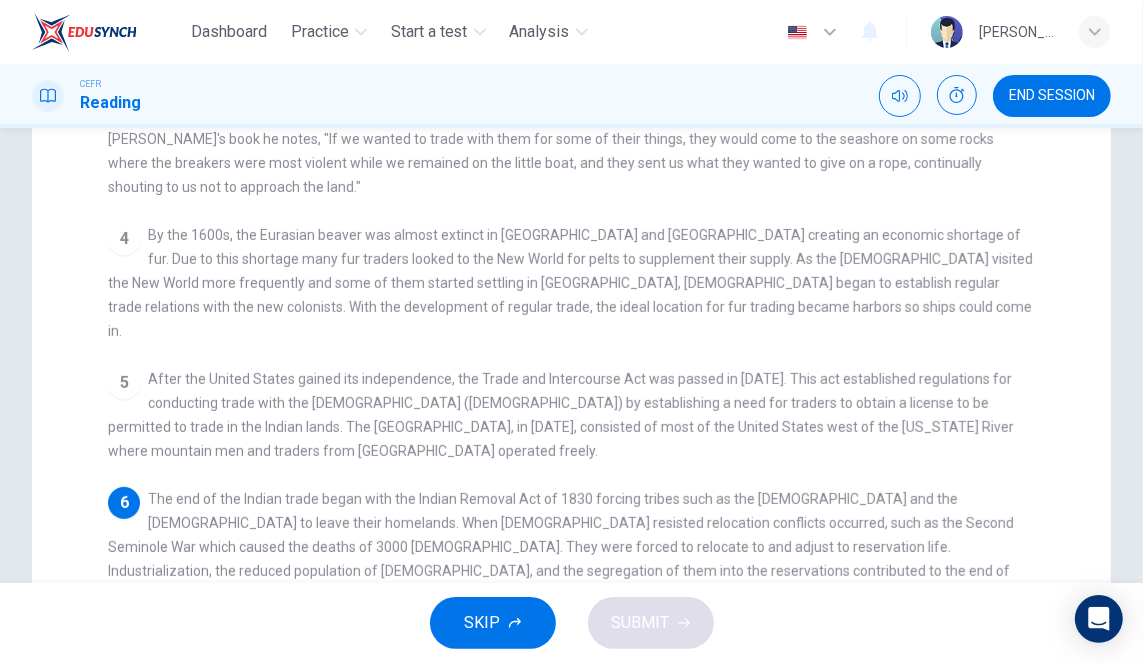 scroll, scrollTop: 572, scrollLeft: 0, axis: vertical 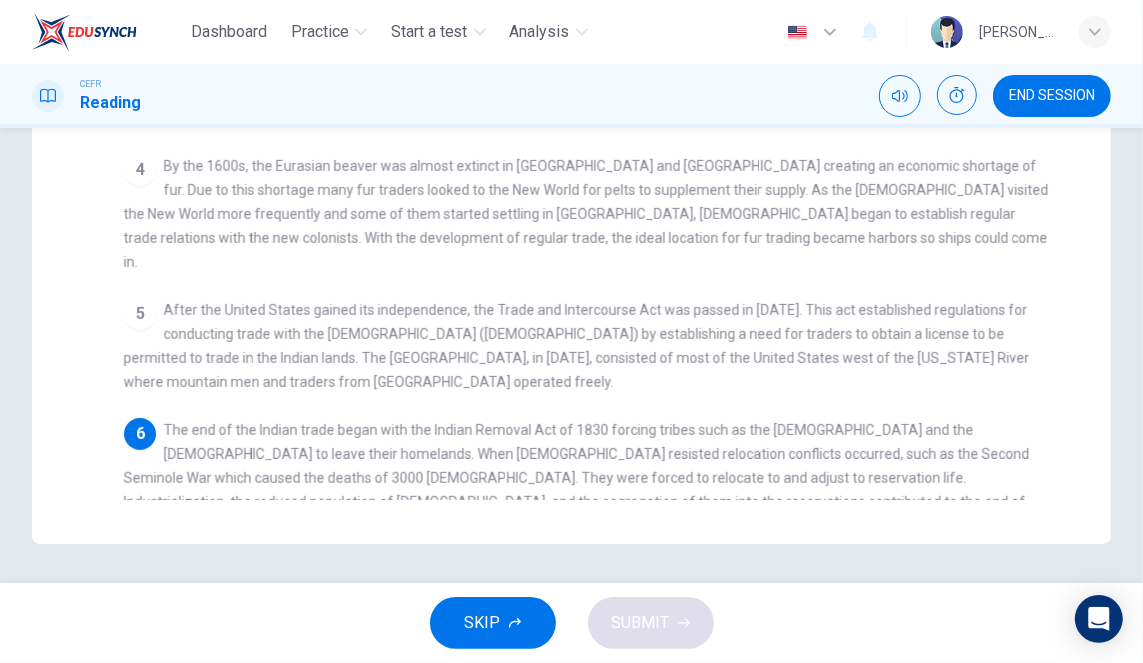 checkbox on "false" 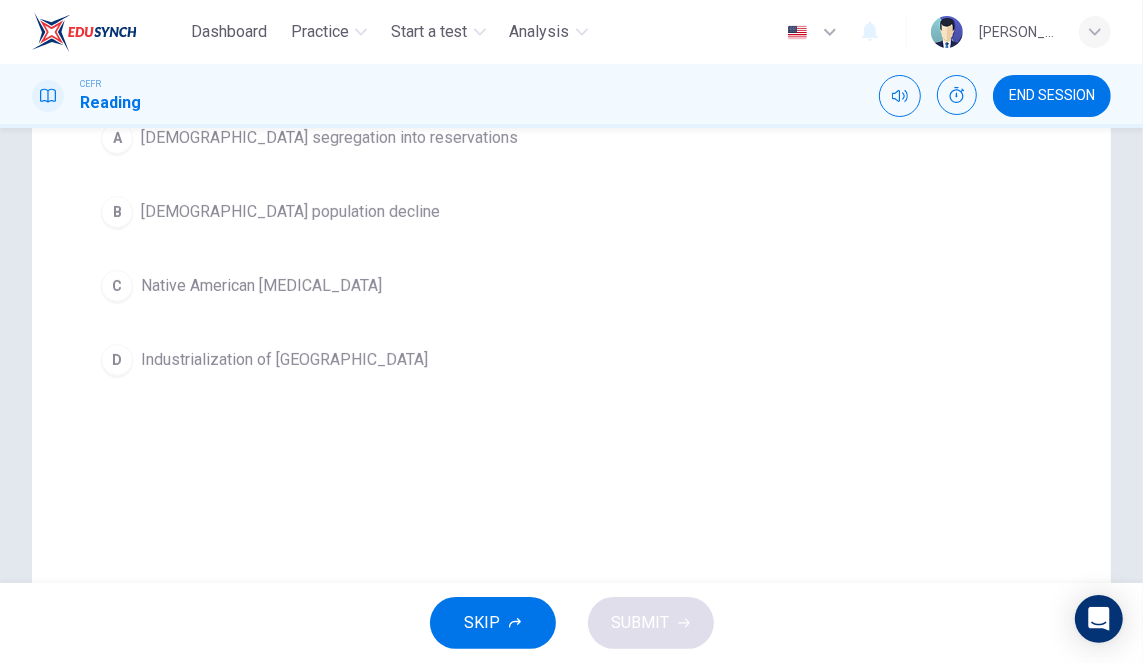 scroll, scrollTop: 305, scrollLeft: 0, axis: vertical 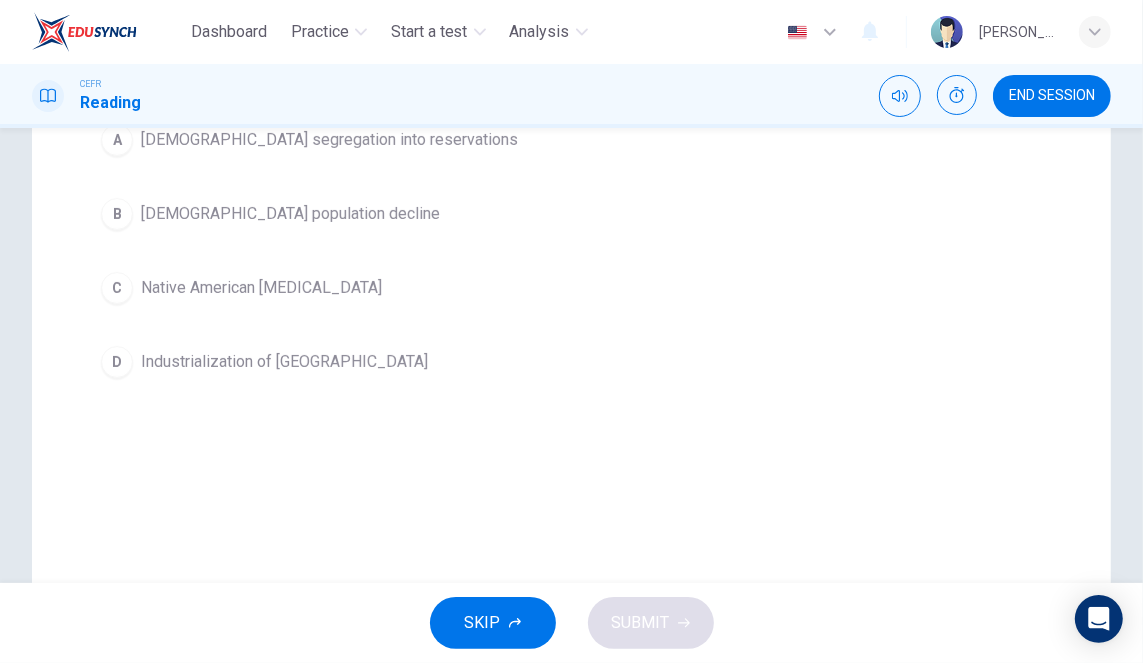 click on "C [DEMOGRAPHIC_DATA] [MEDICAL_DATA]" at bounding box center (571, 288) 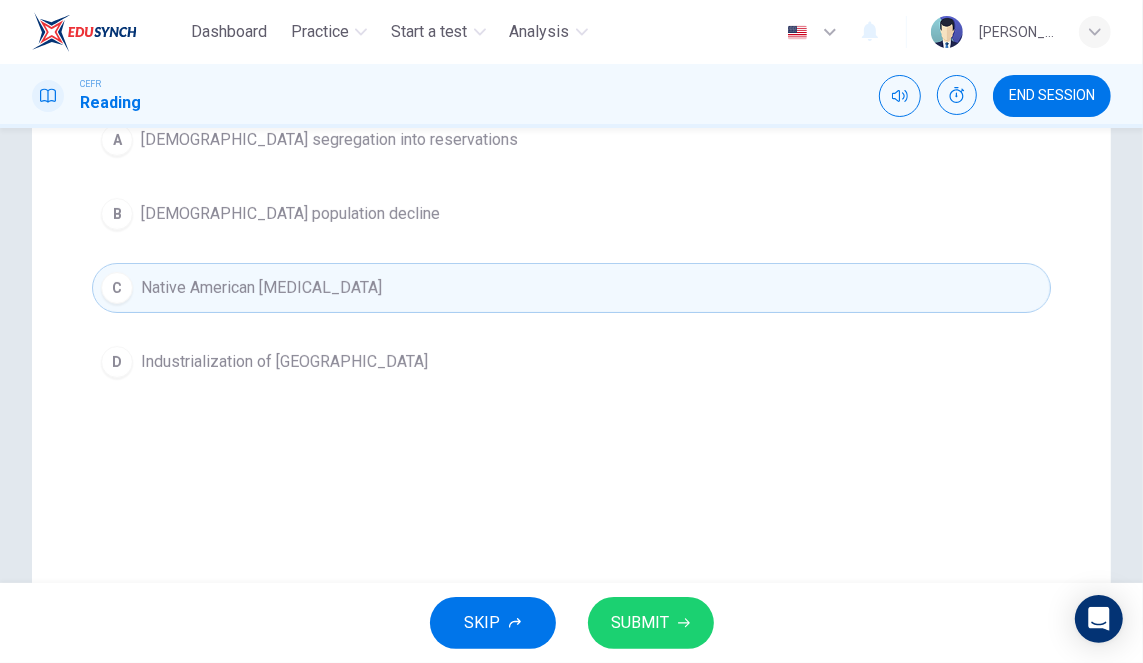 click on "SUBMIT" at bounding box center (641, 623) 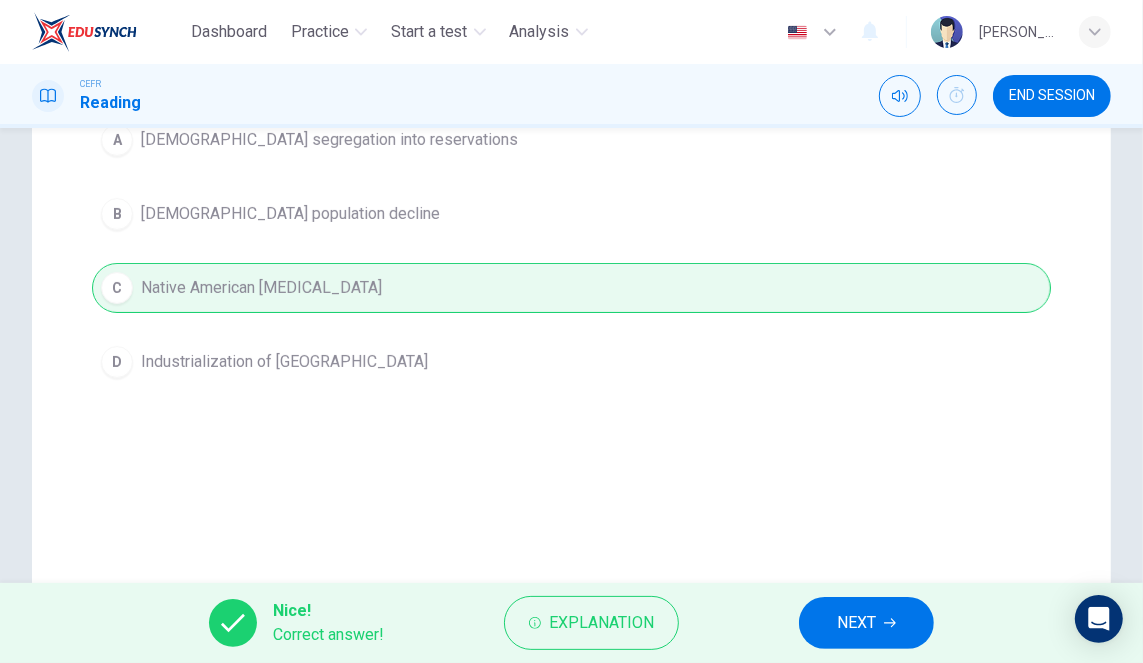 click 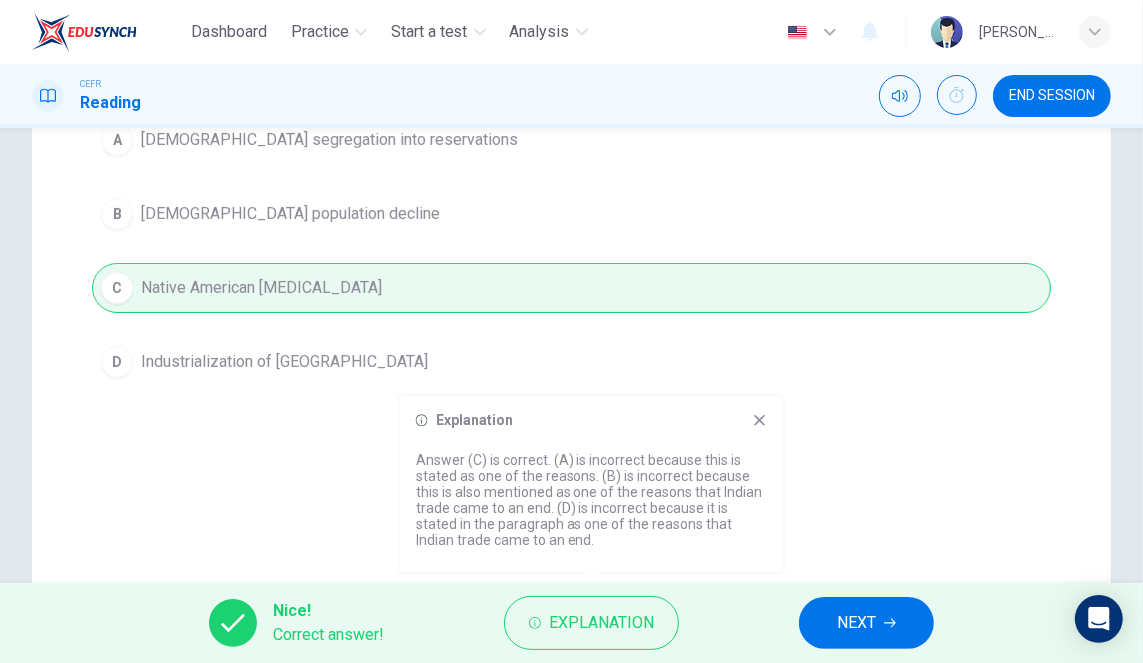 click on "NEXT" at bounding box center [866, 623] 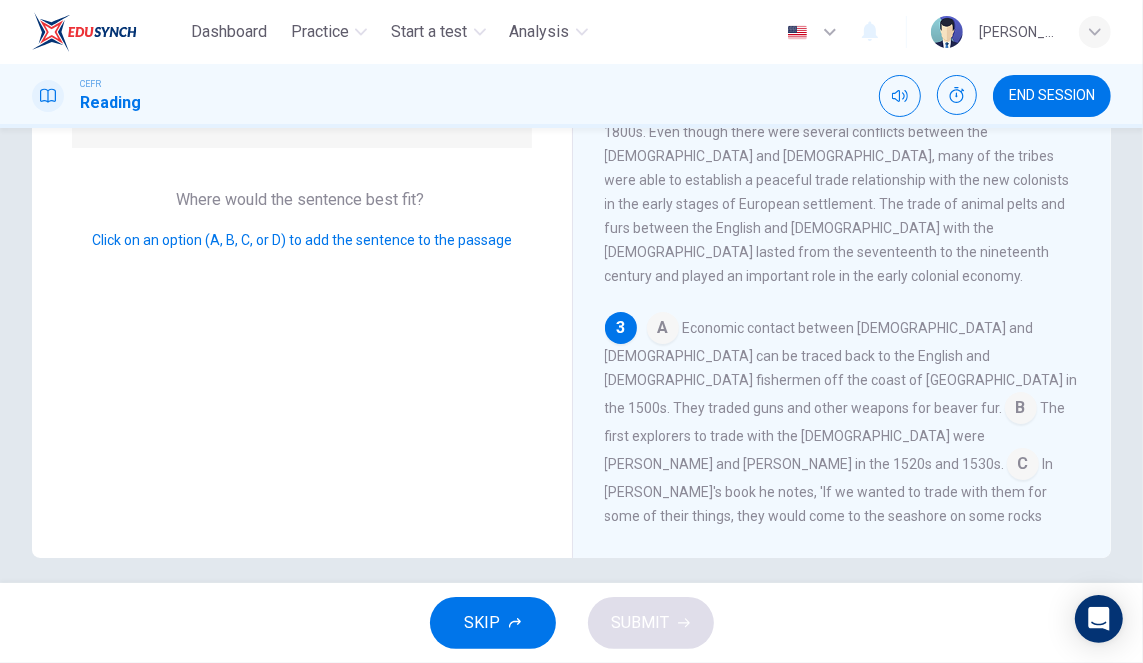 scroll, scrollTop: 140, scrollLeft: 0, axis: vertical 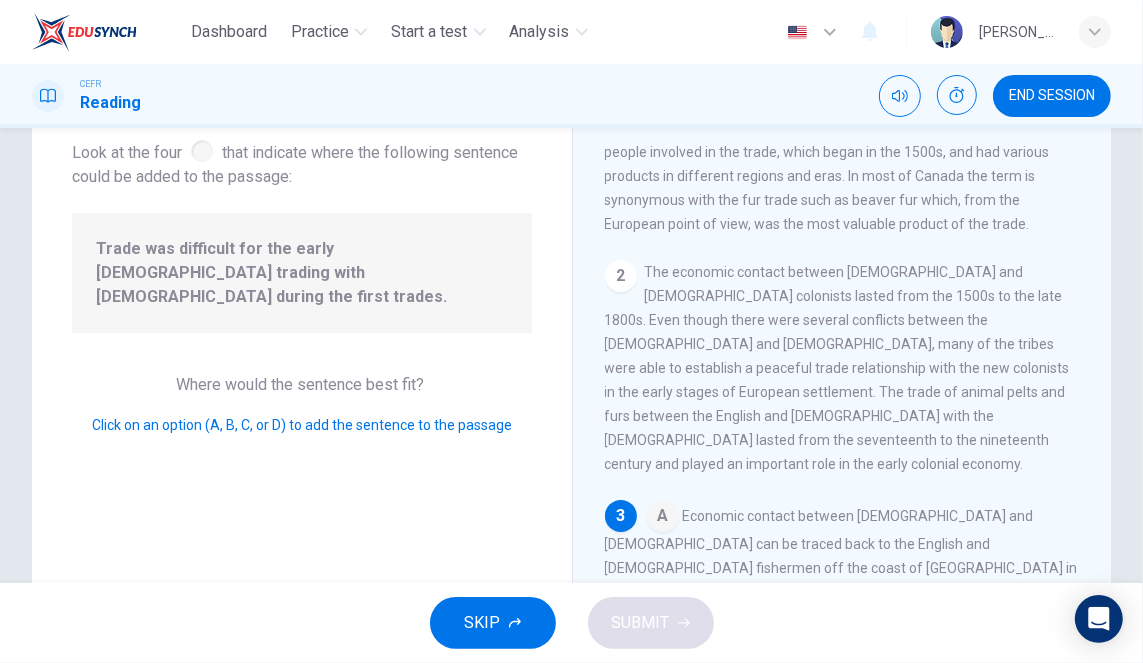 click 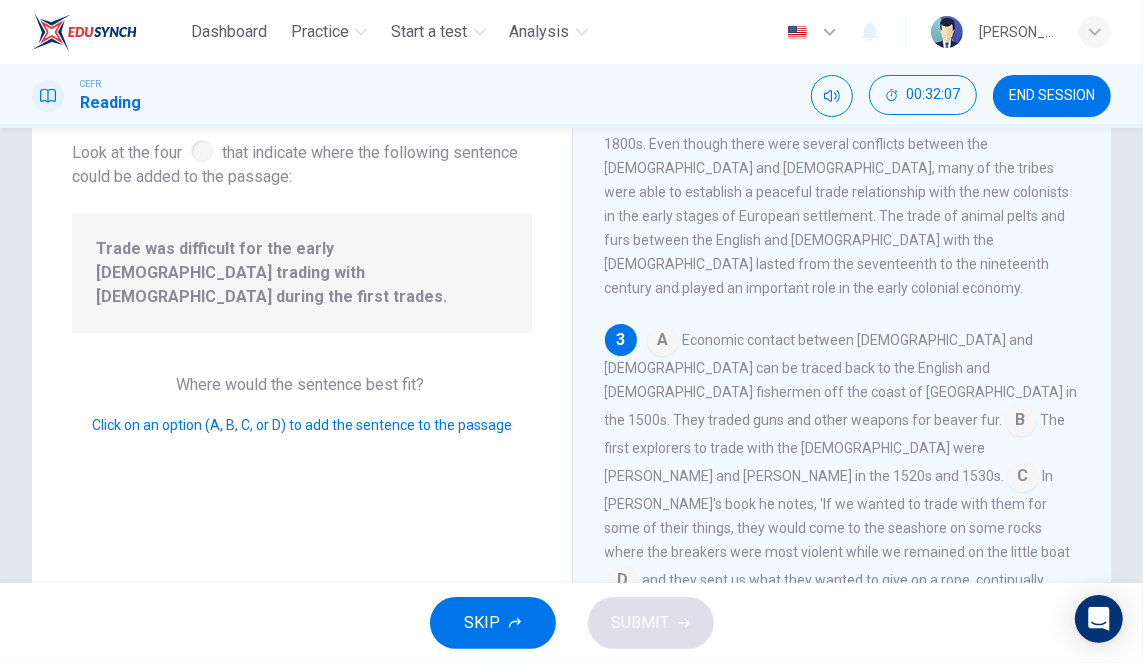 scroll, scrollTop: 316, scrollLeft: 0, axis: vertical 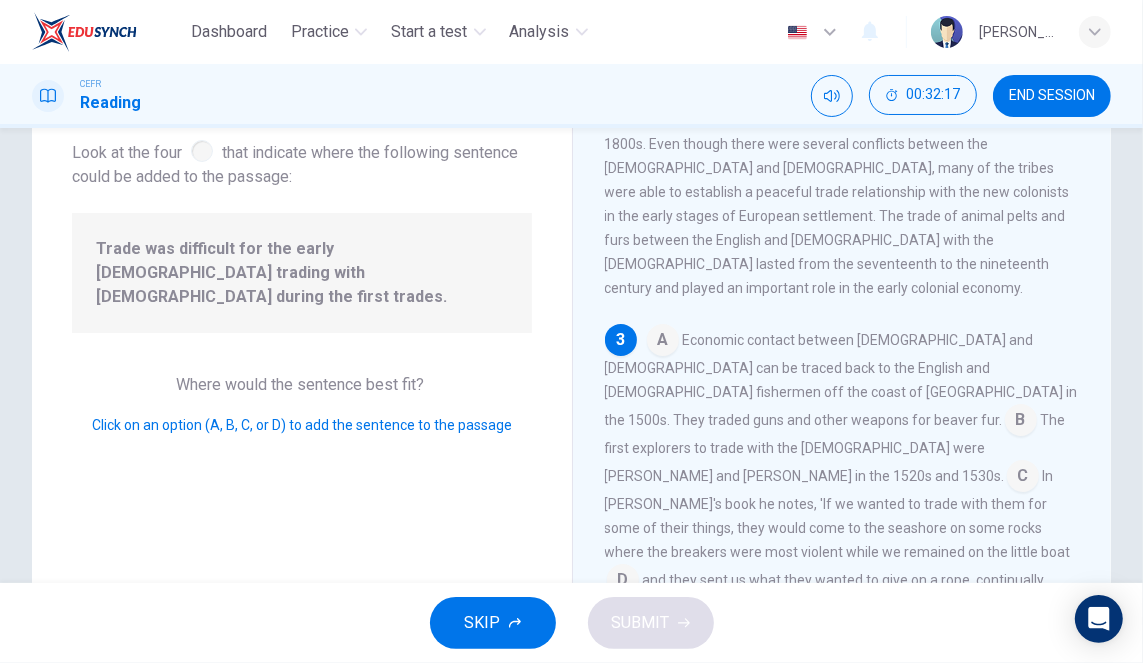 click at bounding box center (1023, 478) 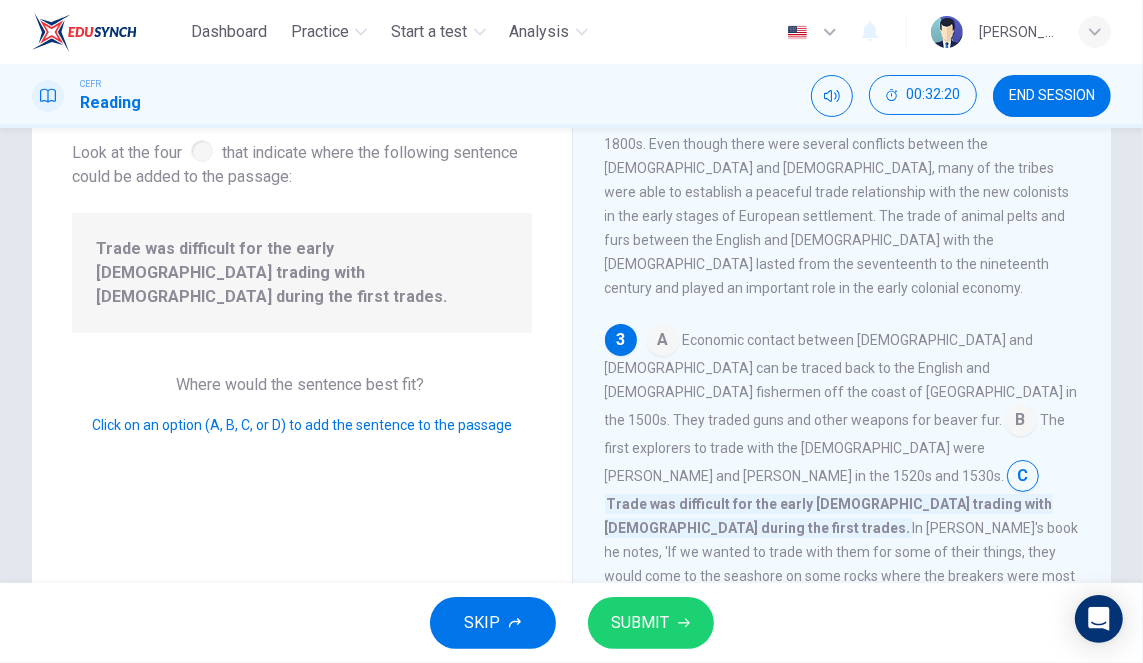 click at bounding box center [892, 606] 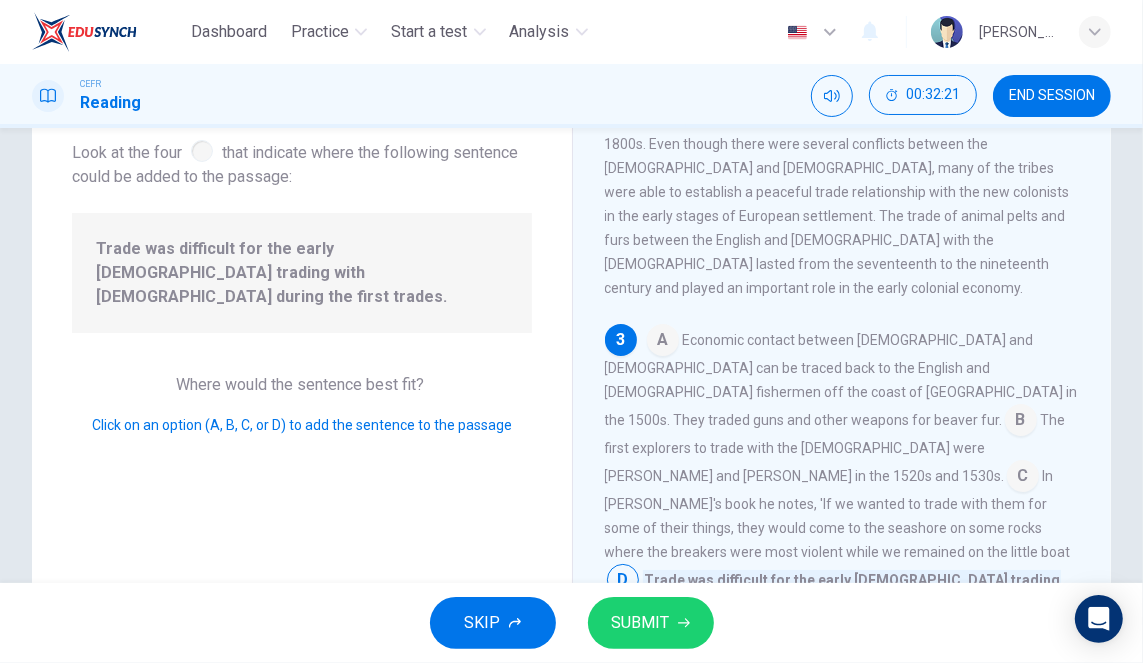 click at bounding box center [1023, 478] 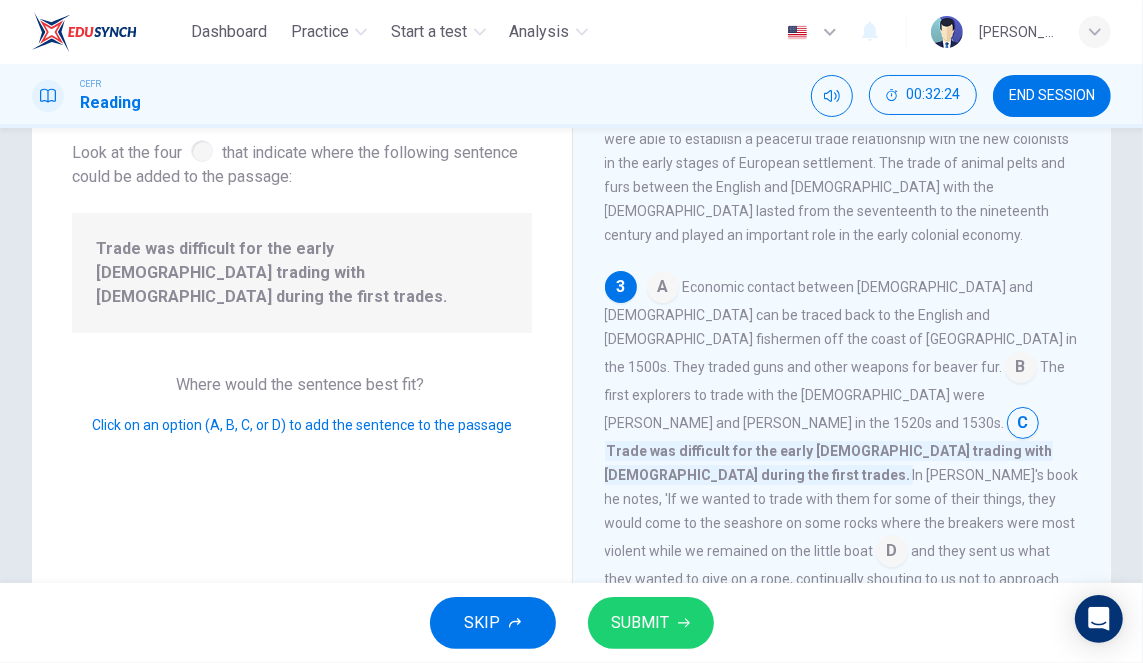 scroll, scrollTop: 378, scrollLeft: 0, axis: vertical 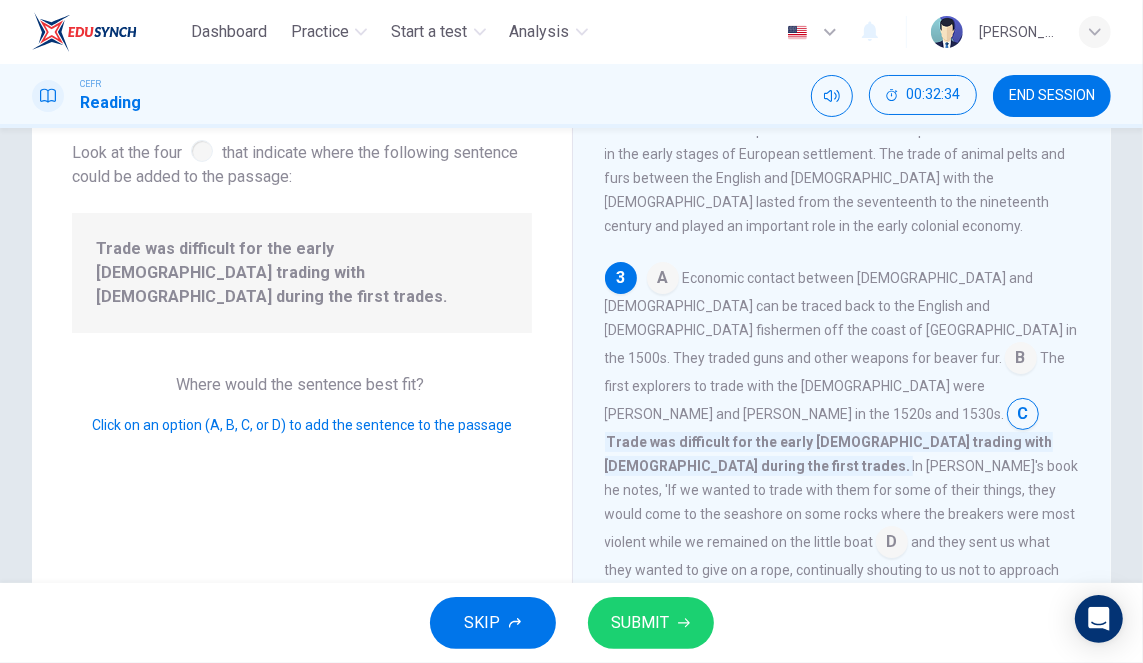 click at bounding box center [1021, 360] 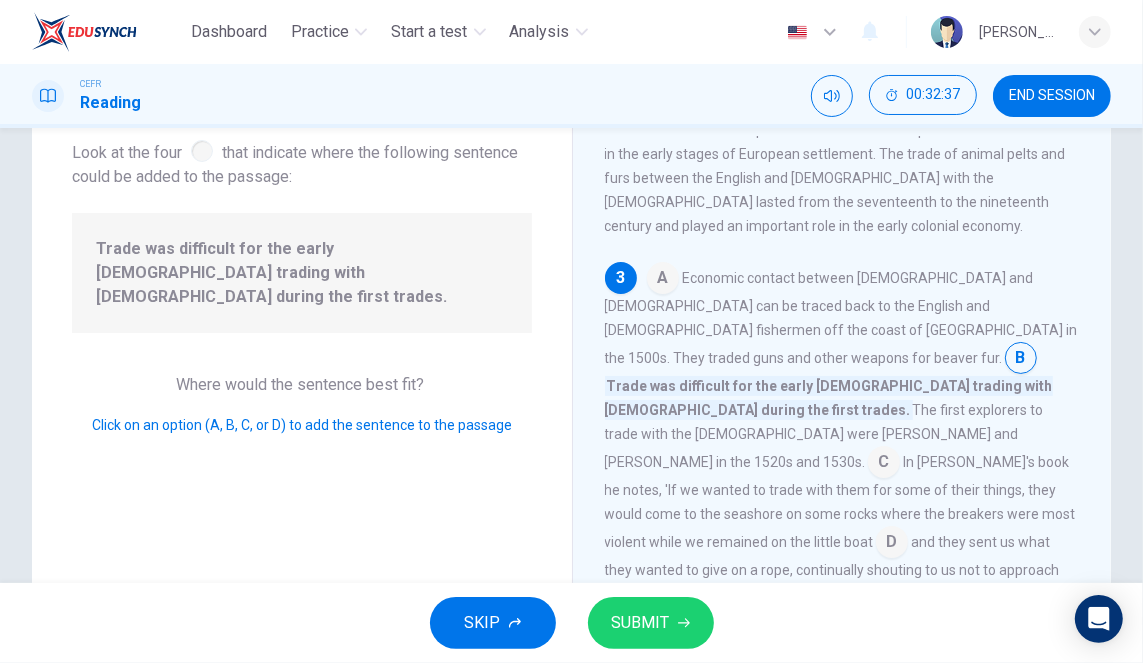 click 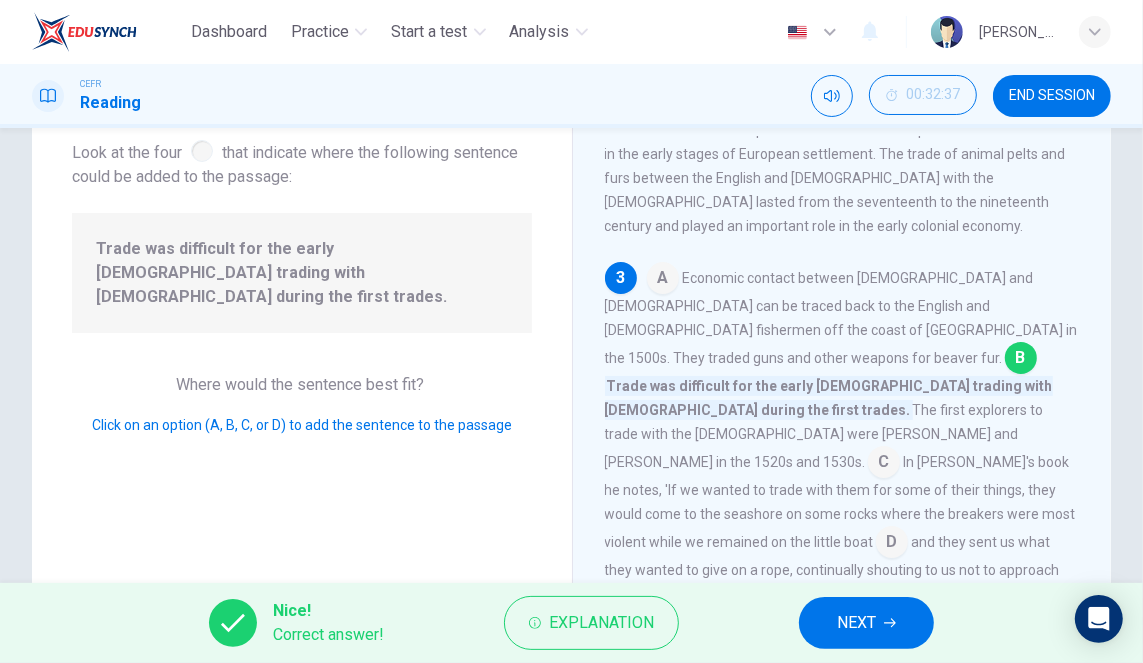 click 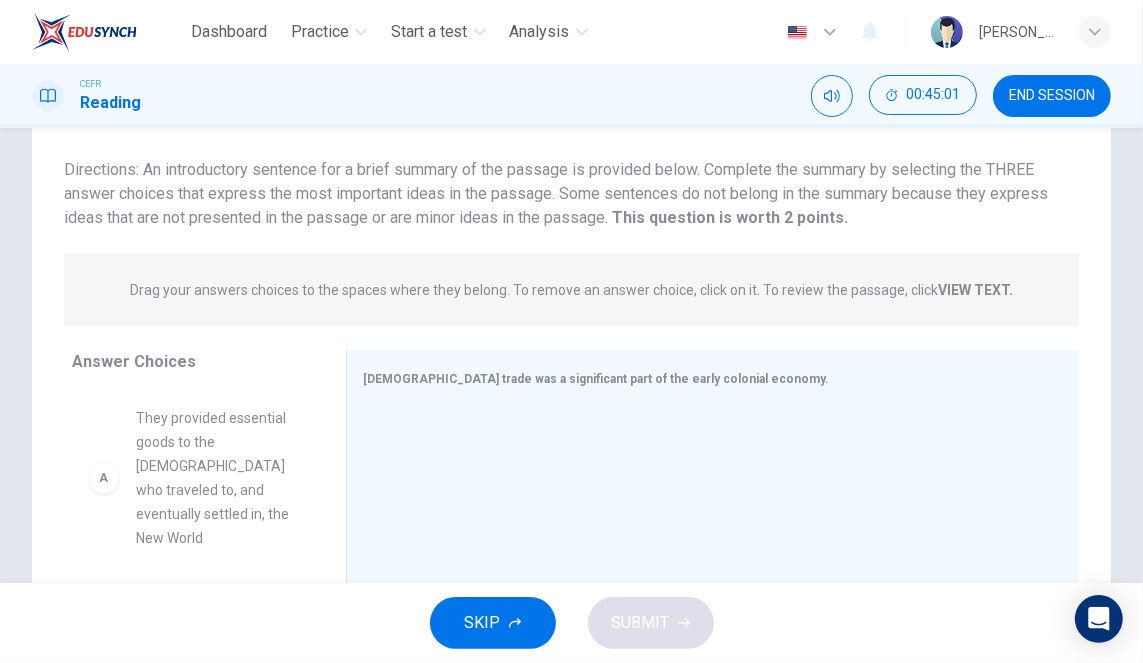 scroll, scrollTop: 120, scrollLeft: 0, axis: vertical 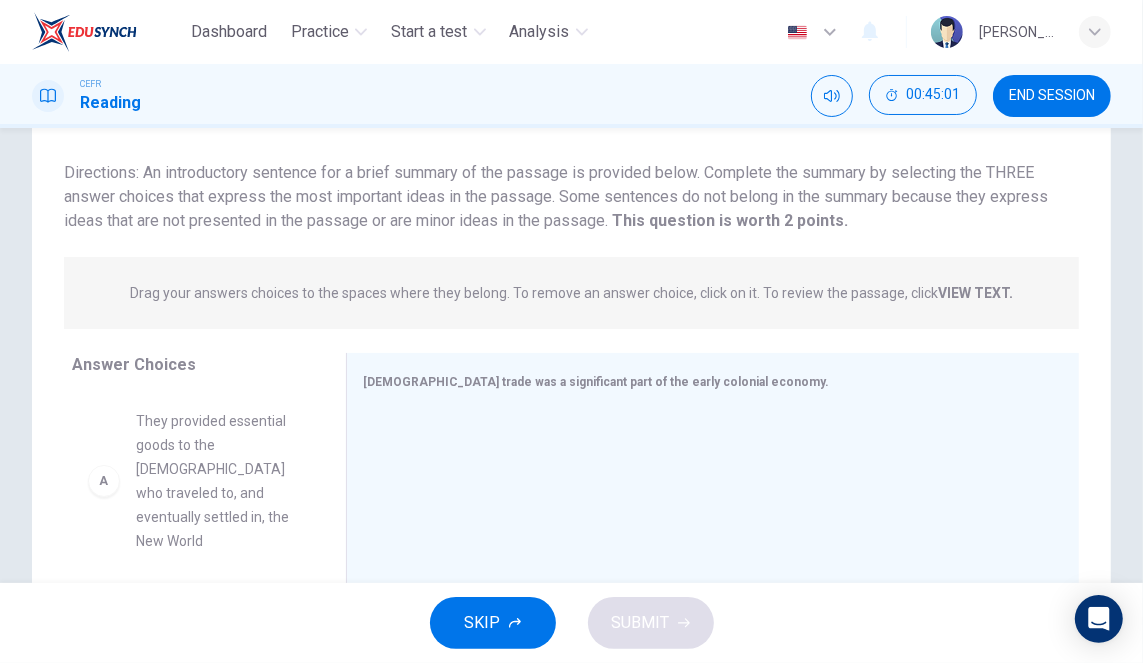 click on "They provided essential goods to the [DEMOGRAPHIC_DATA] who traveled to, and eventually settled in, the New World" at bounding box center [217, 481] 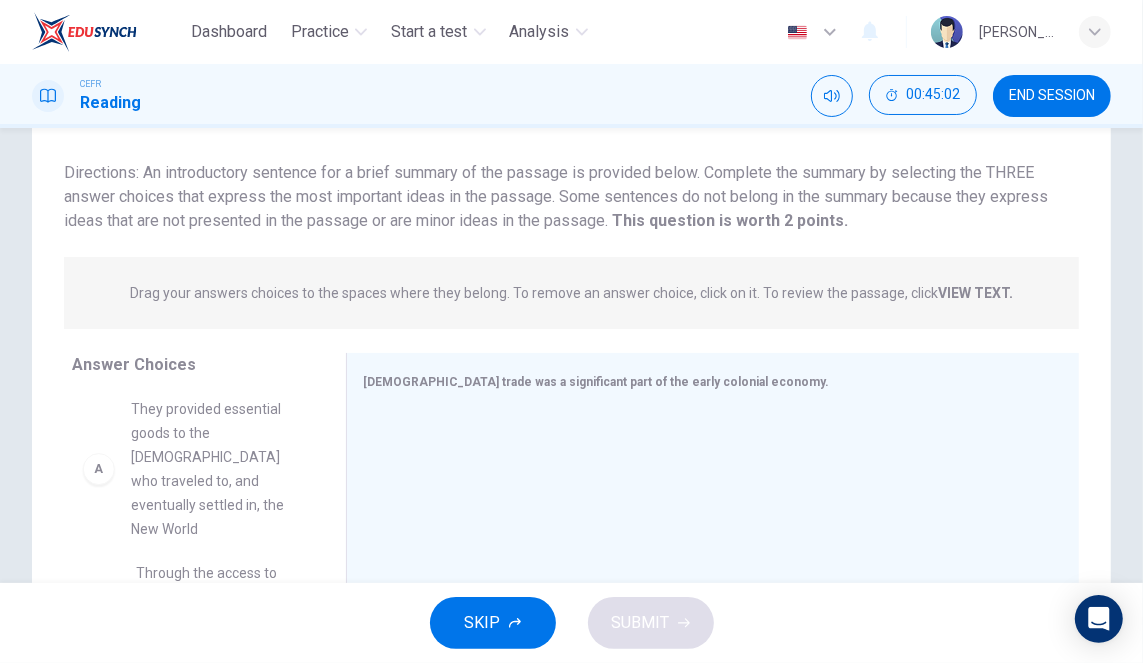 scroll, scrollTop: 0, scrollLeft: 0, axis: both 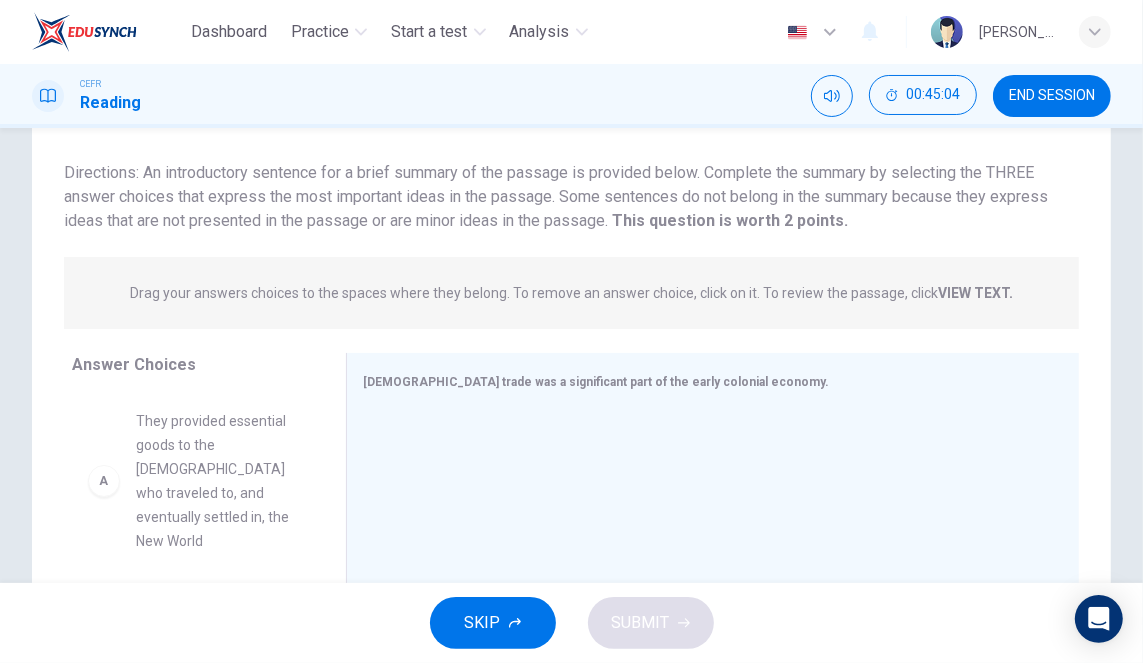 click on "They provided essential goods to the [DEMOGRAPHIC_DATA] who traveled to, and eventually settled in, the New World" at bounding box center [217, 481] 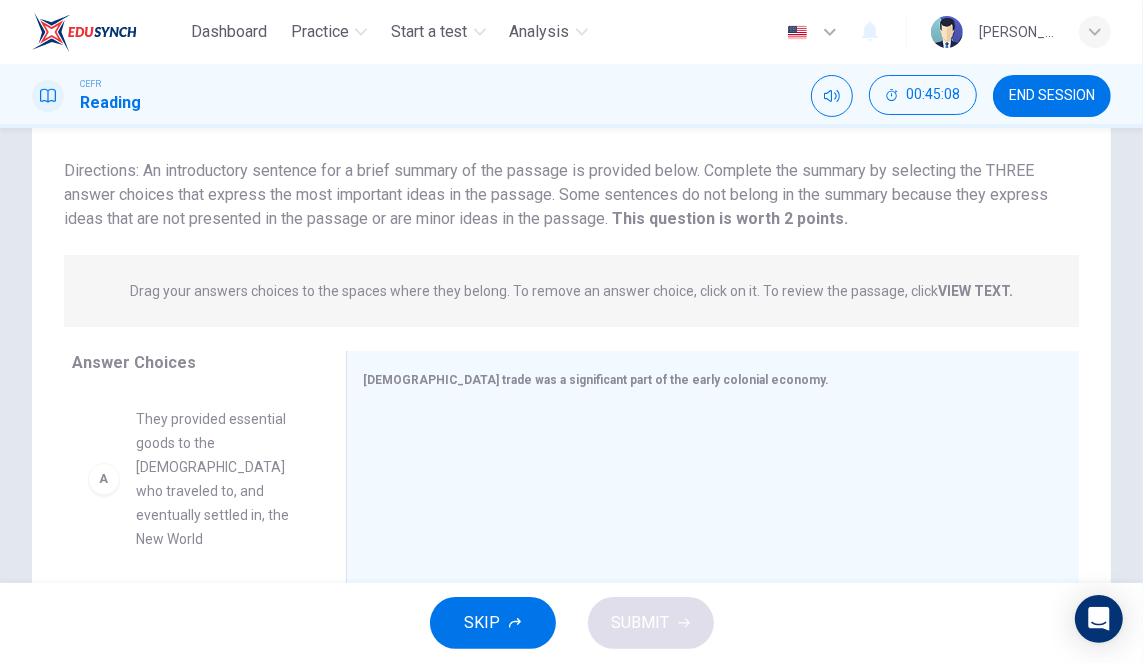 scroll, scrollTop: 134, scrollLeft: 0, axis: vertical 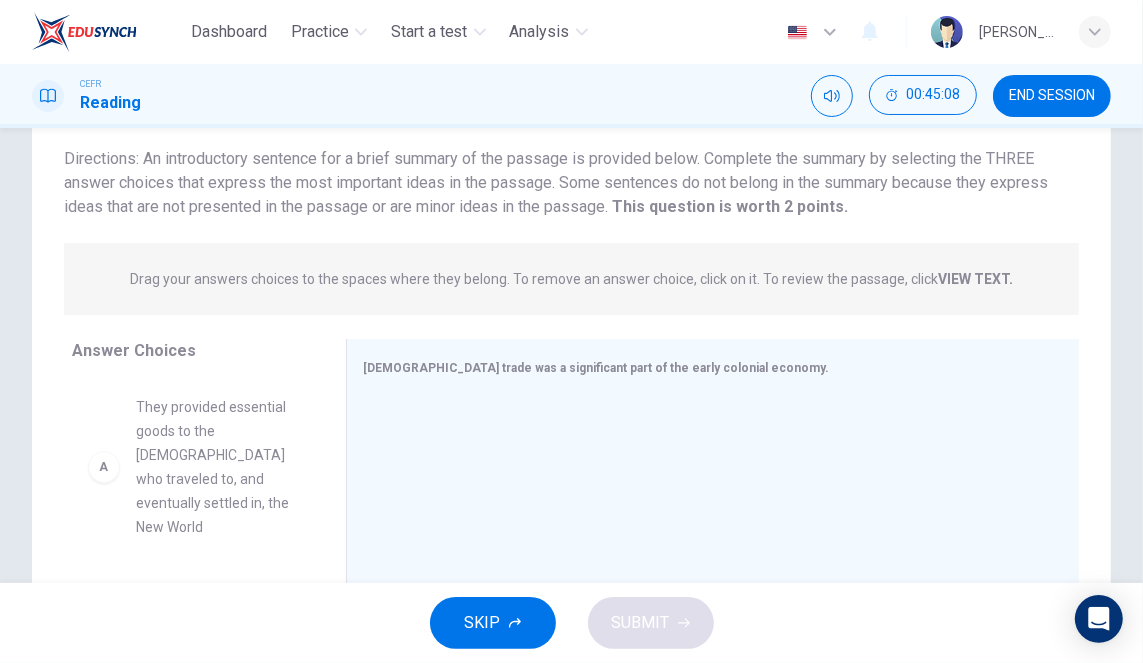 click on "A" at bounding box center (104, 467) 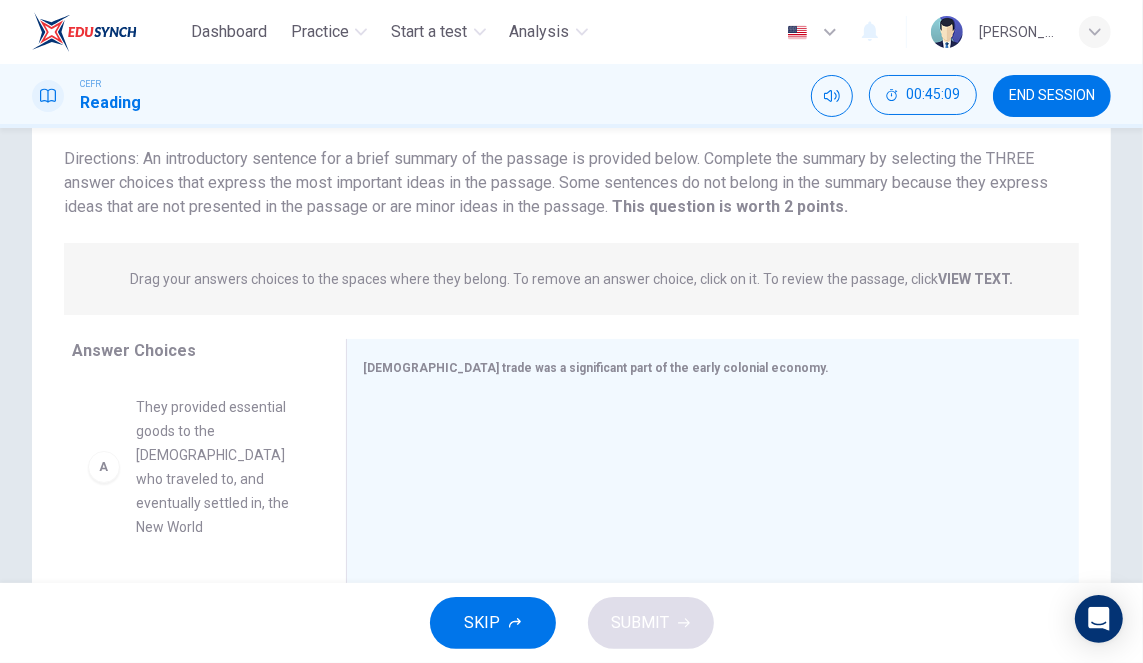 click on "A" at bounding box center (104, 467) 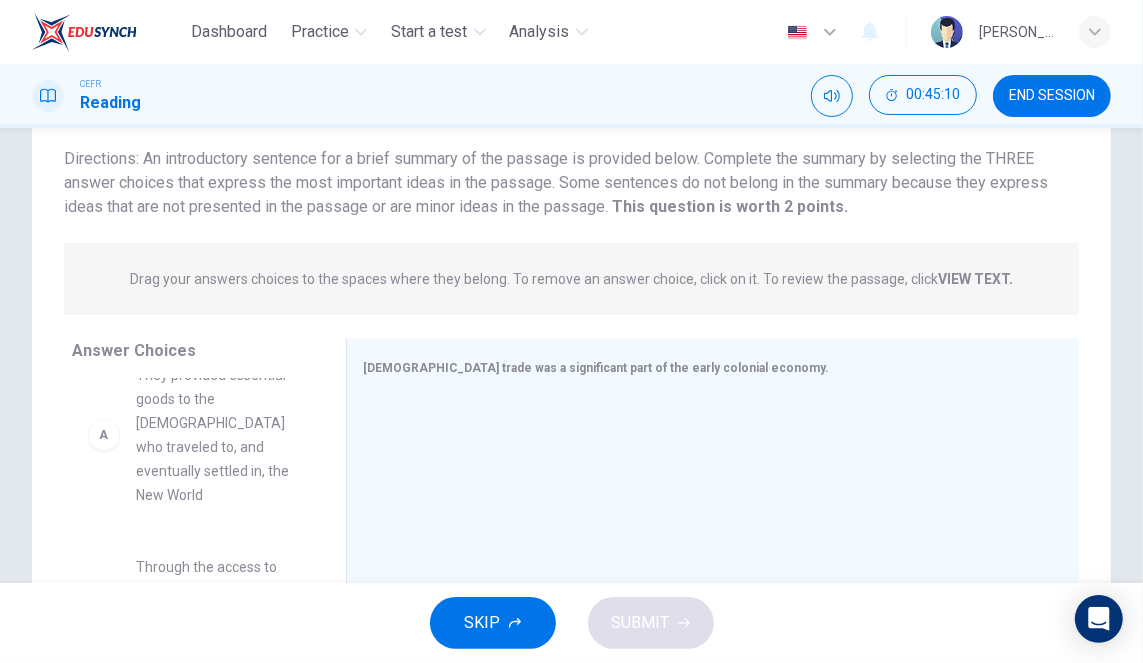 scroll, scrollTop: 0, scrollLeft: 0, axis: both 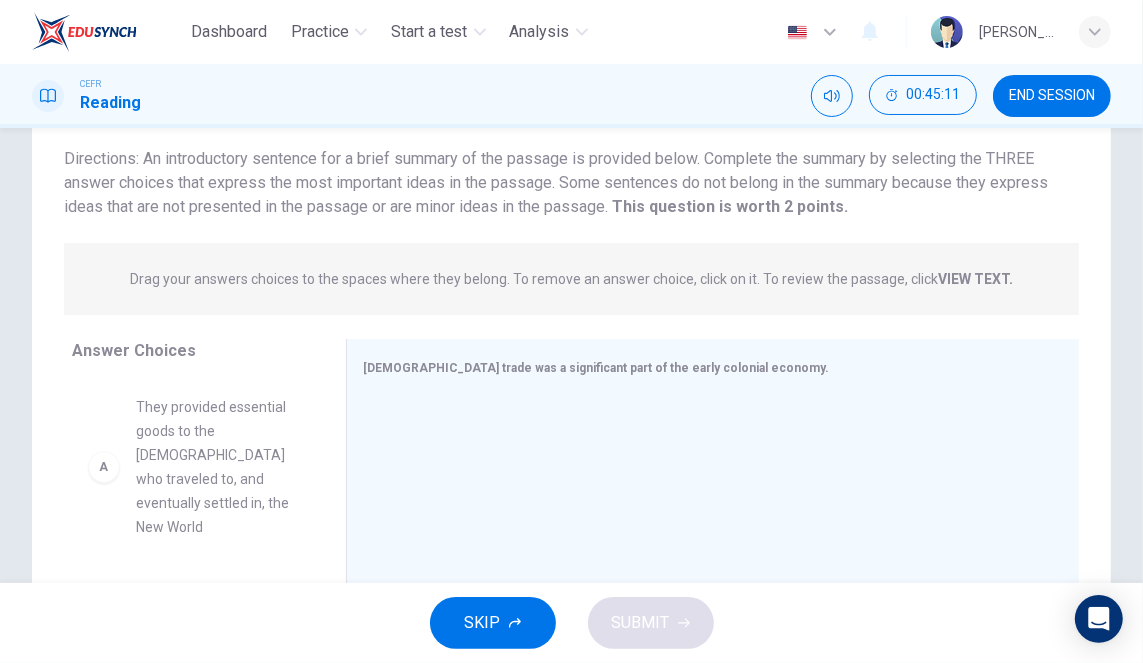 click on "They provided essential goods to the [DEMOGRAPHIC_DATA] who traveled to, and eventually settled in, the New World" at bounding box center (217, 467) 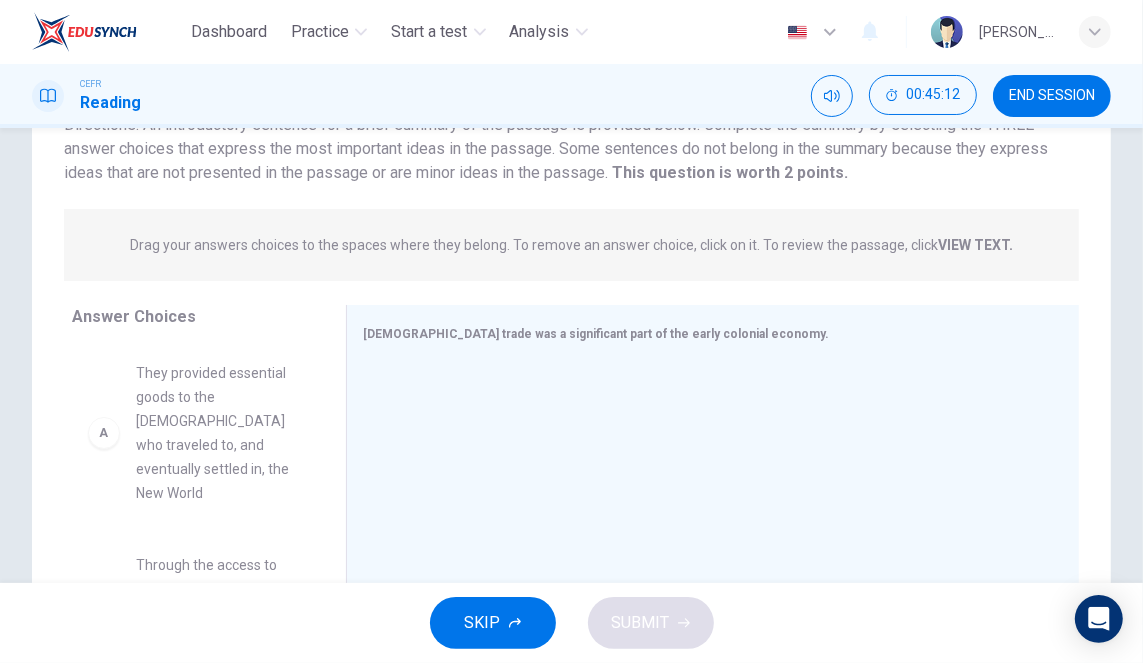 scroll, scrollTop: 168, scrollLeft: 0, axis: vertical 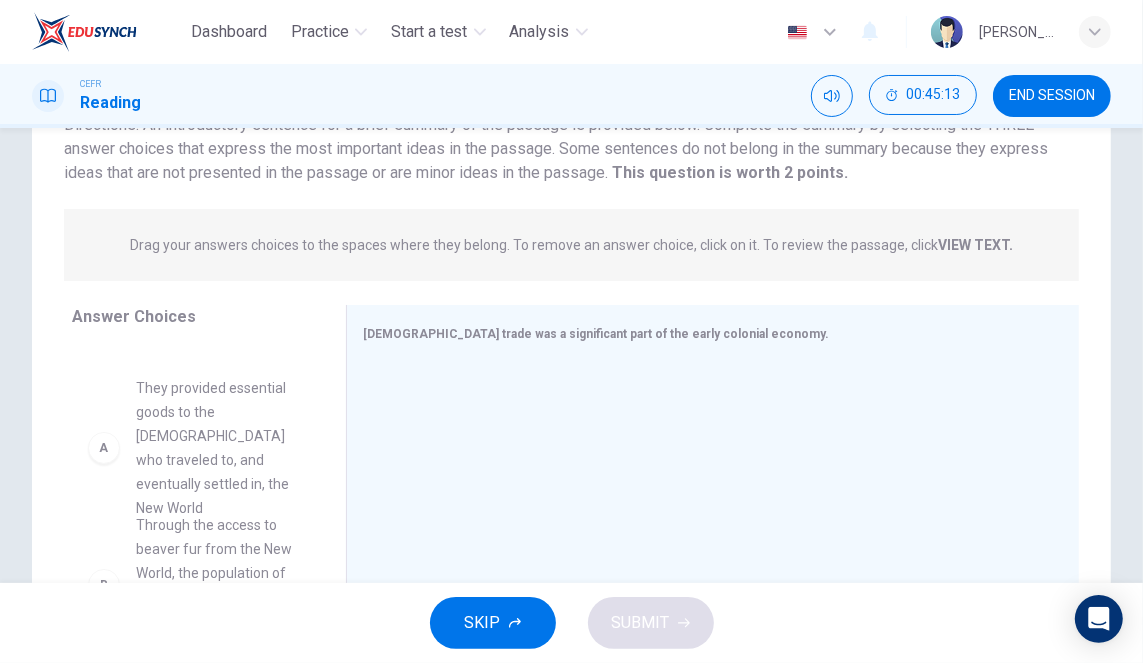 click on "B Through the access to beaver fur from the New World, the population of Eurasian [PERSON_NAME] was allowed to grow C Trade with the [DEMOGRAPHIC_DATA] allowed the [DEMOGRAPHIC_DATA] to maintain a stable economical system and gain tools to help them in their daily lives D [DEMOGRAPHIC_DATA] continued to advance in their colonization and displaced the [DEMOGRAPHIC_DATA] they had once relied on to provide them with certain goods E The Indian Trade became such an integral part of [DEMOGRAPHIC_DATA] life that when they were replaced through industrialization and displaced from their land, they were not able to maintain a stable economy and became dependent on the government F Regular trade between the [DEMOGRAPHIC_DATA] and [DEMOGRAPHIC_DATA] made harbors the primary trading location" at bounding box center [193, 499] 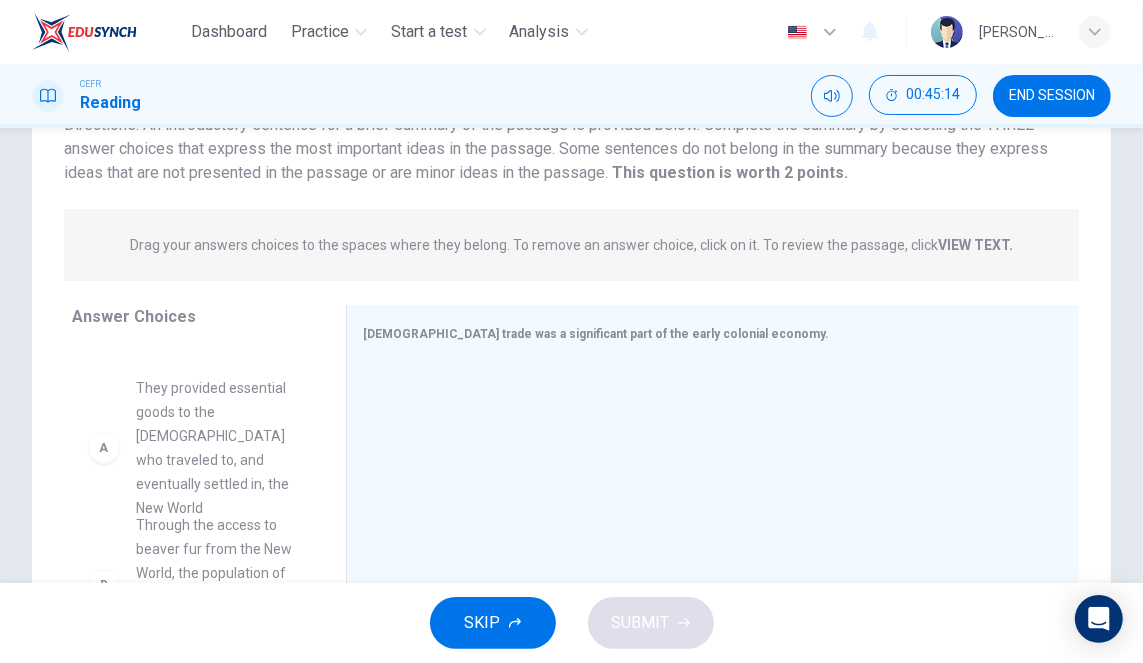 click on "B Through the access to beaver fur from the New World, the population of Eurasian [PERSON_NAME] was allowed to grow C Trade with the [DEMOGRAPHIC_DATA] allowed the [DEMOGRAPHIC_DATA] to maintain a stable economical system and gain tools to help them in their daily lives D [DEMOGRAPHIC_DATA] continued to advance in their colonization and displaced the [DEMOGRAPHIC_DATA] they had once relied on to provide them with certain goods E The Indian Trade became such an integral part of [DEMOGRAPHIC_DATA] life that when they were replaced through industrialization and displaced from their land, they were not able to maintain a stable economy and became dependent on the government F Regular trade between the [DEMOGRAPHIC_DATA] and [DEMOGRAPHIC_DATA] made harbors the primary trading location" at bounding box center [193, 499] 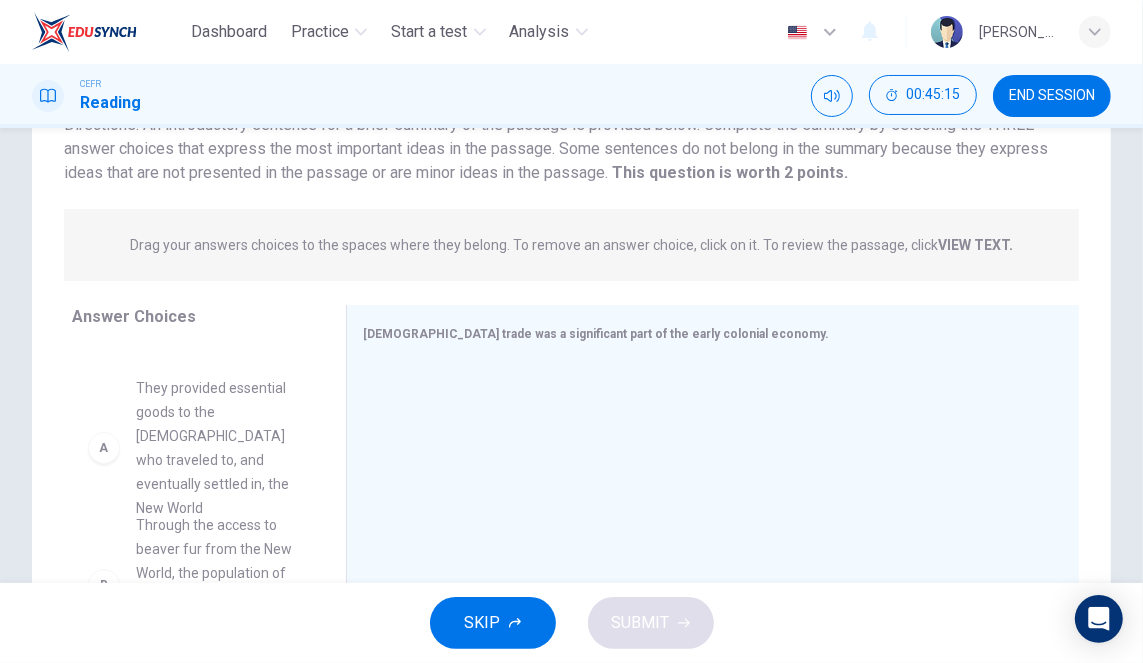click on "B Through the access to beaver fur from the New World, the population of Eurasian [PERSON_NAME] was allowed to grow C Trade with the [DEMOGRAPHIC_DATA] allowed the [DEMOGRAPHIC_DATA] to maintain a stable economical system and gain tools to help them in their daily lives D [DEMOGRAPHIC_DATA] continued to advance in their colonization and displaced the [DEMOGRAPHIC_DATA] they had once relied on to provide them with certain goods E The Indian Trade became such an integral part of [DEMOGRAPHIC_DATA] life that when they were replaced through industrialization and displaced from their land, they were not able to maintain a stable economy and became dependent on the government F Regular trade between the [DEMOGRAPHIC_DATA] and [DEMOGRAPHIC_DATA] made harbors the primary trading location" at bounding box center (193, 499) 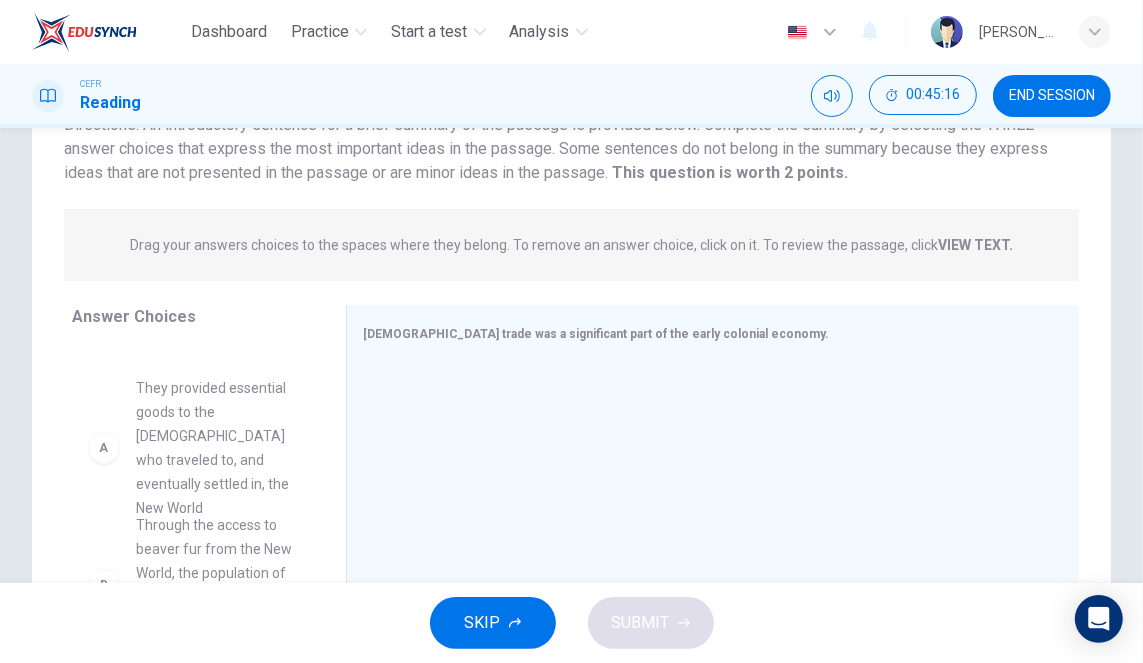 click on "B Through the access to beaver fur from the New World, the population of Eurasian [PERSON_NAME] was allowed to grow C Trade with the [DEMOGRAPHIC_DATA] allowed the [DEMOGRAPHIC_DATA] to maintain a stable economical system and gain tools to help them in their daily lives D [DEMOGRAPHIC_DATA] continued to advance in their colonization and displaced the [DEMOGRAPHIC_DATA] they had once relied on to provide them with certain goods E The Indian Trade became such an integral part of [DEMOGRAPHIC_DATA] life that when they were replaced through industrialization and displaced from their land, they were not able to maintain a stable economy and became dependent on the government F Regular trade between the [DEMOGRAPHIC_DATA] and [DEMOGRAPHIC_DATA] made harbors the primary trading location" at bounding box center (193, 499) 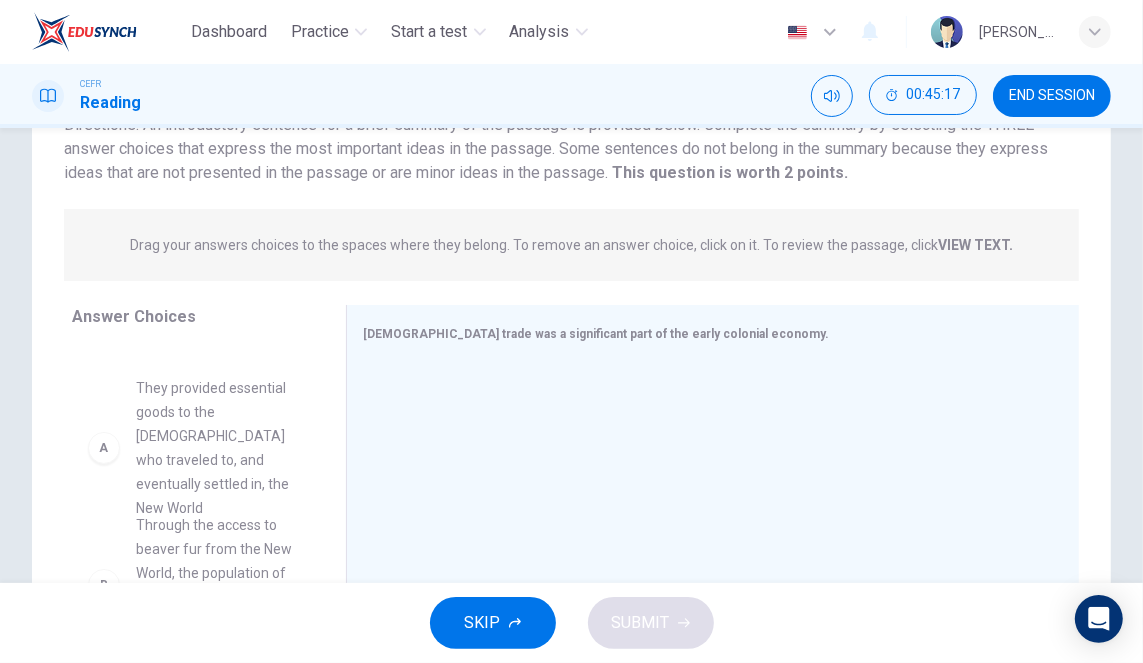 click on "B Through the access to beaver fur from the New World, the population of Eurasian [PERSON_NAME] was allowed to grow C Trade with the [DEMOGRAPHIC_DATA] allowed the [DEMOGRAPHIC_DATA] to maintain a stable economical system and gain tools to help them in their daily lives D [DEMOGRAPHIC_DATA] continued to advance in their colonization and displaced the [DEMOGRAPHIC_DATA] they had once relied on to provide them with certain goods E The Indian Trade became such an integral part of [DEMOGRAPHIC_DATA] life that when they were replaced through industrialization and displaced from their land, they were not able to maintain a stable economy and became dependent on the government F Regular trade between the [DEMOGRAPHIC_DATA] and [DEMOGRAPHIC_DATA] made harbors the primary trading location" at bounding box center [193, 499] 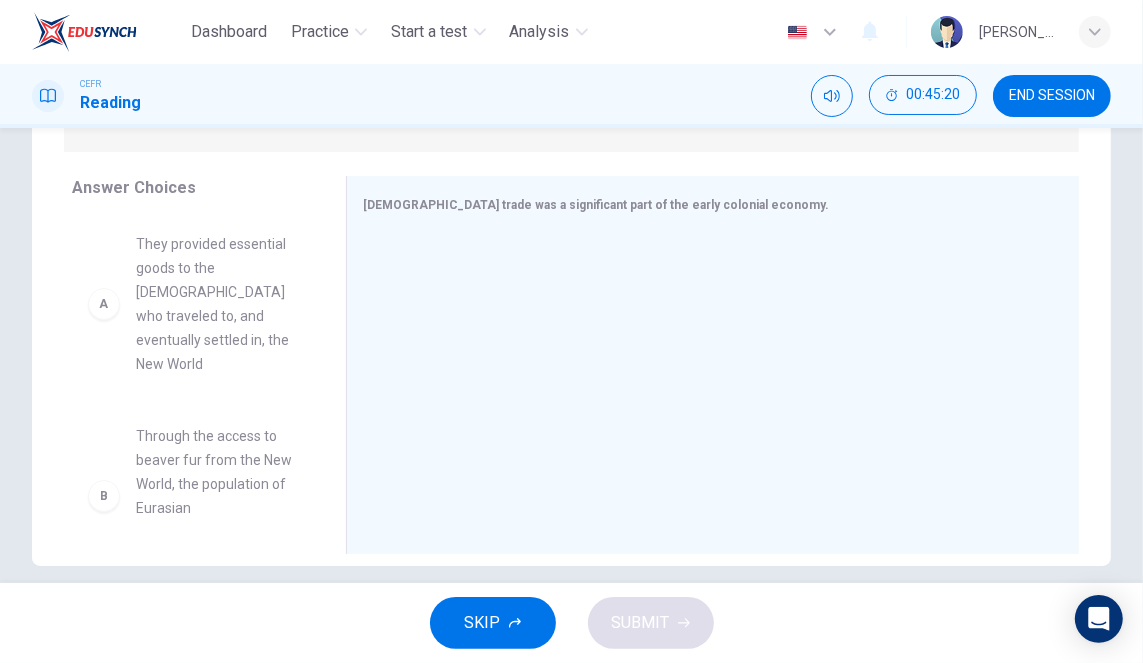 scroll, scrollTop: 312, scrollLeft: 0, axis: vertical 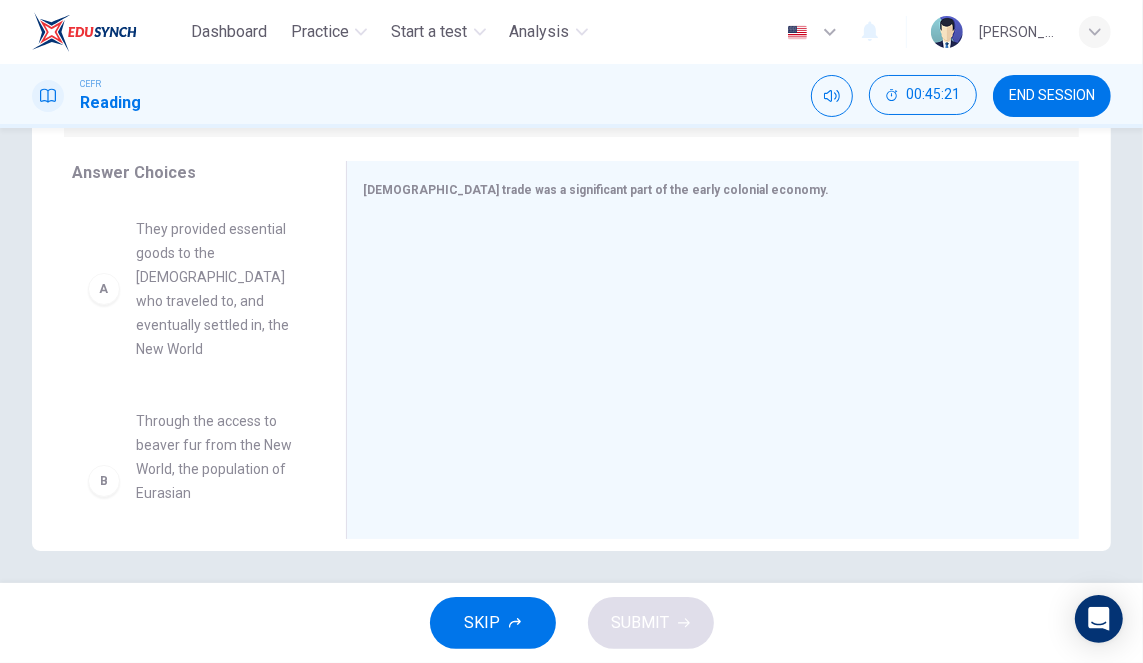 click on "Through the access to beaver fur from the New World, the population of Eurasian [PERSON_NAME] was allowed to grow" at bounding box center (217, 481) 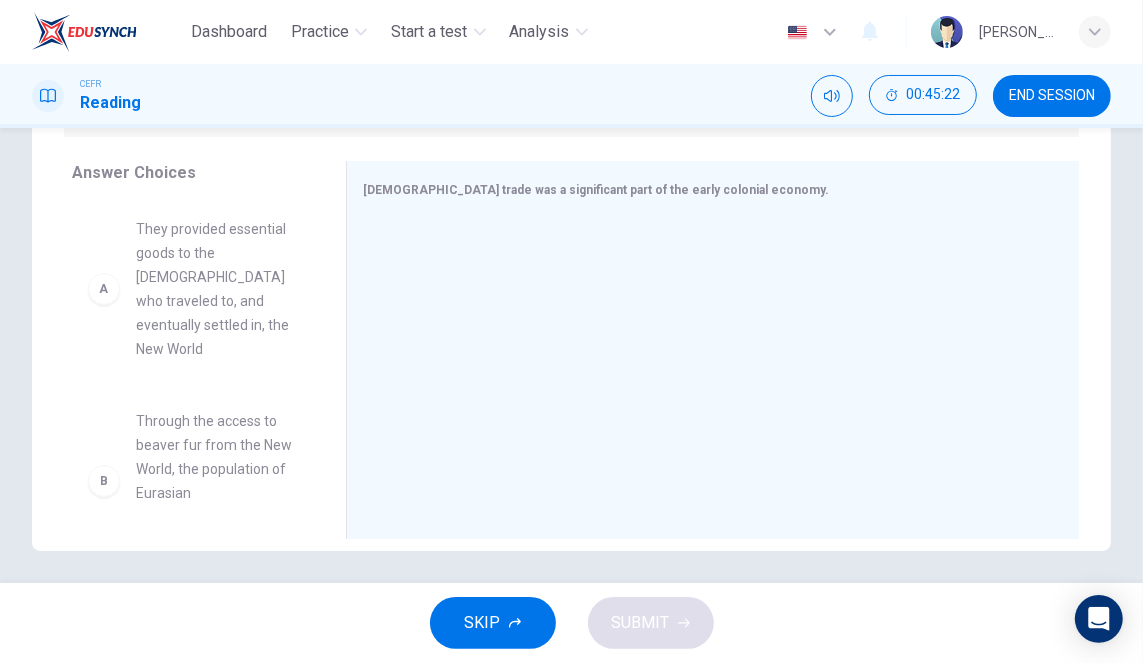click on "A" at bounding box center [104, 289] 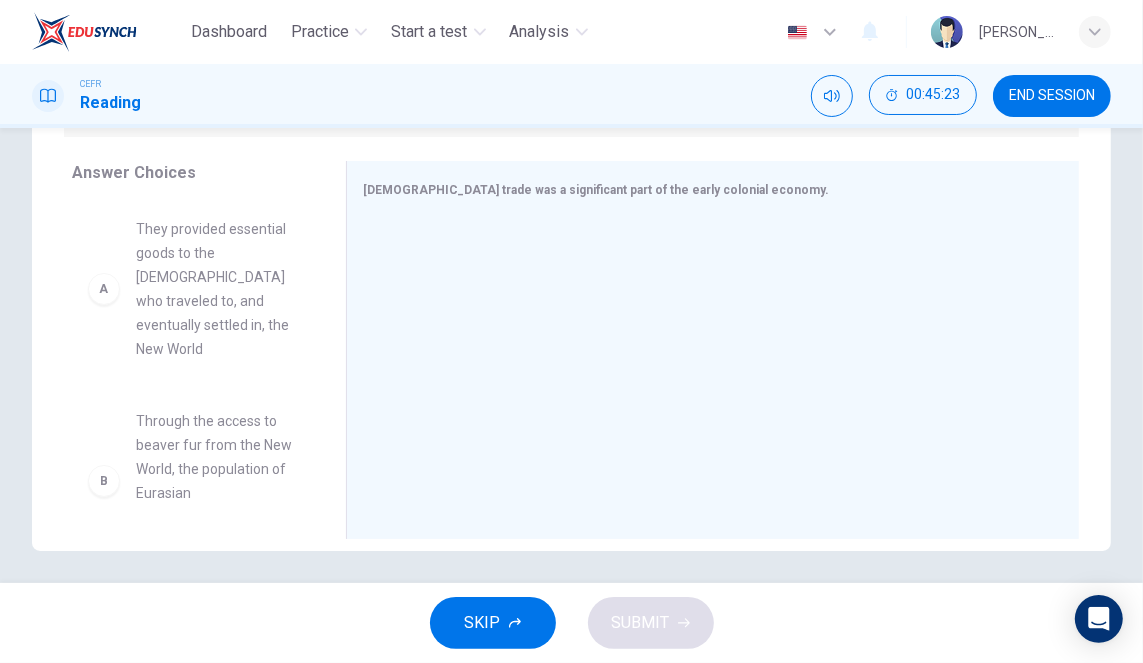 click at bounding box center [705, 352] 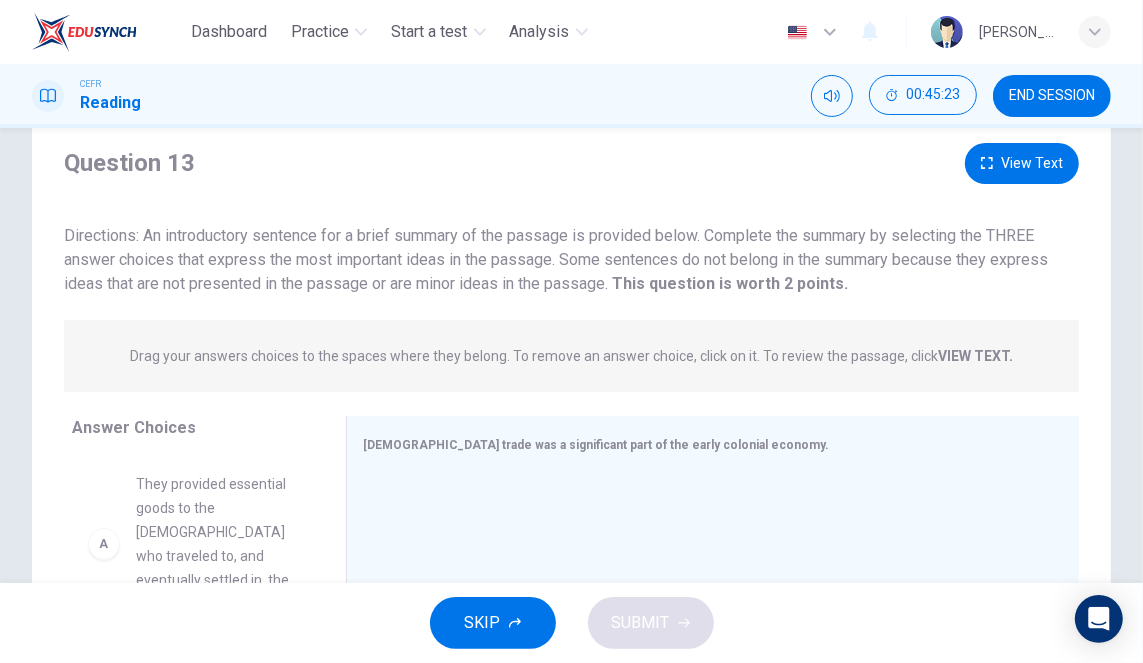 scroll, scrollTop: 0, scrollLeft: 0, axis: both 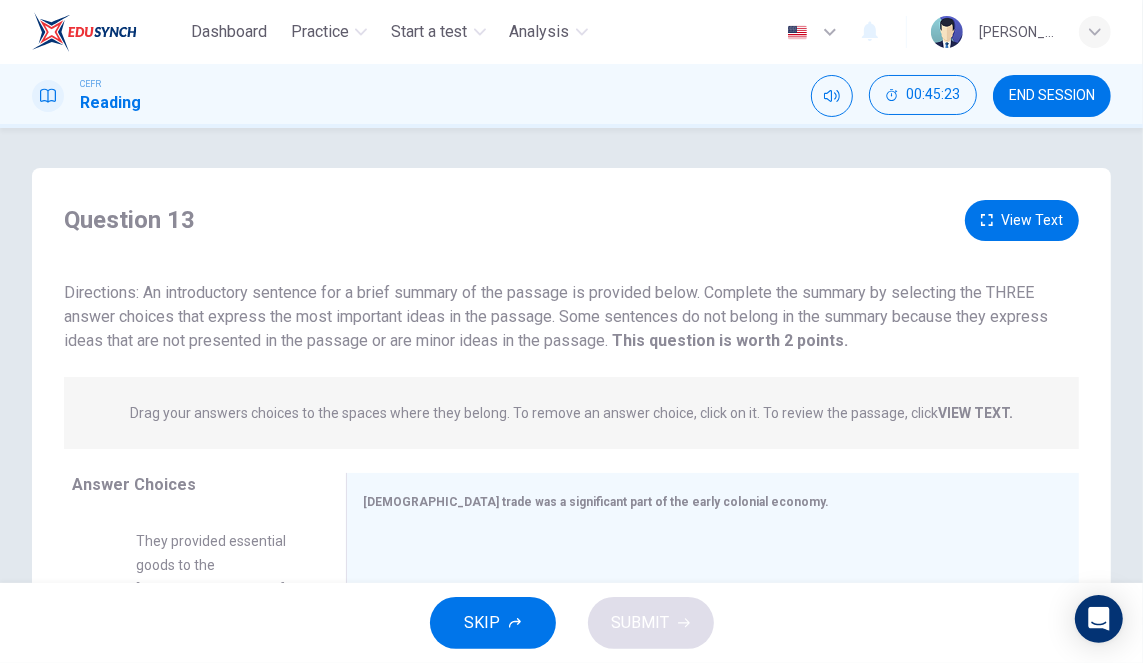 click on "Drag your answers choices to the spaces where they belong. To remove an answer choice, click on it. To review the passage, click   VIEW TEXT. Click on the answer choices below to select your answers. To remove an answer choice, go to the Answers tab and click on it. To review the passage, click the PASSAGE tab." at bounding box center [571, 413] 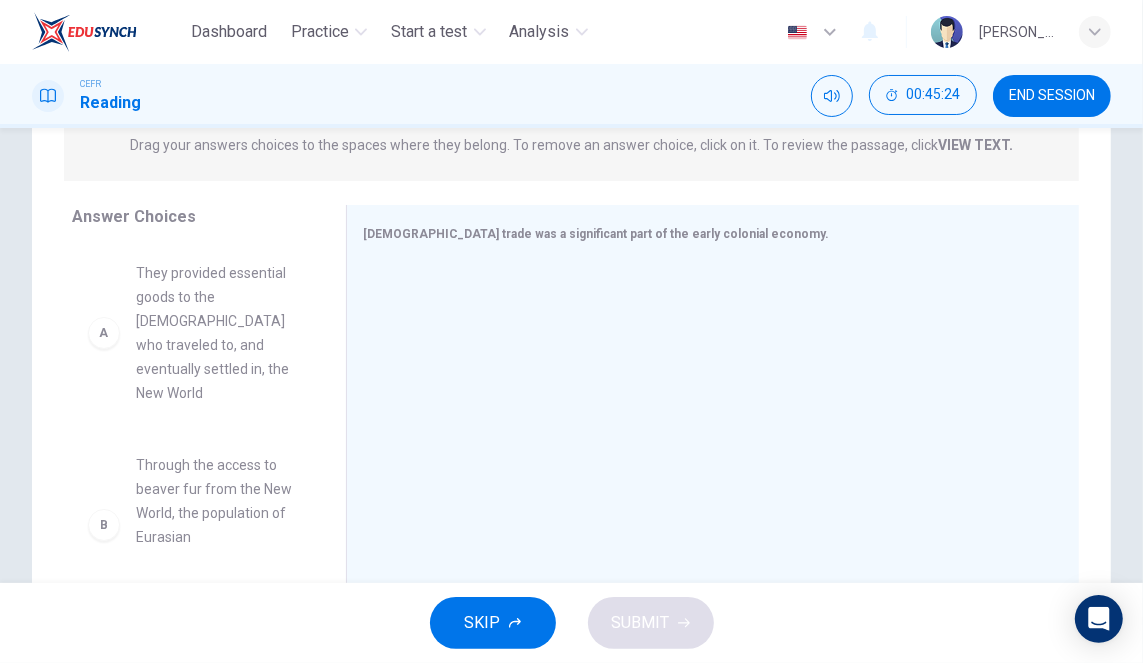 scroll, scrollTop: 319, scrollLeft: 0, axis: vertical 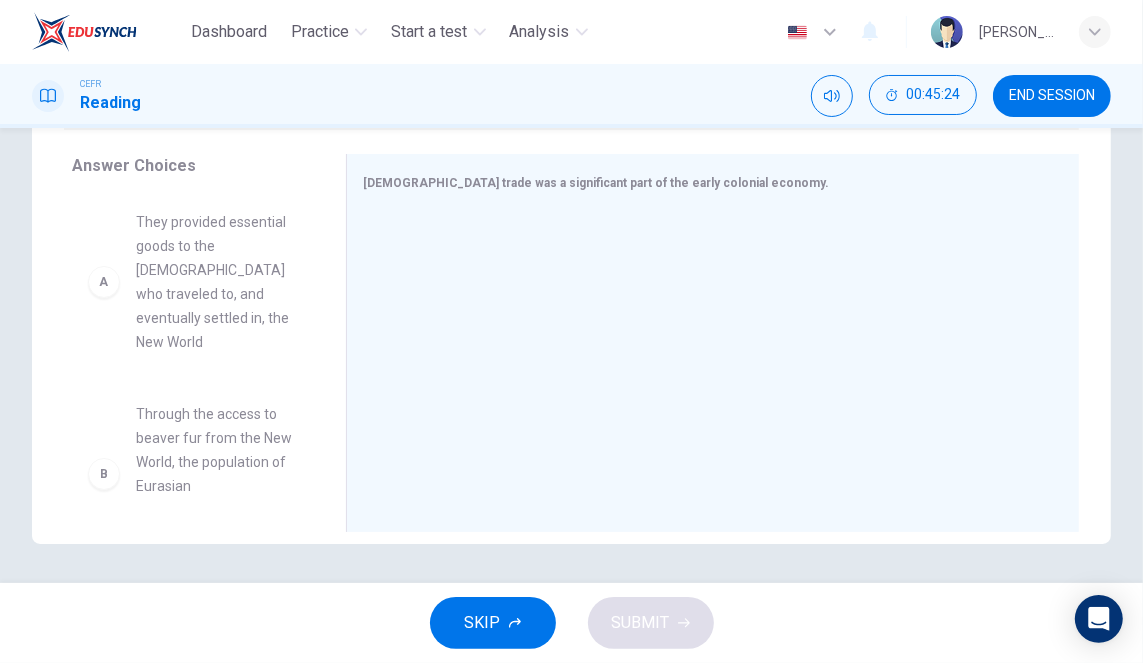 click at bounding box center (705, 345) 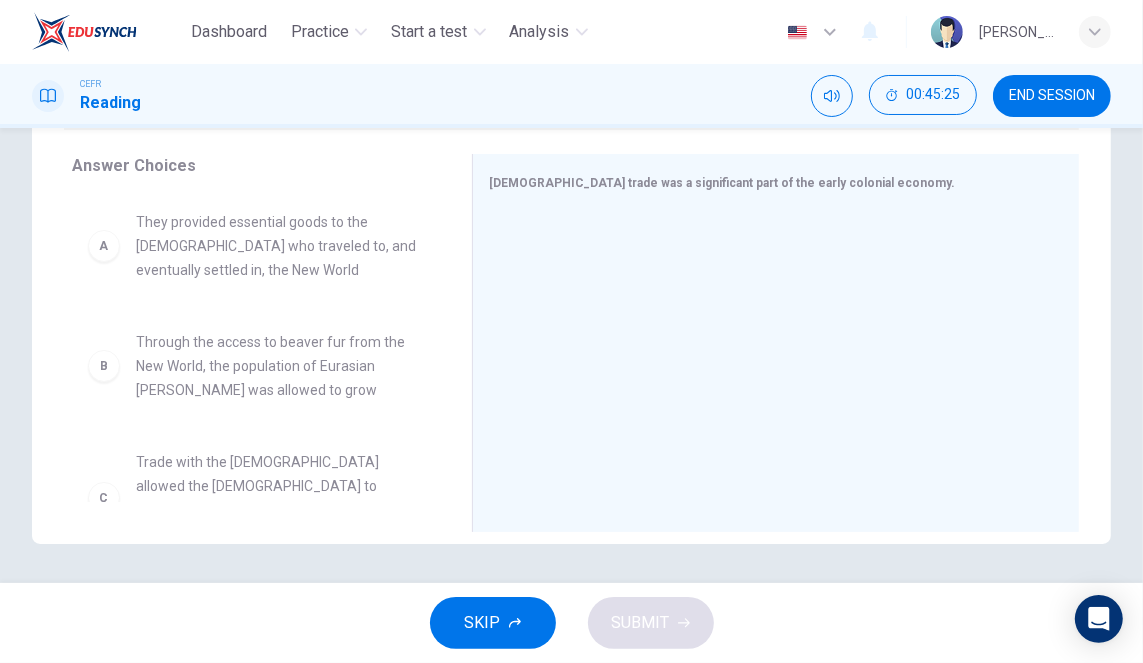 click on "Through the access to beaver fur from the New World, the population of Eurasian [PERSON_NAME] was allowed to grow" at bounding box center (280, 366) 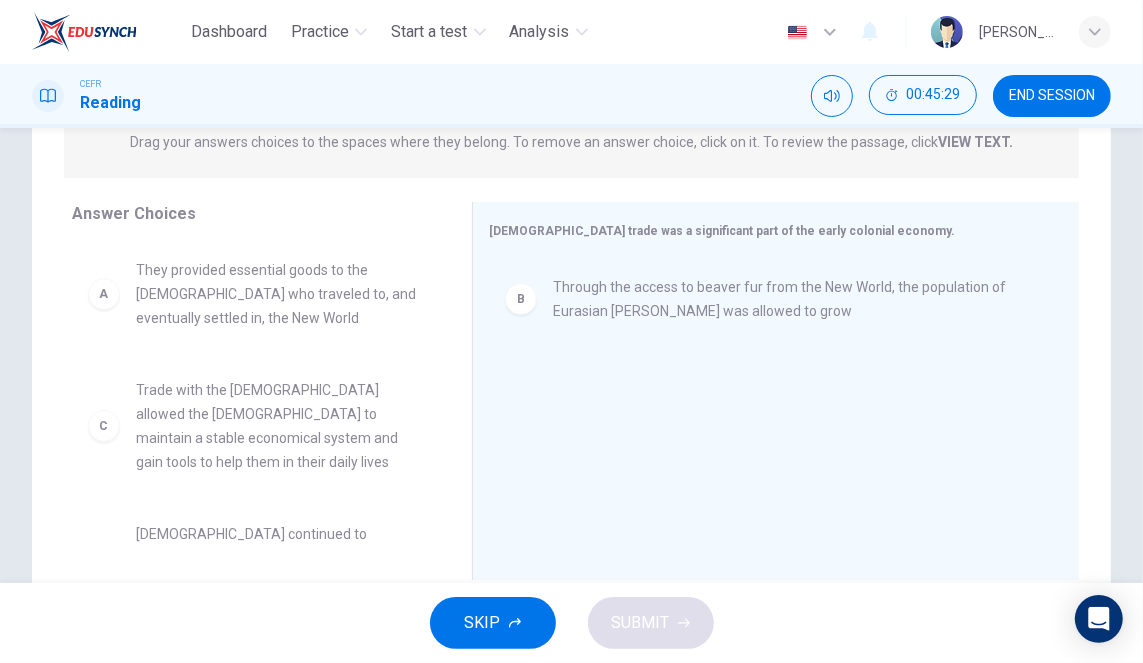 scroll, scrollTop: 262, scrollLeft: 0, axis: vertical 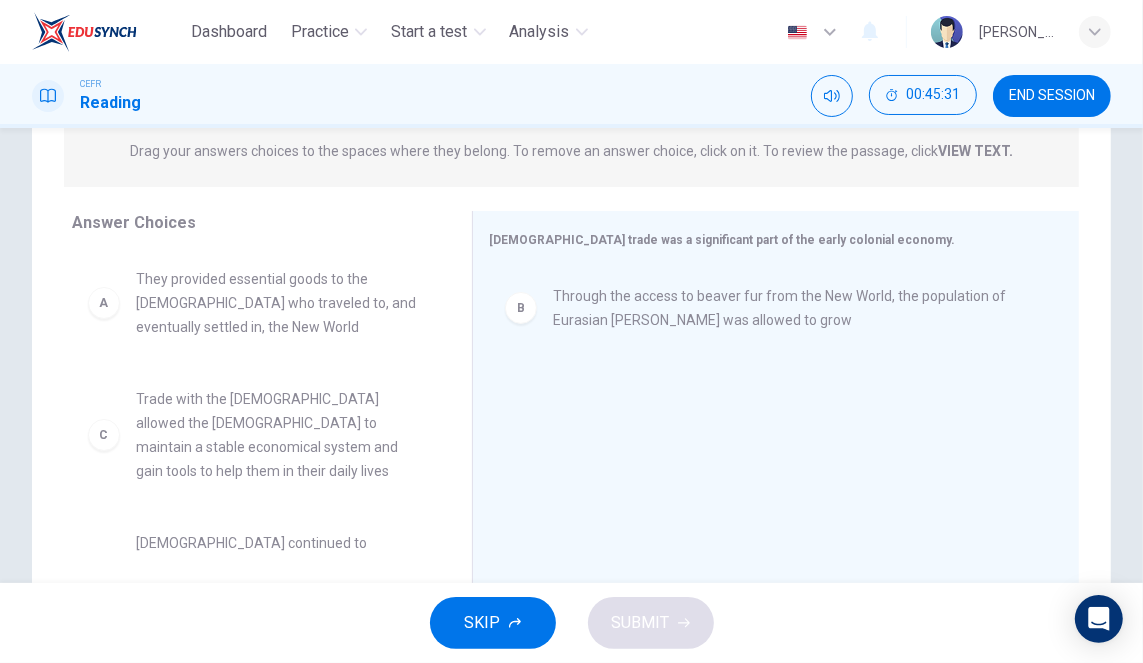 click on "They provided essential goods to the [DEMOGRAPHIC_DATA] who traveled to, and eventually settled in, the New World" at bounding box center (280, 303) 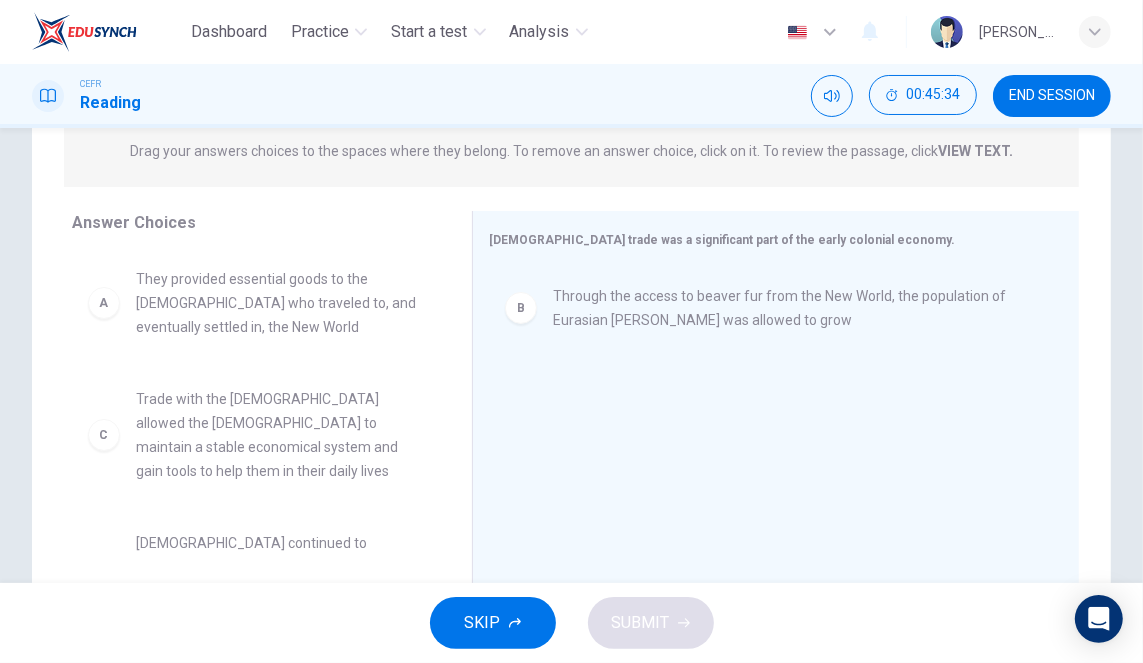 click on "Through the access to beaver fur from the New World, the population of Eurasian [PERSON_NAME] was allowed to grow" at bounding box center (792, 308) 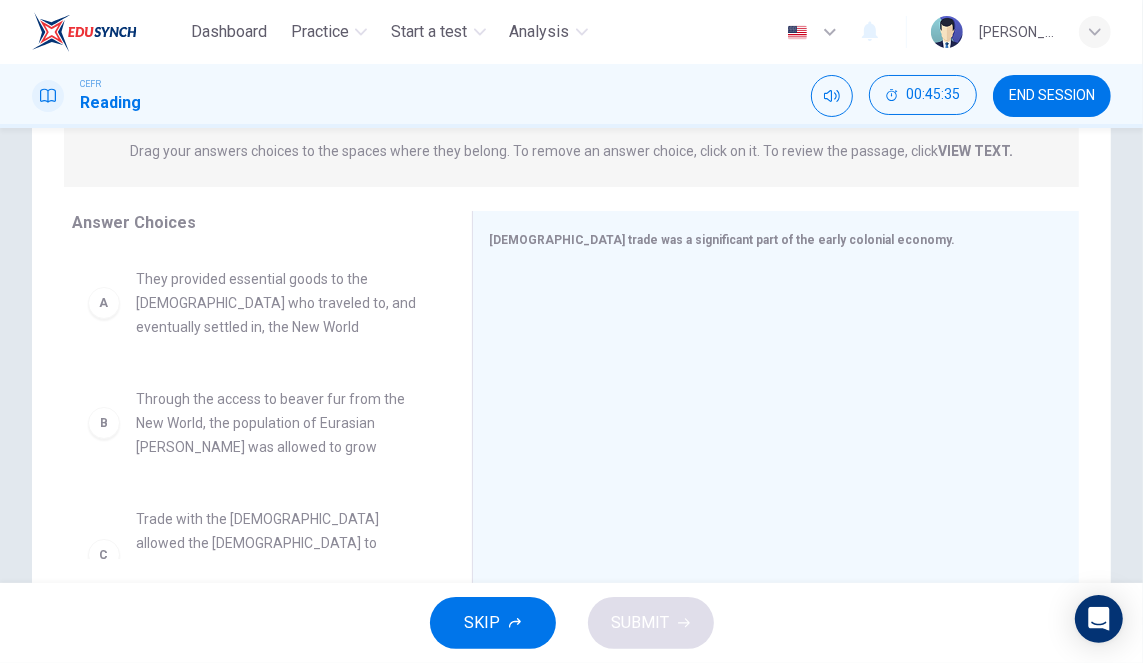 click on "They provided essential goods to the [DEMOGRAPHIC_DATA] who traveled to, and eventually settled in, the New World" at bounding box center [280, 303] 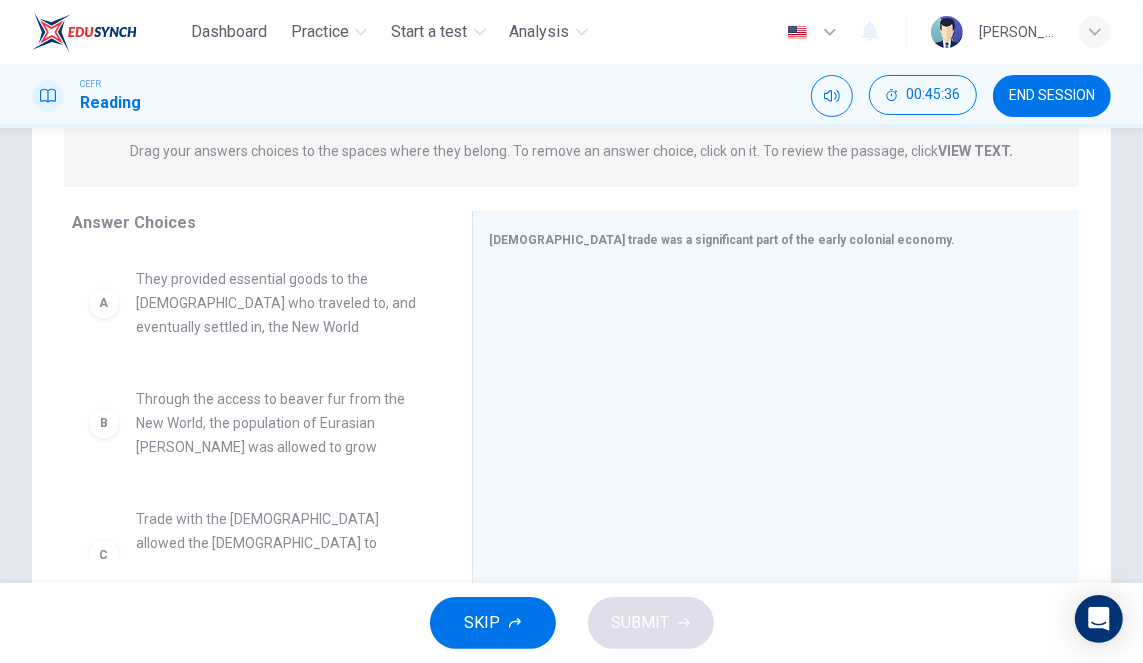 click on "A" at bounding box center (104, 303) 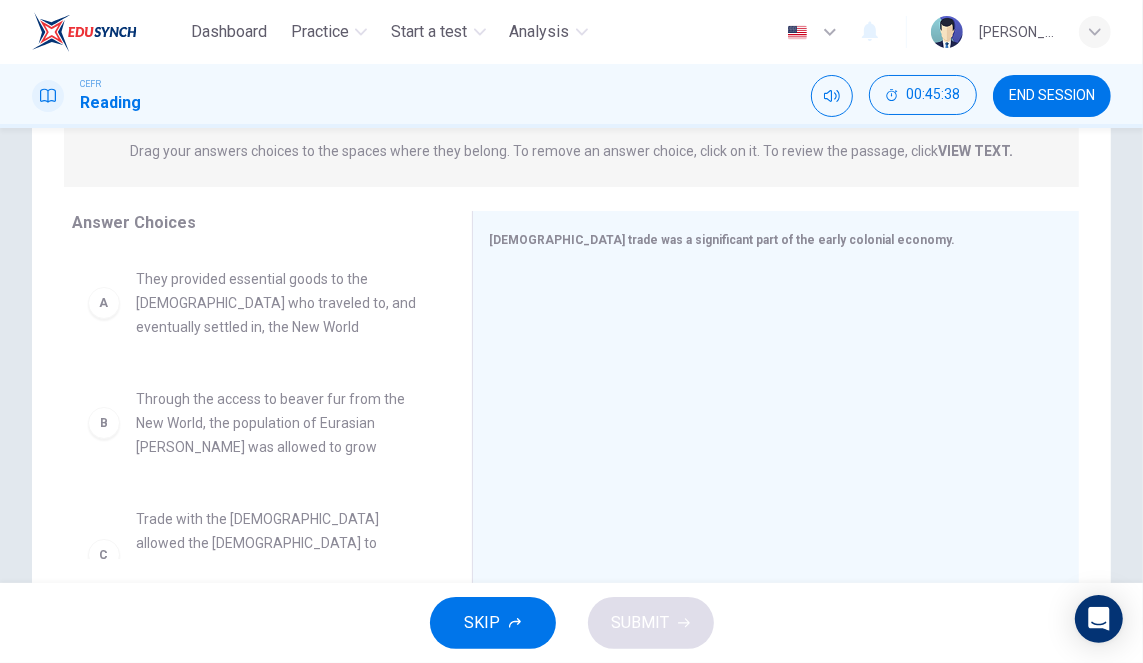 click on "They provided essential goods to the [DEMOGRAPHIC_DATA] who traveled to, and eventually settled in, the New World" at bounding box center [280, 303] 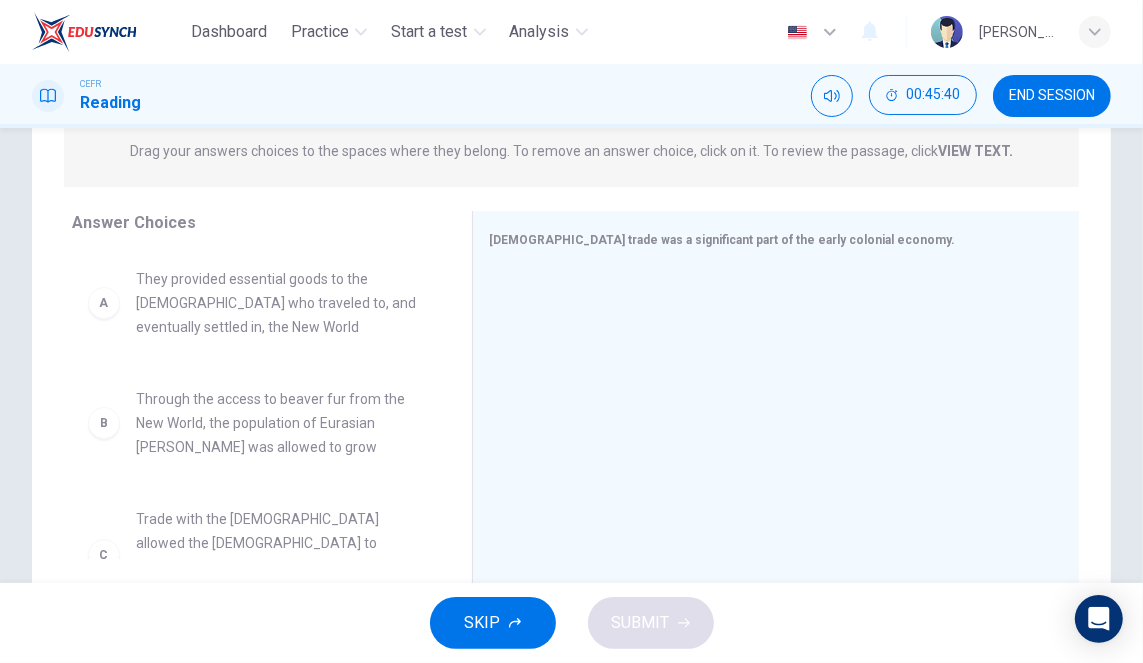 click on "They provided essential goods to the [DEMOGRAPHIC_DATA] who traveled to, and eventually settled in, the New World" at bounding box center (280, 303) 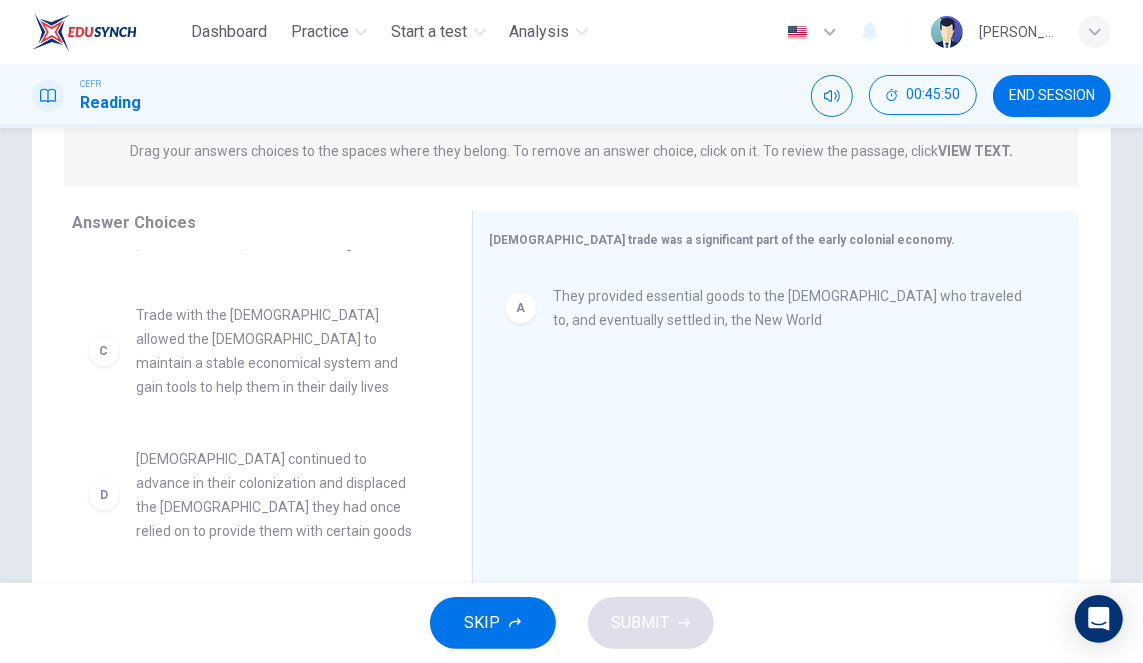 scroll, scrollTop: 83, scrollLeft: 0, axis: vertical 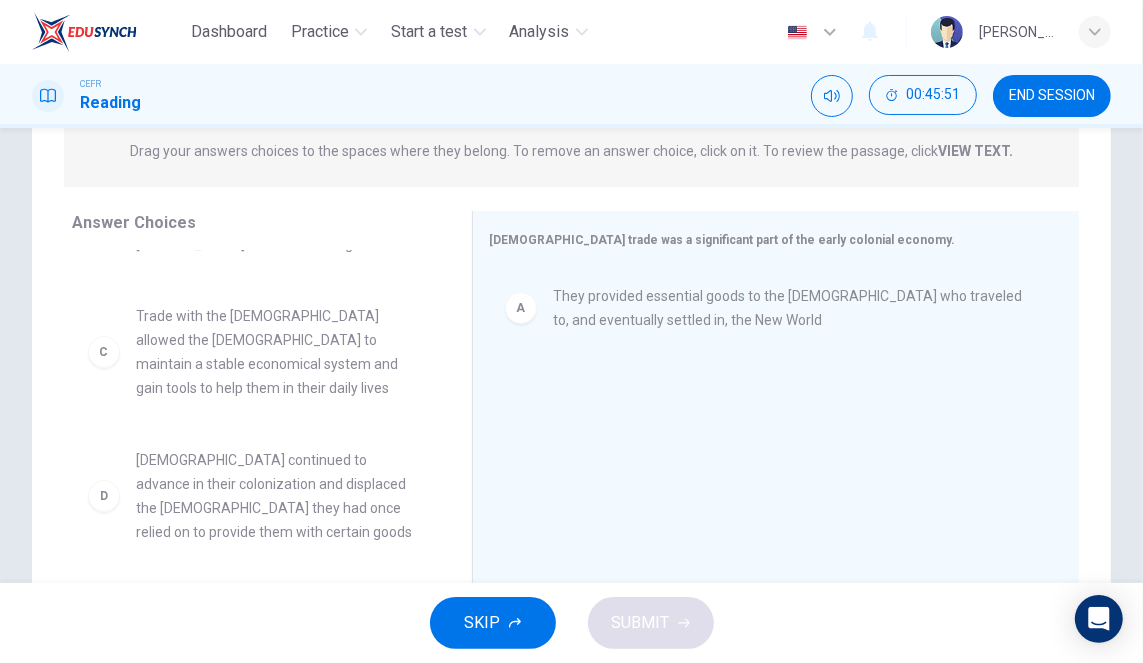 click on "Trade with the [DEMOGRAPHIC_DATA] allowed the [DEMOGRAPHIC_DATA] to maintain a stable economical system and gain tools to help them in their daily lives" at bounding box center (280, 352) 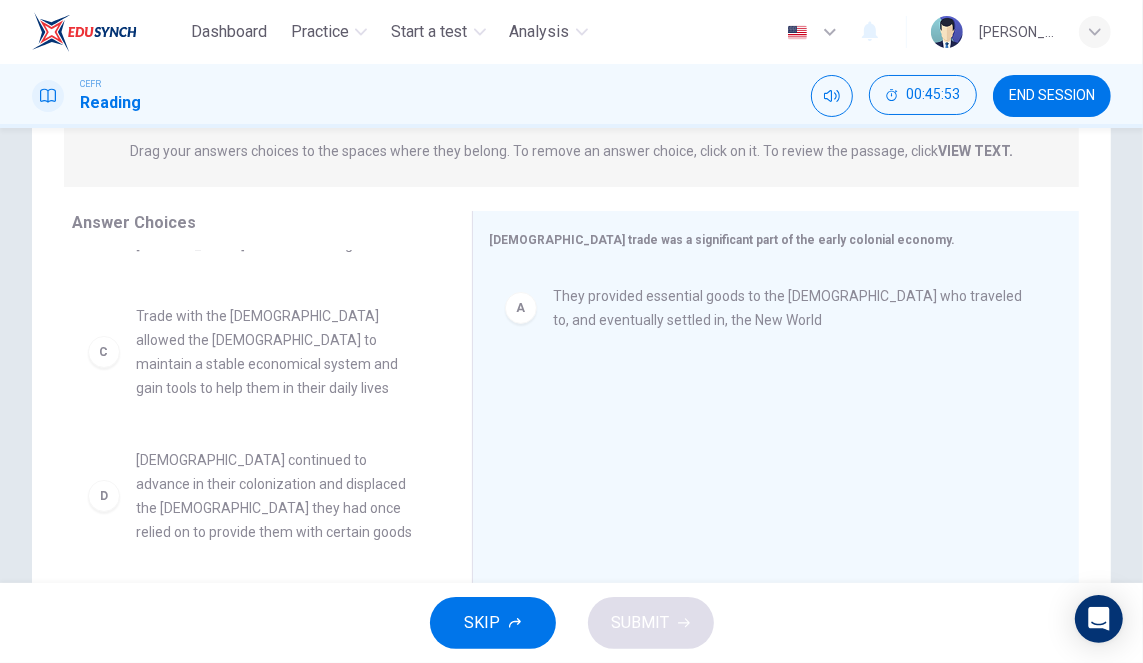 click on "Trade with the [DEMOGRAPHIC_DATA] allowed the [DEMOGRAPHIC_DATA] to maintain a stable economical system and gain tools to help them in their daily lives" at bounding box center (280, 352) 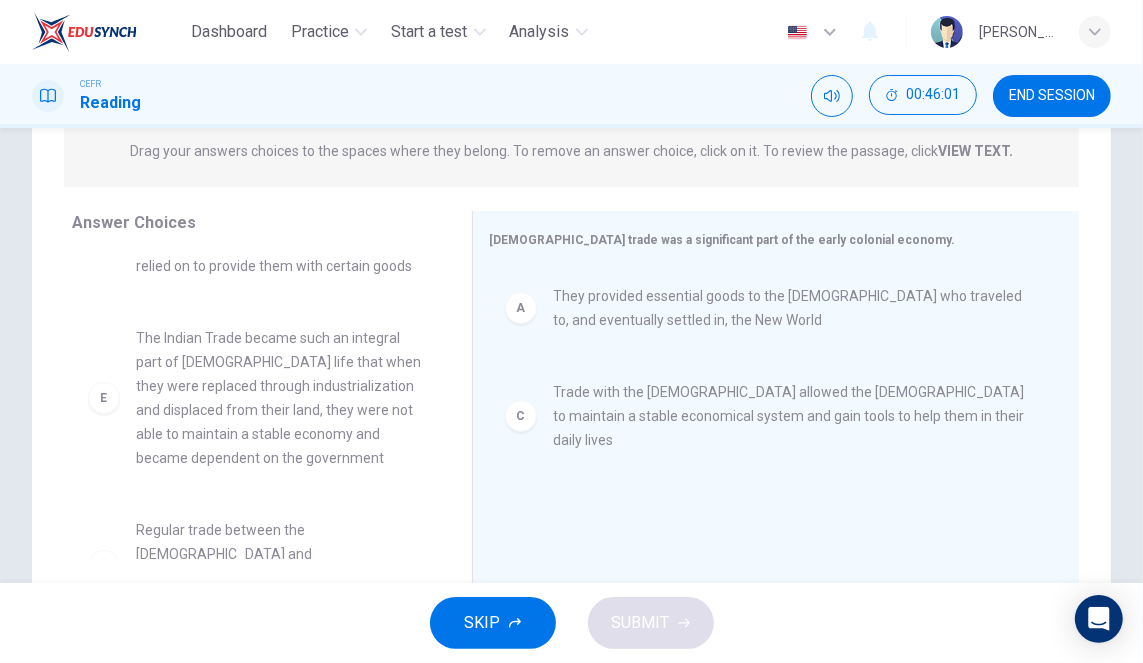 scroll, scrollTop: 251, scrollLeft: 0, axis: vertical 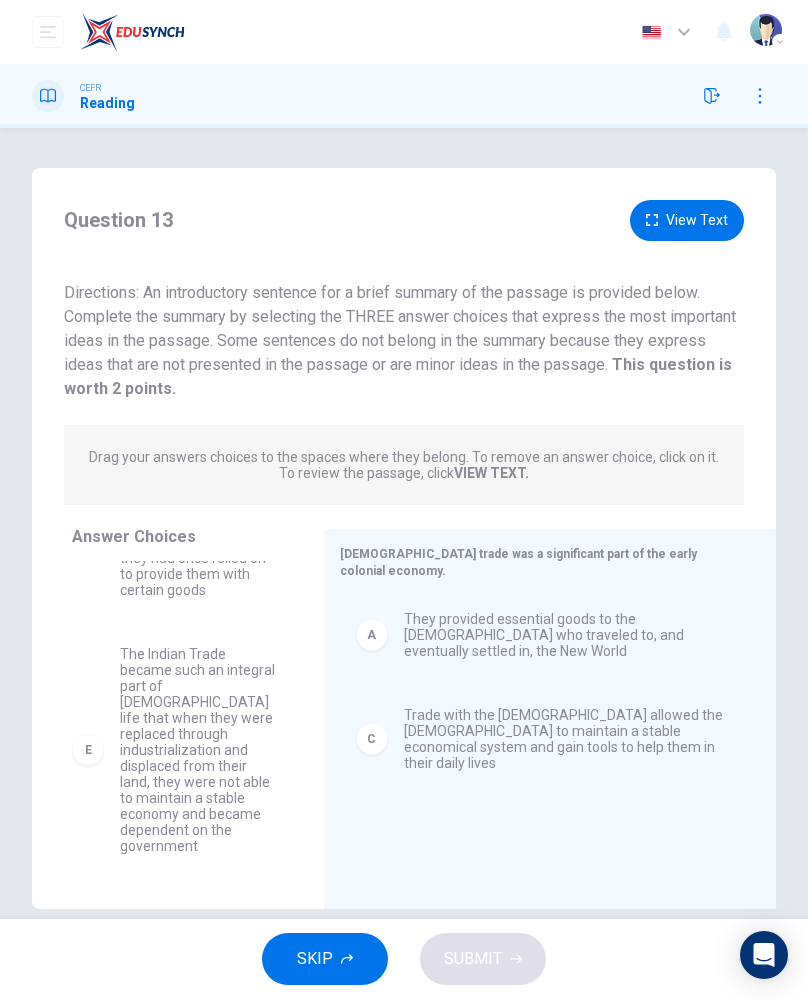 click on "View Text" at bounding box center [687, 220] 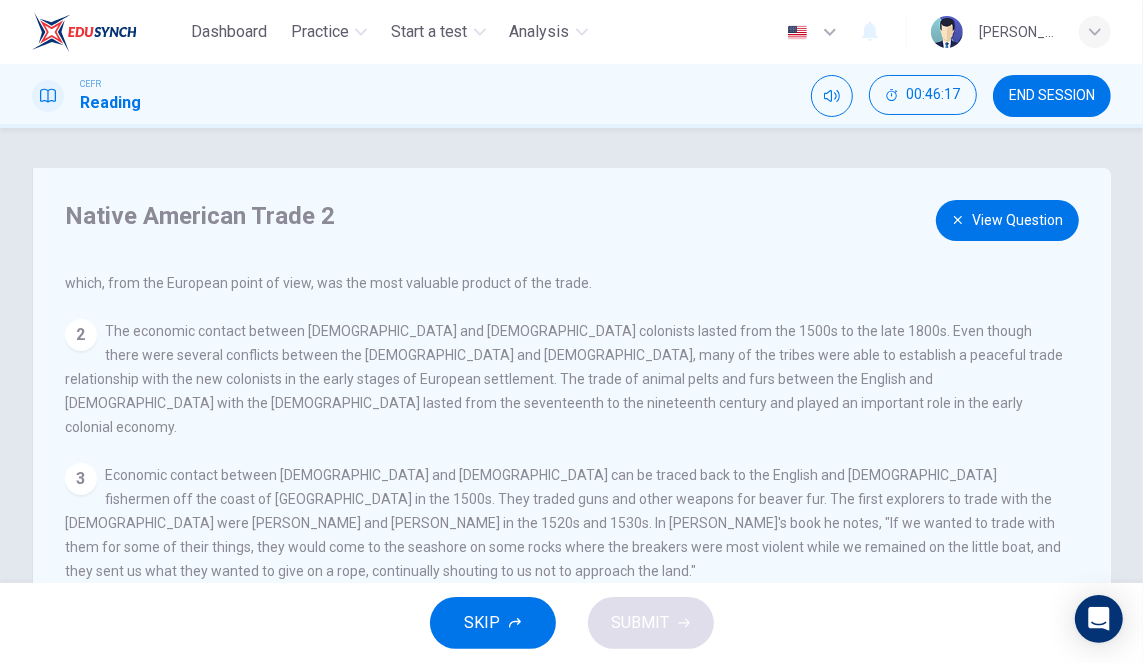 scroll, scrollTop: 203, scrollLeft: 0, axis: vertical 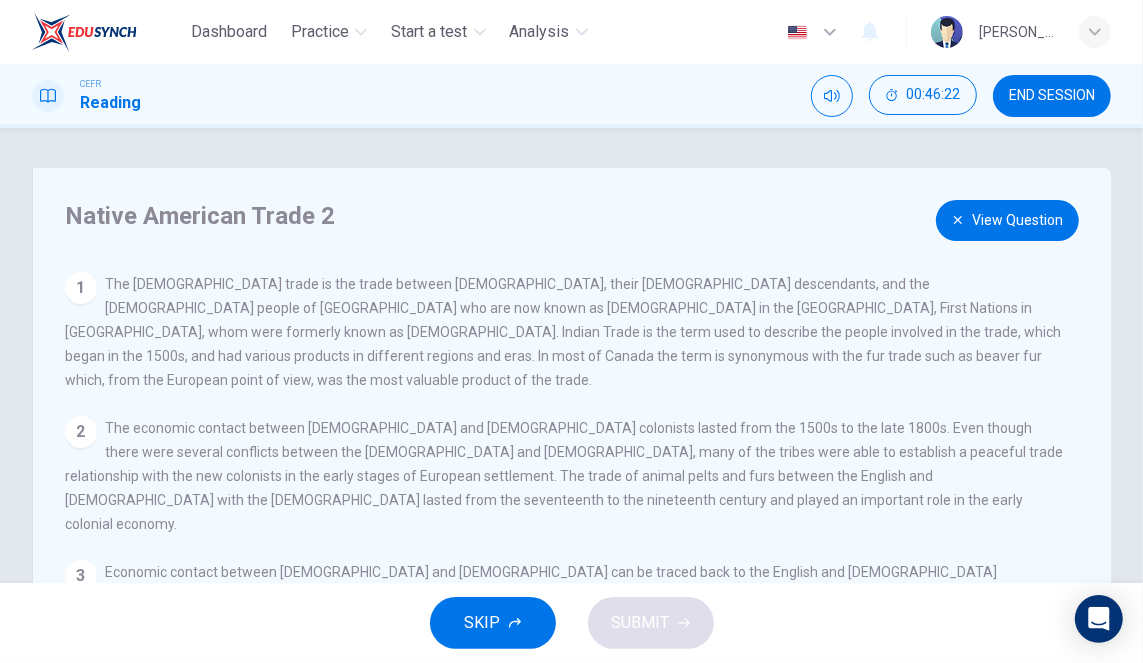 click on "View Question" at bounding box center (1007, 220) 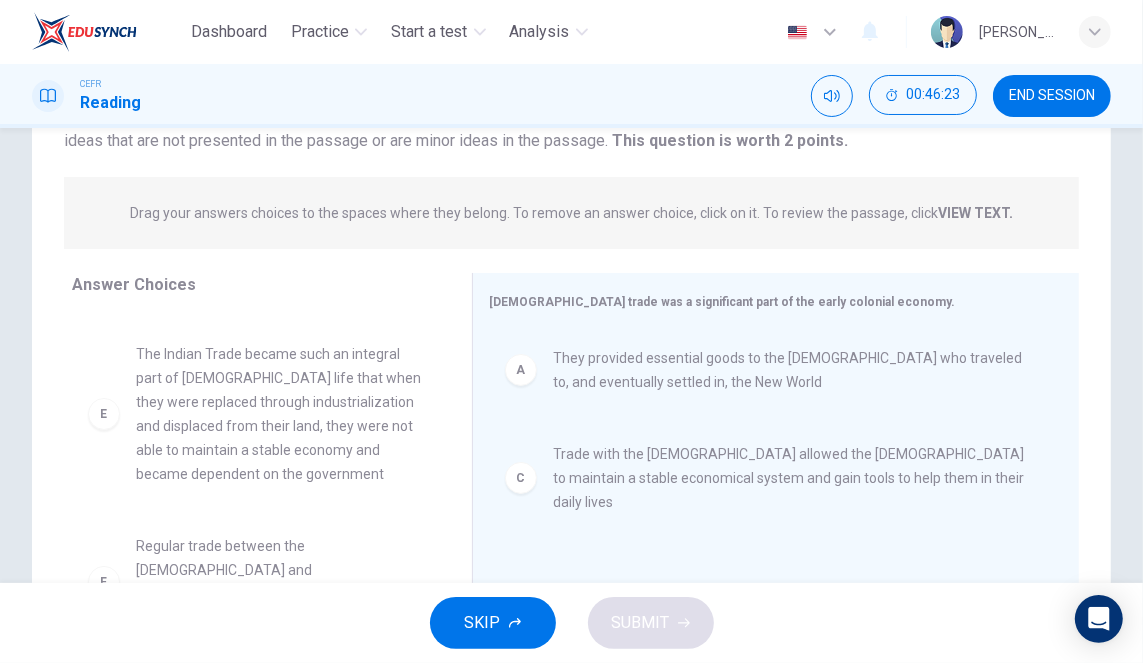 scroll, scrollTop: 319, scrollLeft: 0, axis: vertical 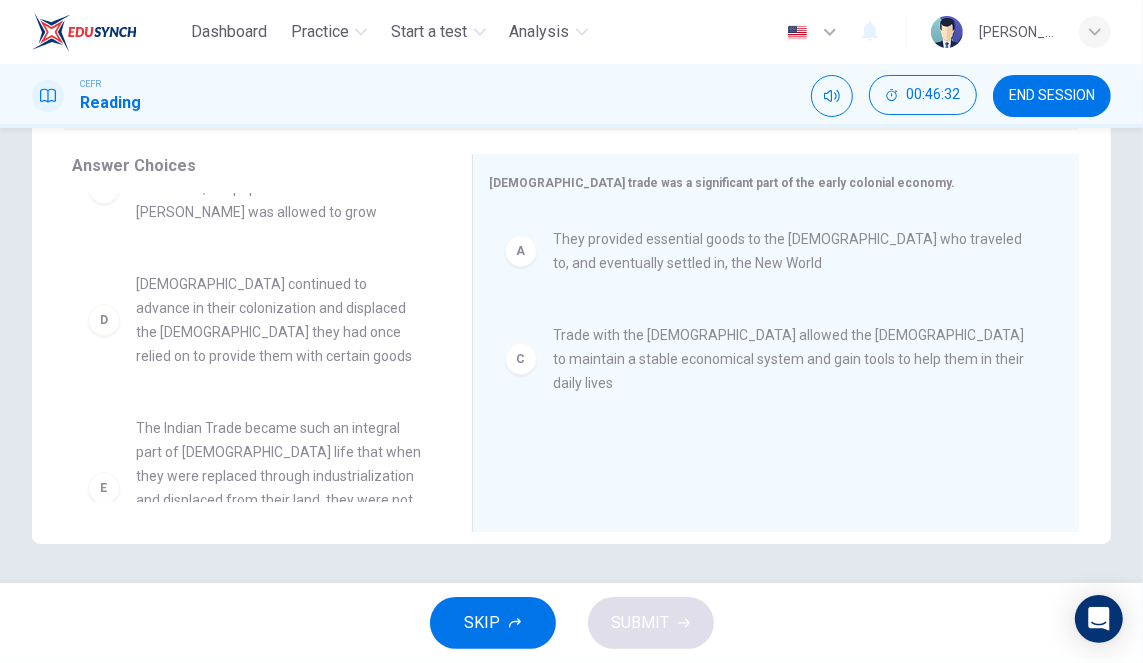 click on "[DEMOGRAPHIC_DATA] continued to advance in their colonization and displaced the [DEMOGRAPHIC_DATA] they had once relied on to provide them with certain goods" at bounding box center (280, 320) 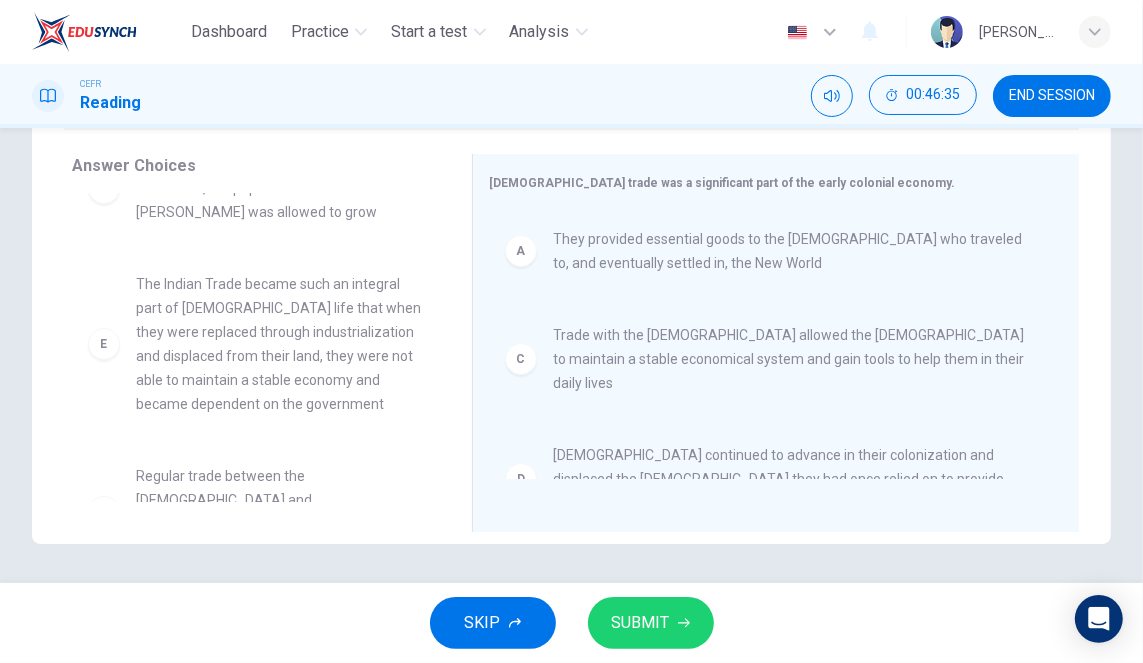 scroll, scrollTop: 107, scrollLeft: 0, axis: vertical 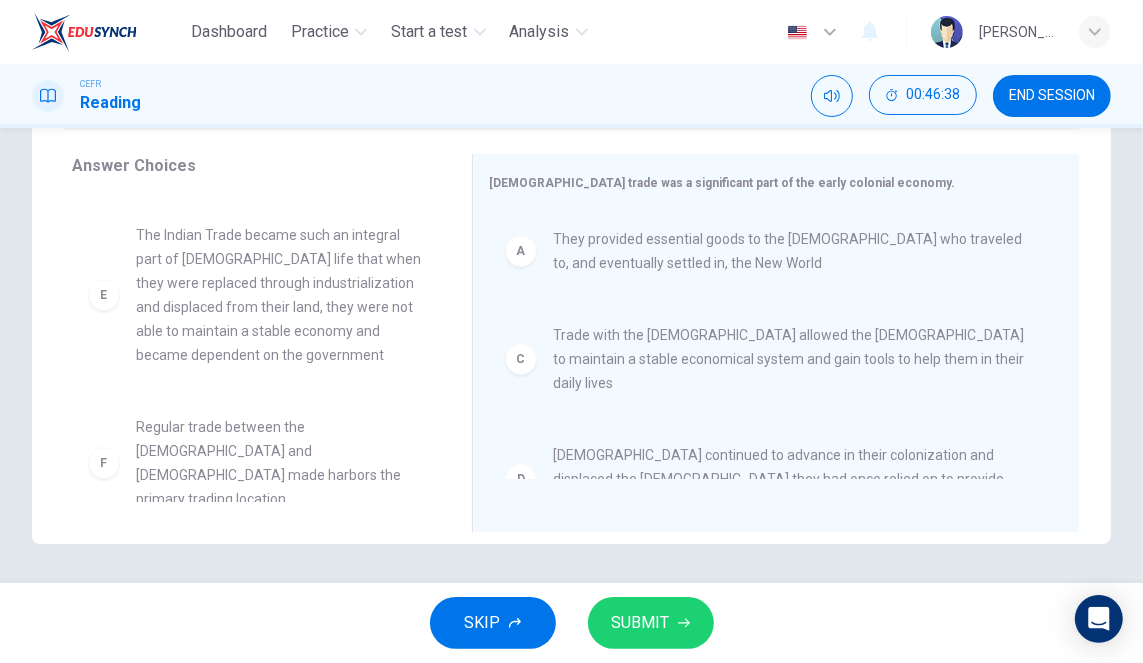 click on "SUBMIT" at bounding box center [651, 623] 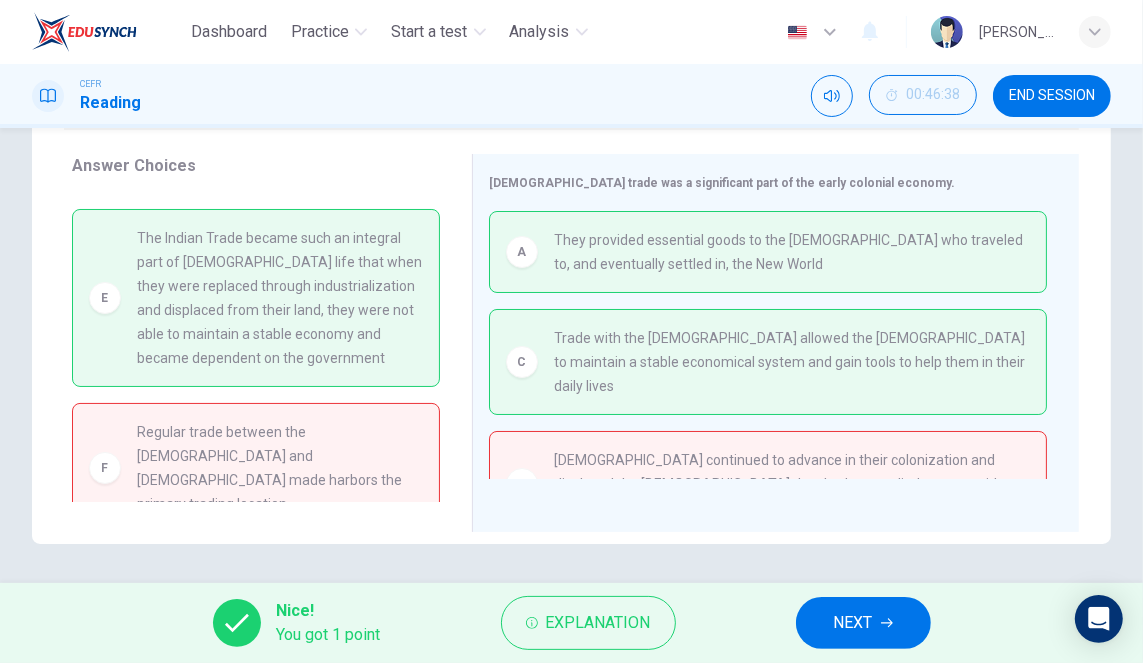 scroll, scrollTop: 112, scrollLeft: 0, axis: vertical 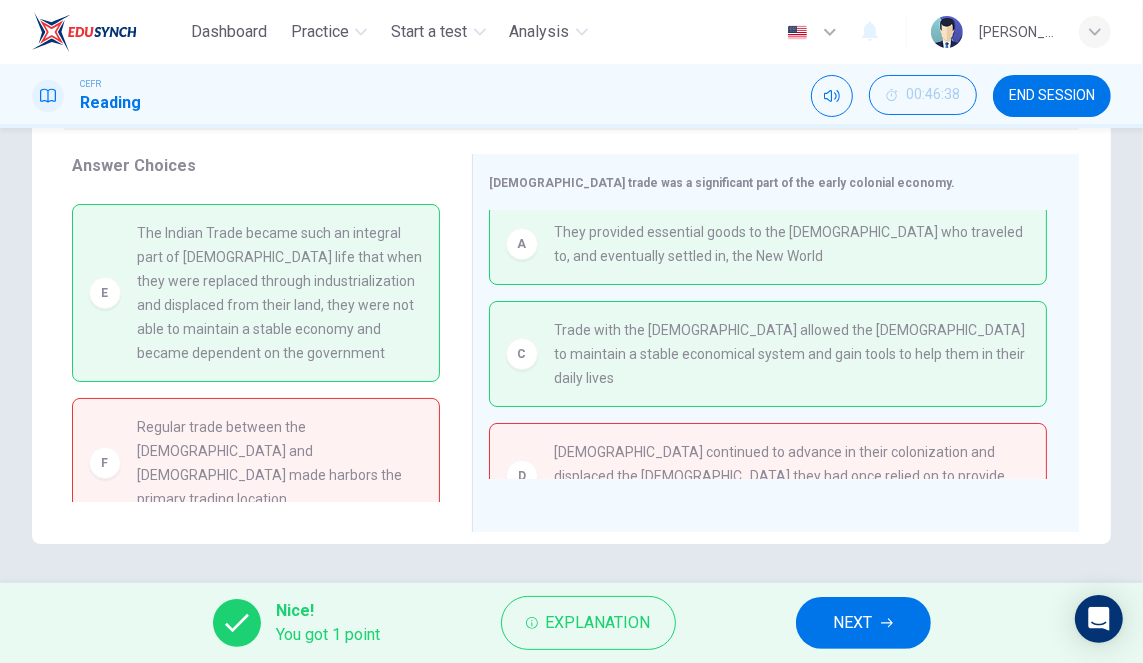click on "Explanation" at bounding box center (598, 623) 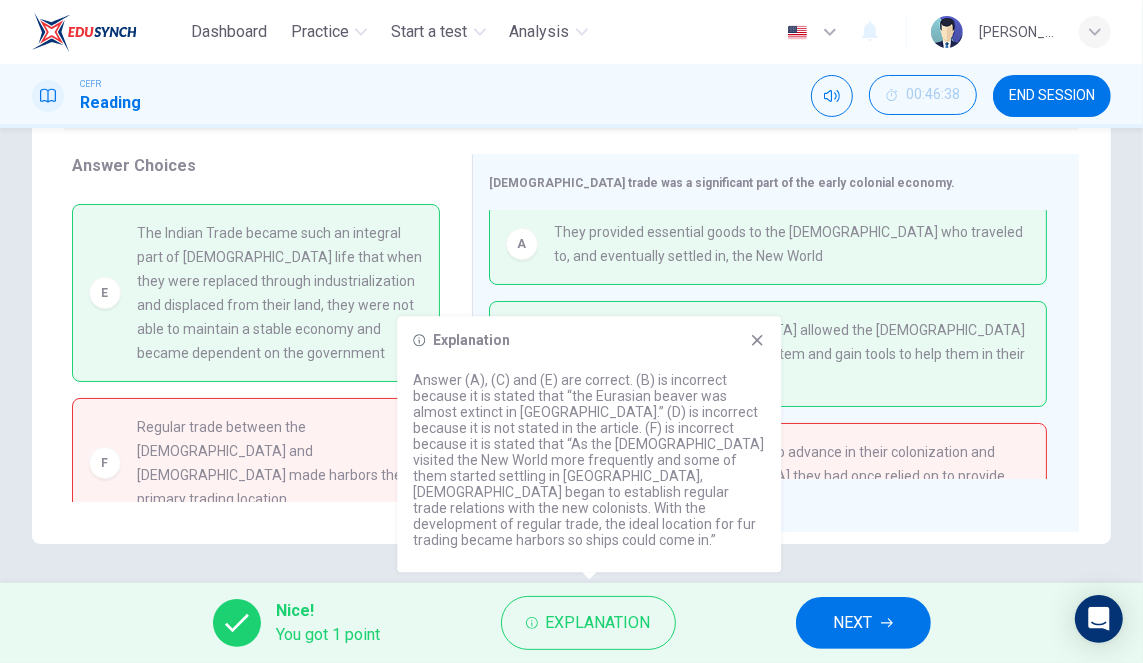 click 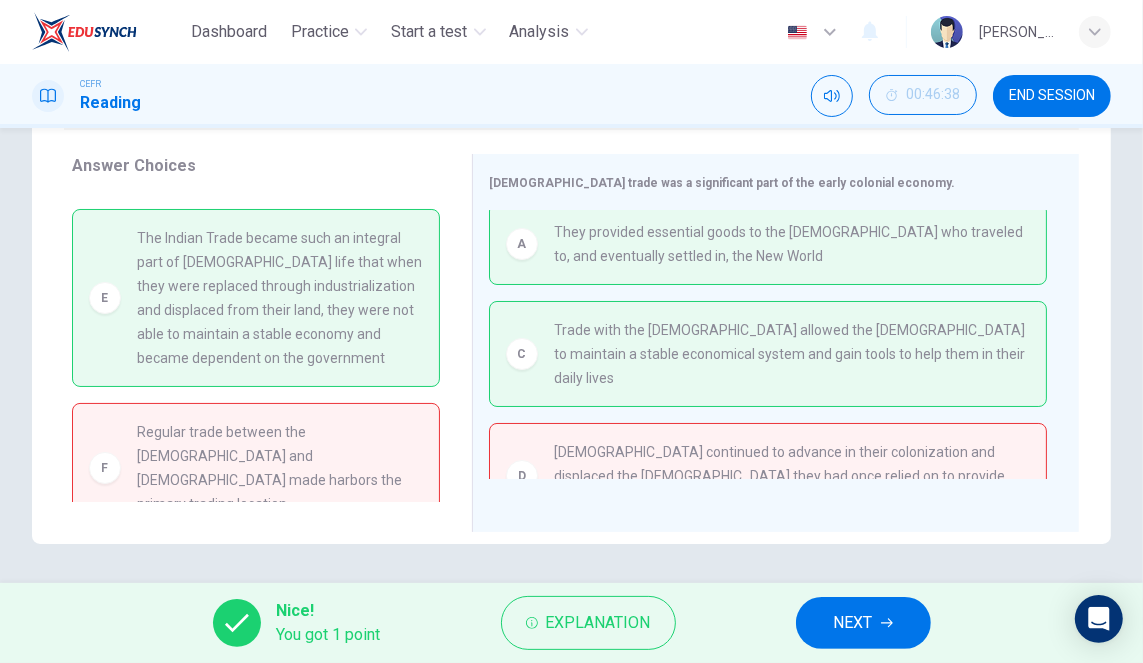 scroll, scrollTop: 98, scrollLeft: 0, axis: vertical 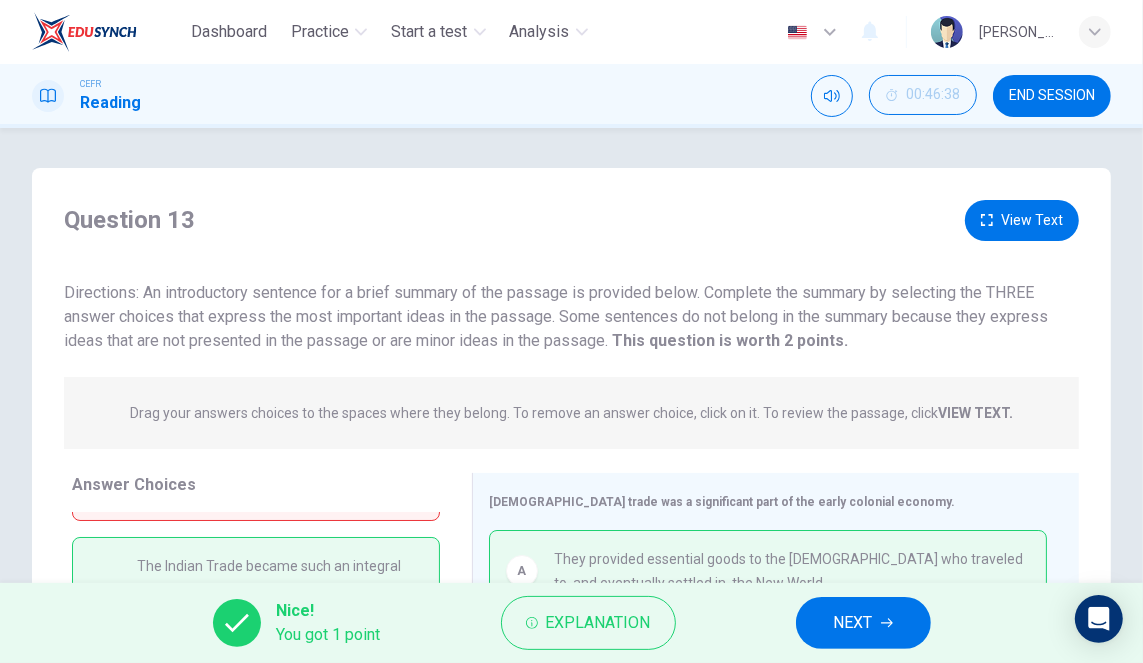 click on "View Text" at bounding box center [1022, 220] 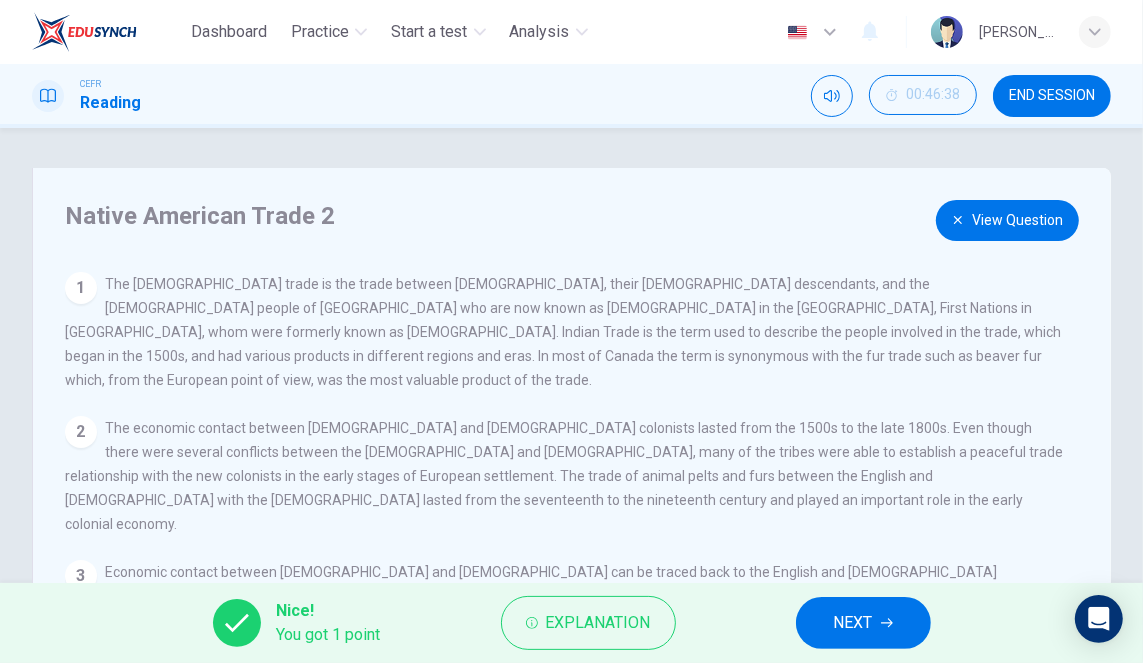 scroll, scrollTop: 203, scrollLeft: 0, axis: vertical 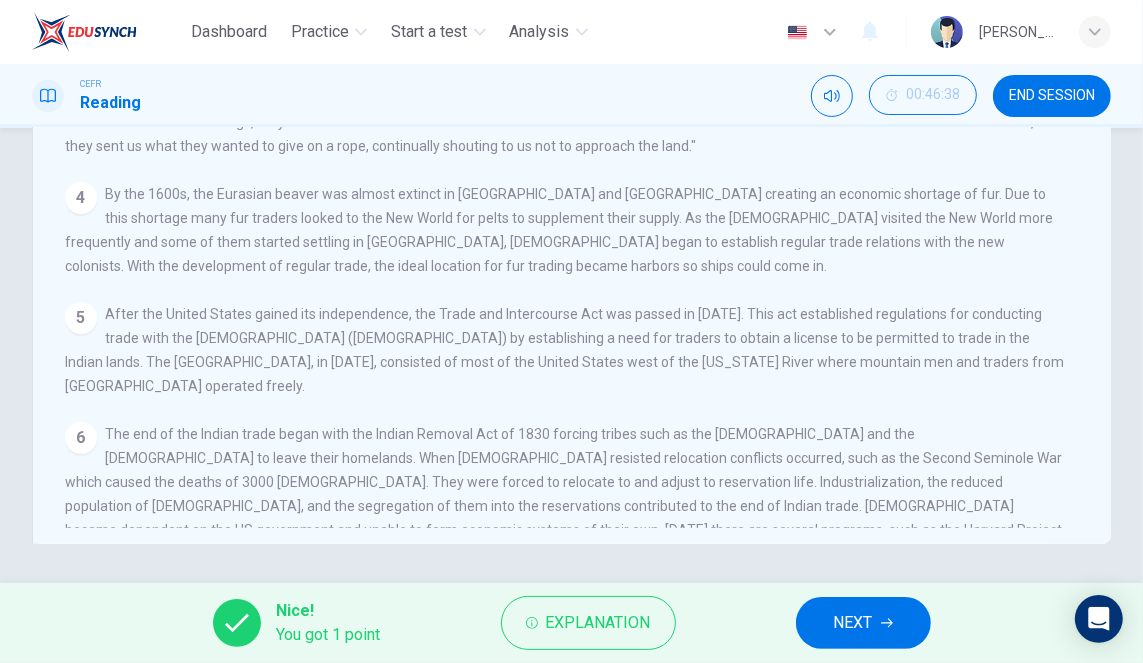 click on "5 After the United States gained its independence, the Trade and Intercourse Act was passed in [DATE]. This act established regulations for conducting trade with the [DEMOGRAPHIC_DATA] ([DEMOGRAPHIC_DATA]) by establishing a need for traders to obtain a license to be permitted to trade in the Indian lands. The [GEOGRAPHIC_DATA], in [DATE], consisted of most of the United States west of the [US_STATE] River where mountain men and traders from [GEOGRAPHIC_DATA] operated freely." at bounding box center (564, 350) 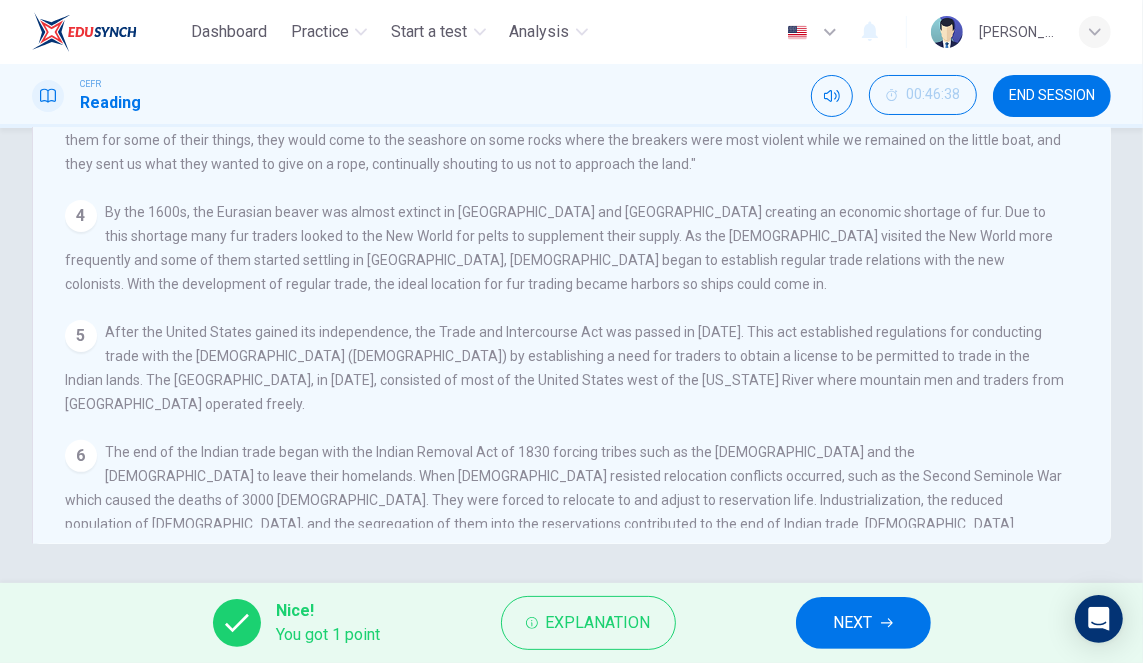 scroll, scrollTop: 203, scrollLeft: 0, axis: vertical 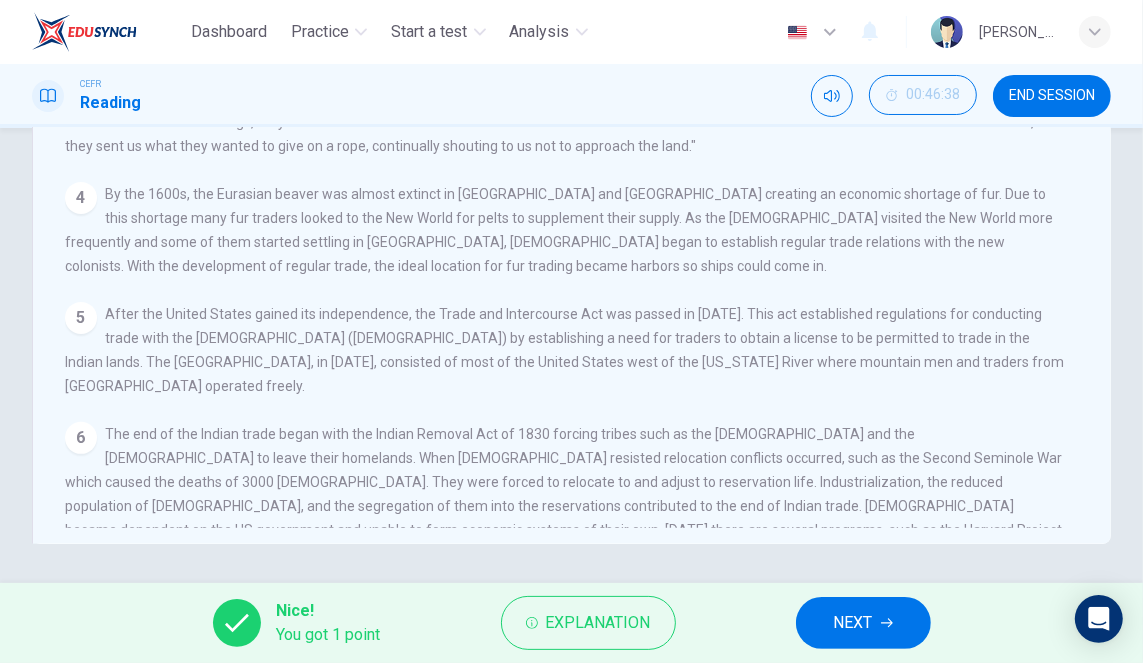 click on "NEXT" at bounding box center (853, 623) 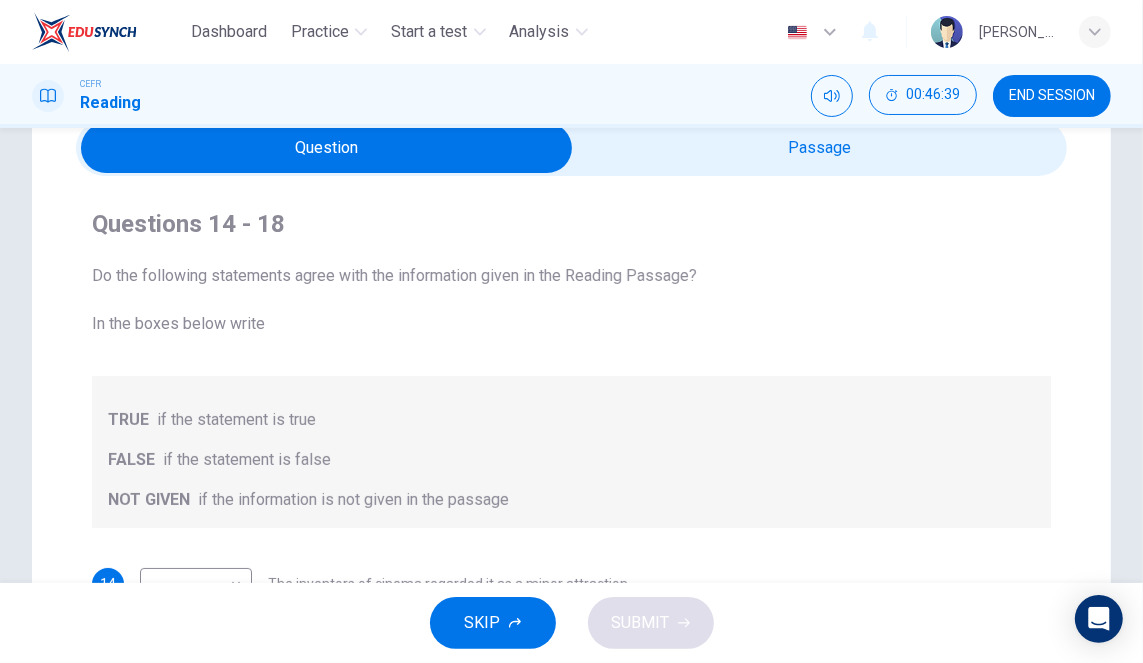 scroll, scrollTop: 99, scrollLeft: 0, axis: vertical 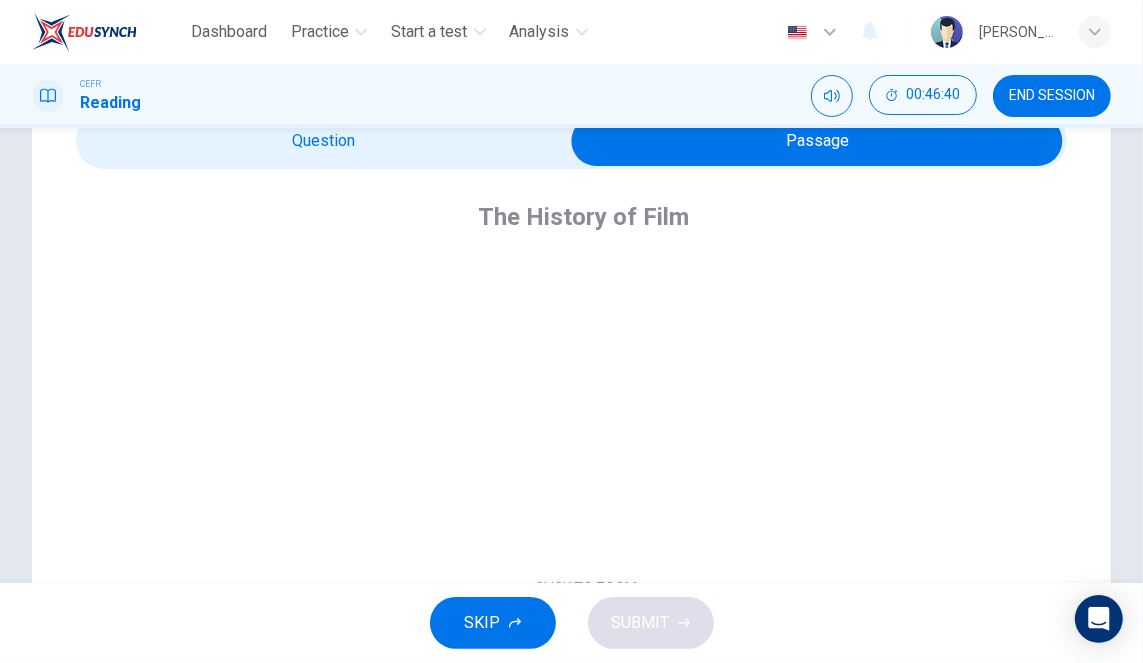 checkbox on "false" 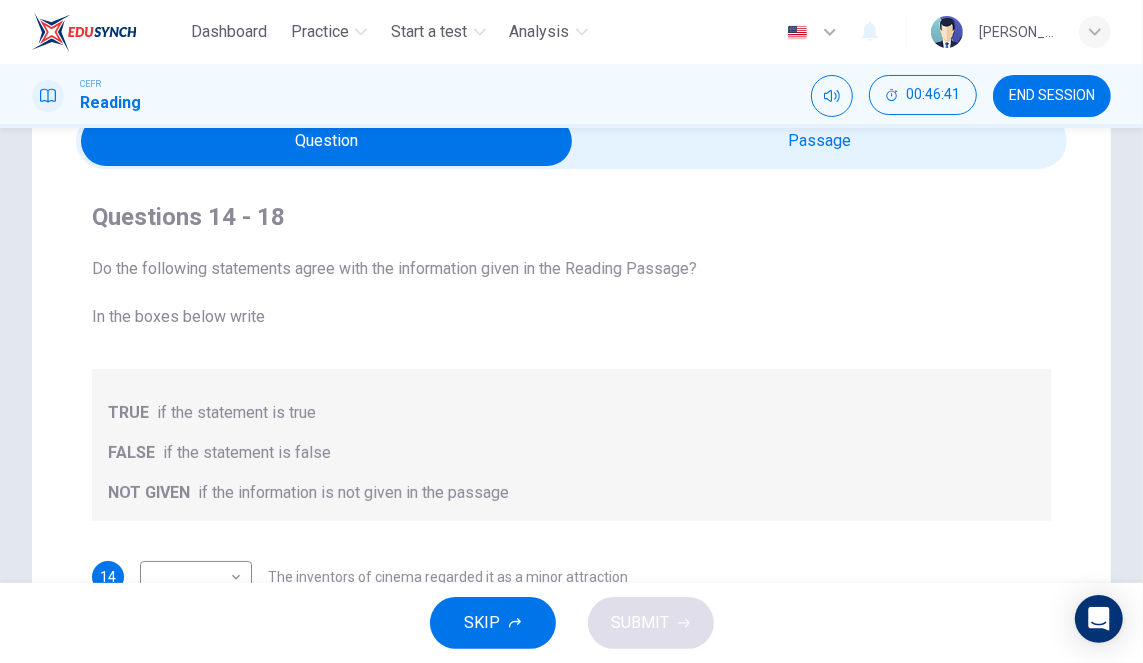 click on "END SESSION" at bounding box center [1052, 96] 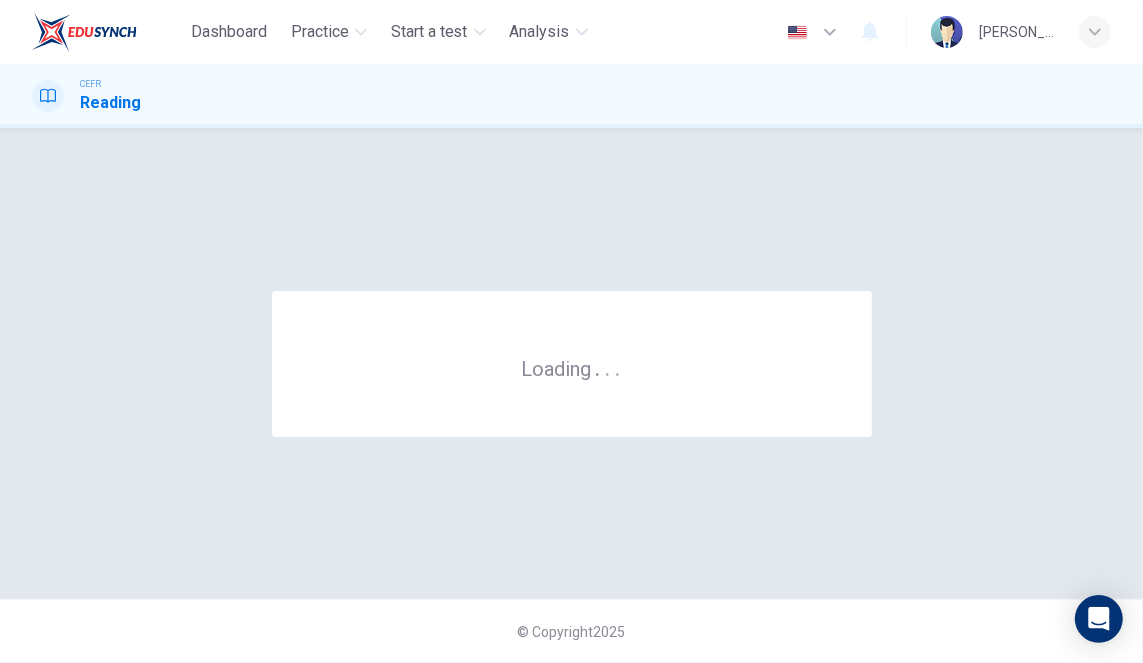 scroll, scrollTop: 0, scrollLeft: 0, axis: both 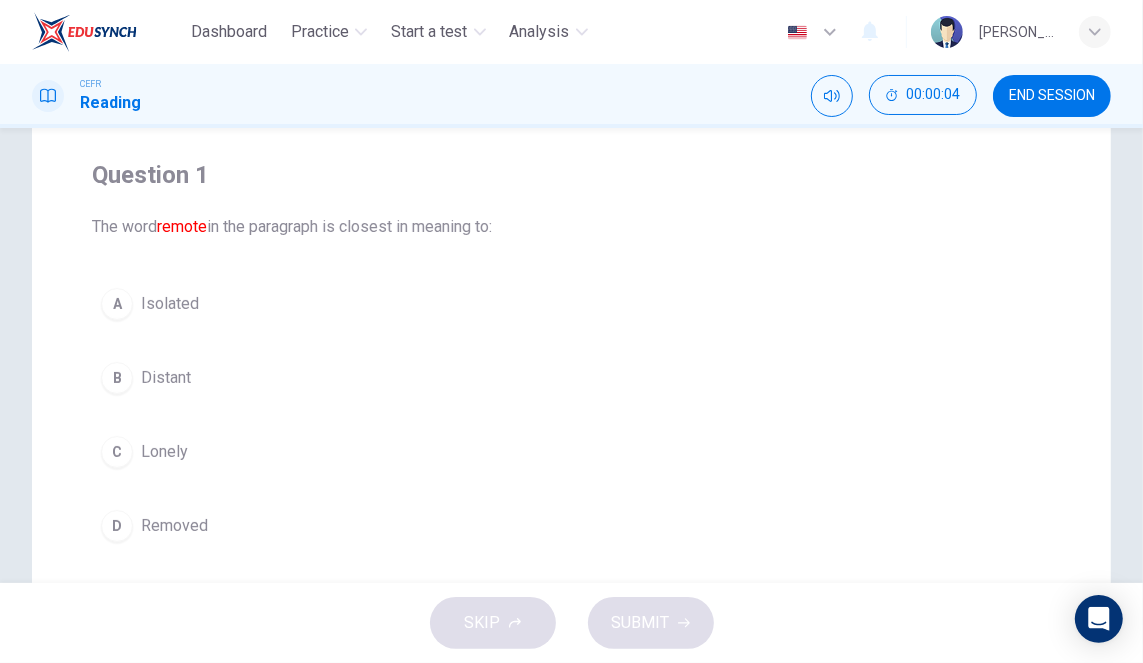 click on "A Isolated" at bounding box center [571, 304] 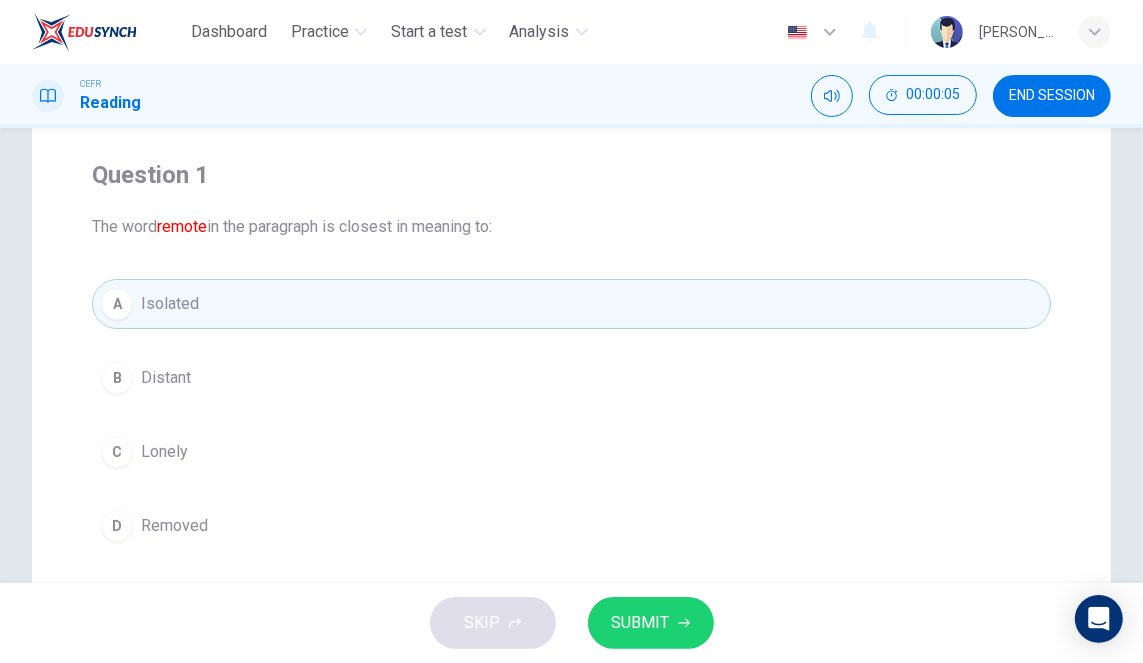 click on "SUBMIT" at bounding box center [651, 623] 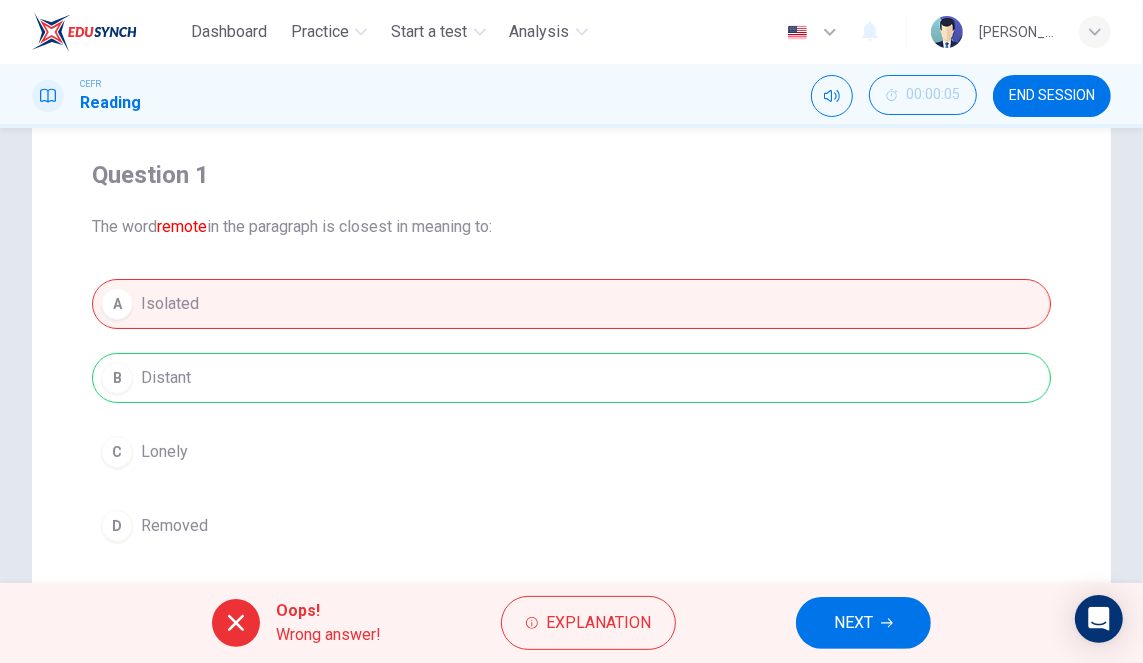 click on "Explanation" at bounding box center [598, 623] 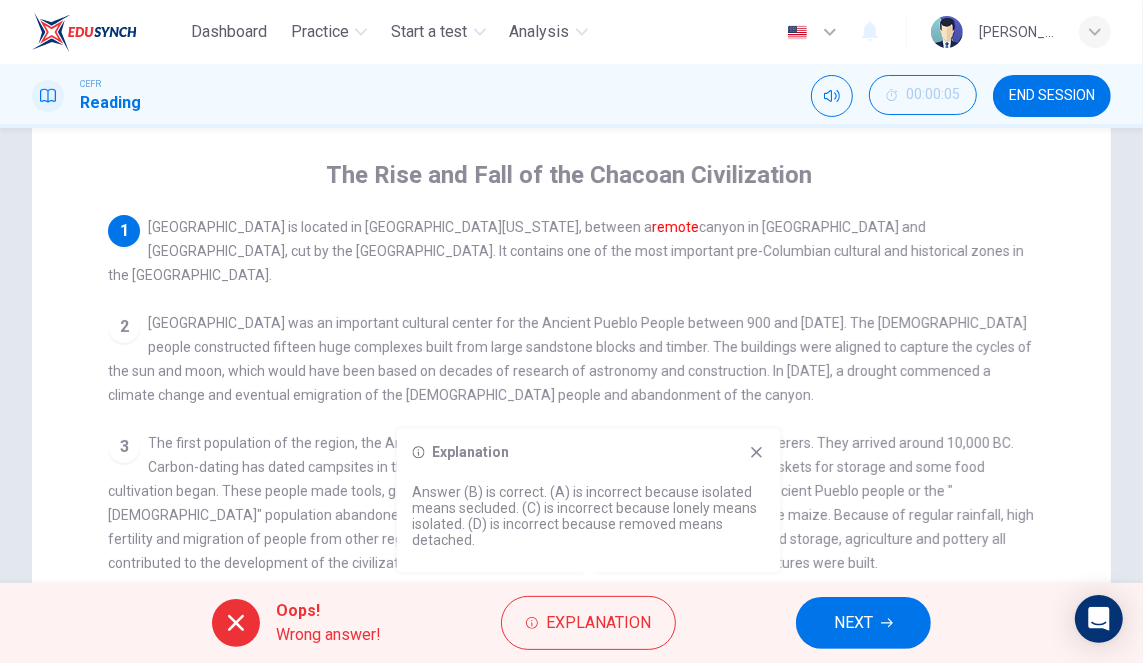 click on "The first population of the region, the Archaic-Early Basketmaker people, were nomadic hunter-gatherers. They arrived around 10,000 BC. Carbon-dating has dated campsites in the region to around 1500 BC. The population began making baskets for storage and some food cultivation began. These people made tools, gathered wild plants and even hunted game. By 600 AD, the Ancient Pueblo people or the "Anasazi" population abandoned the hunting and gathering way of life and began to cultivate maize. Because of regular rainfall, high fertility and migration of people from other regions, the population increased between 700 and 1100 AD. Food storage, agriculture and pottery all contributed to the development of the civilization. To gather more rain, dams, canals and water control features were built." at bounding box center (571, 503) 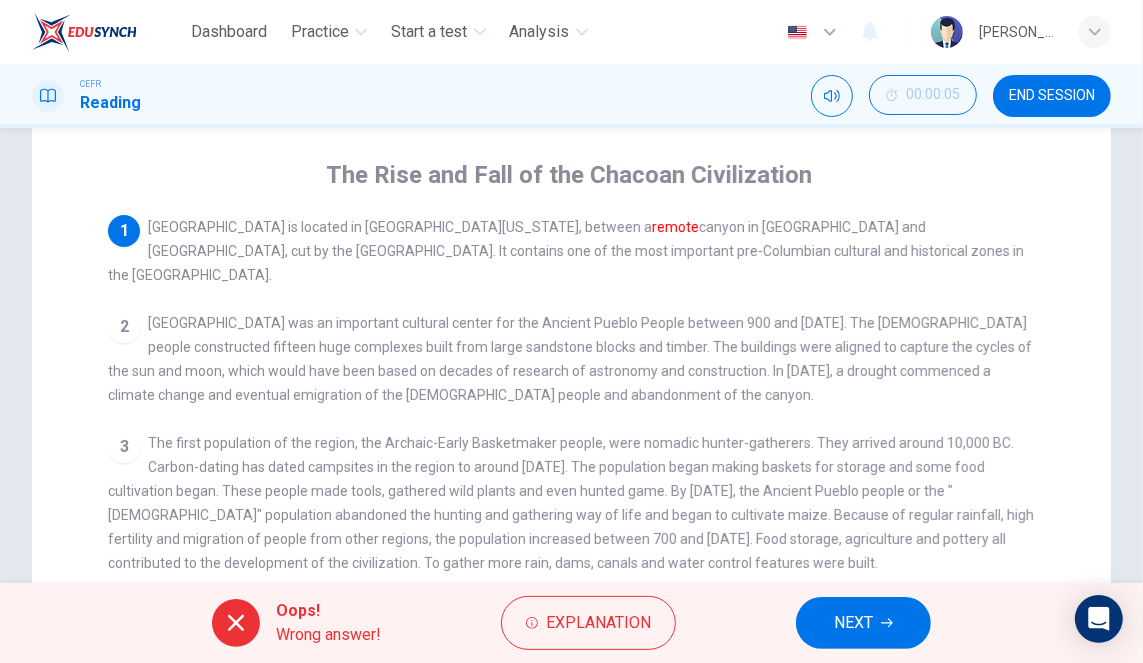 click on "The first population of the region, the Archaic-Early Basketmaker people, were nomadic hunter-gatherers. They arrived around 10,000 BC. Carbon-dating has dated campsites in the region to around 1500 BC. The population began making baskets for storage and some food cultivation began. These people made tools, gathered wild plants and even hunted game. By 600 AD, the Ancient Pueblo people or the "Anasazi" population abandoned the hunting and gathering way of life and began to cultivate maize. Because of regular rainfall, high fertility and migration of people from other regions, the population increased between 700 and 1100 AD. Food storage, agriculture and pottery all contributed to the development of the civilization. To gather more rain, dams, canals and water control features were built." at bounding box center [571, 503] 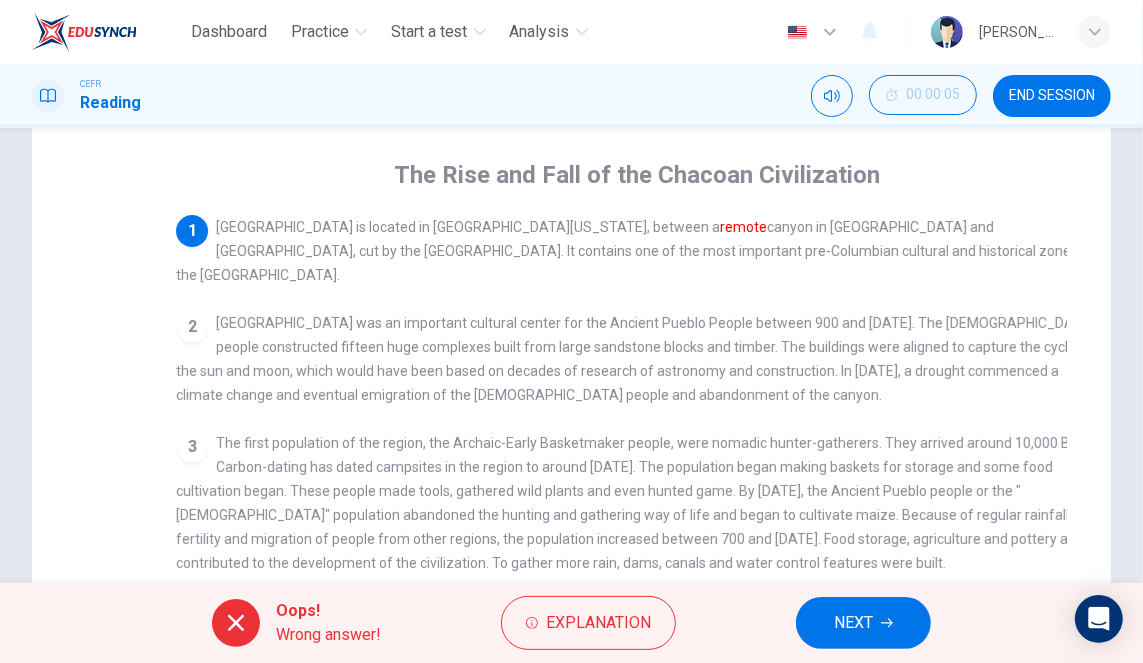 checkbox on "false" 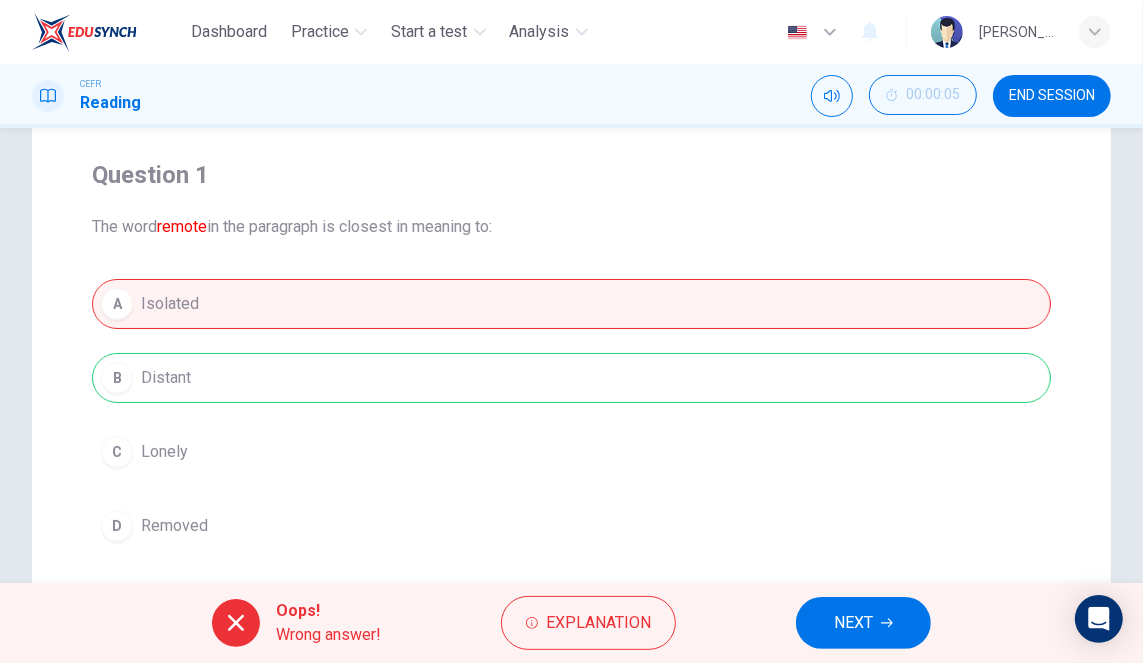 click on "NEXT" at bounding box center [853, 623] 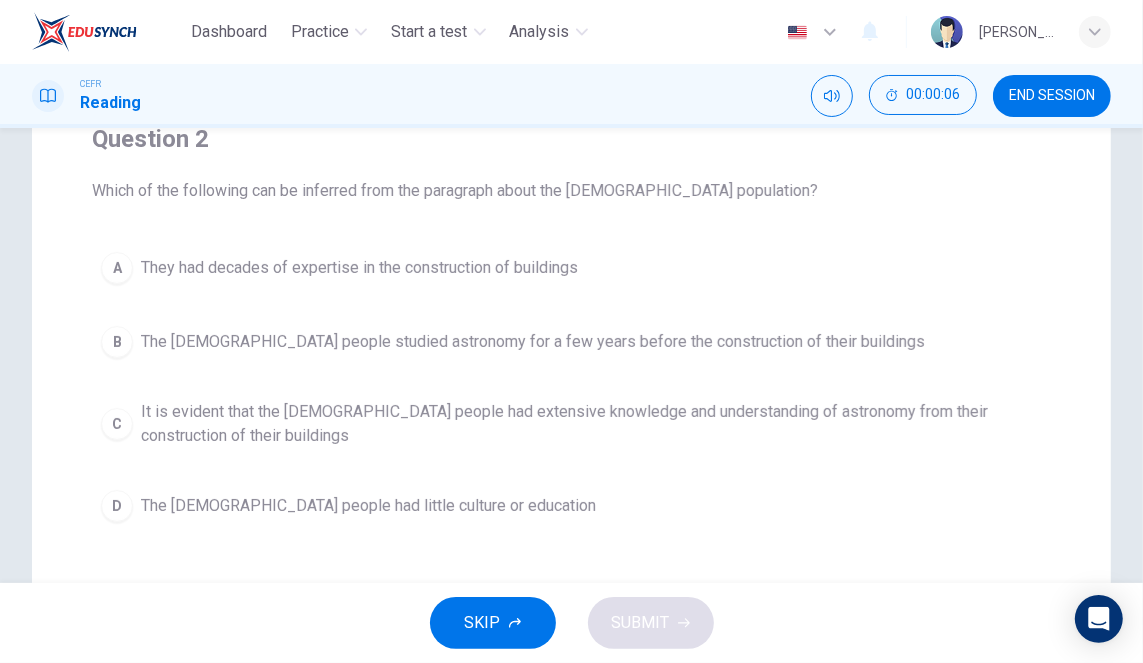scroll, scrollTop: 178, scrollLeft: 0, axis: vertical 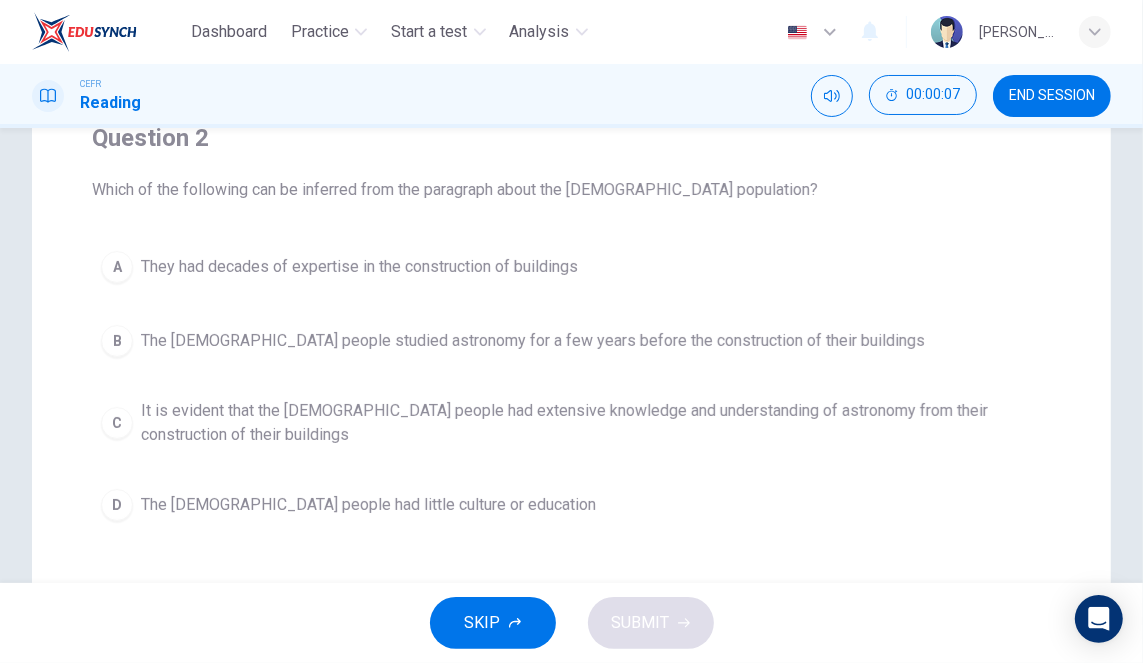 click on "It is evident that the Chacoan people had extensive knowledge and understanding of astronomy from their construction of their buildings" at bounding box center (591, 423) 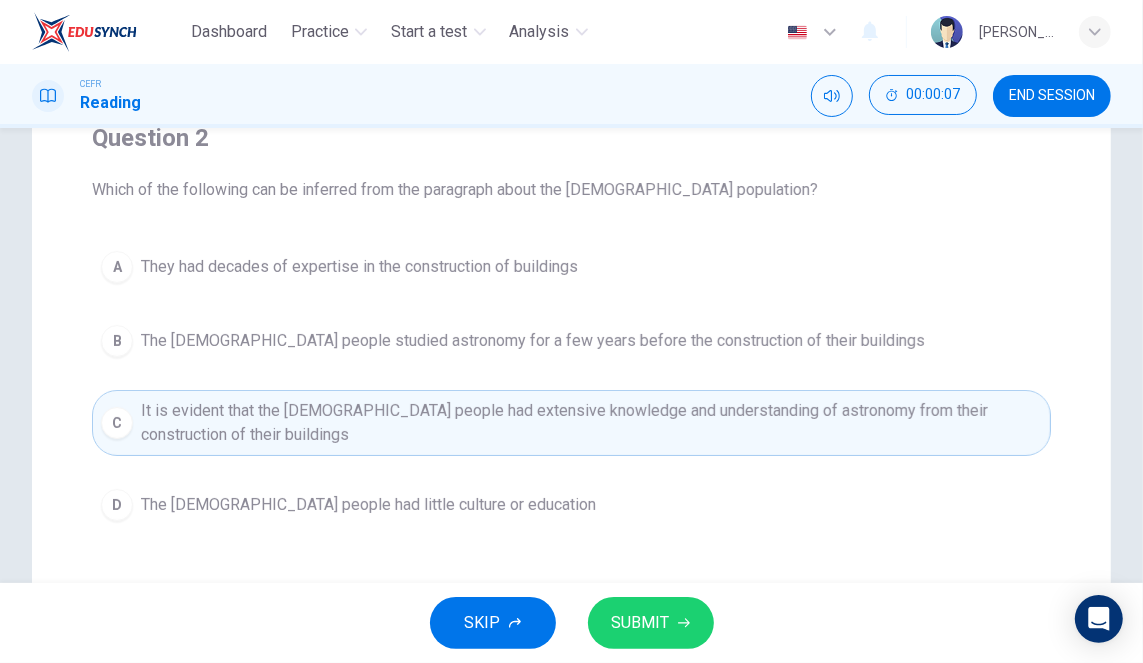 click on "It is evident that the Chacoan people had extensive knowledge and understanding of astronomy from their construction of their buildings" at bounding box center [591, 423] 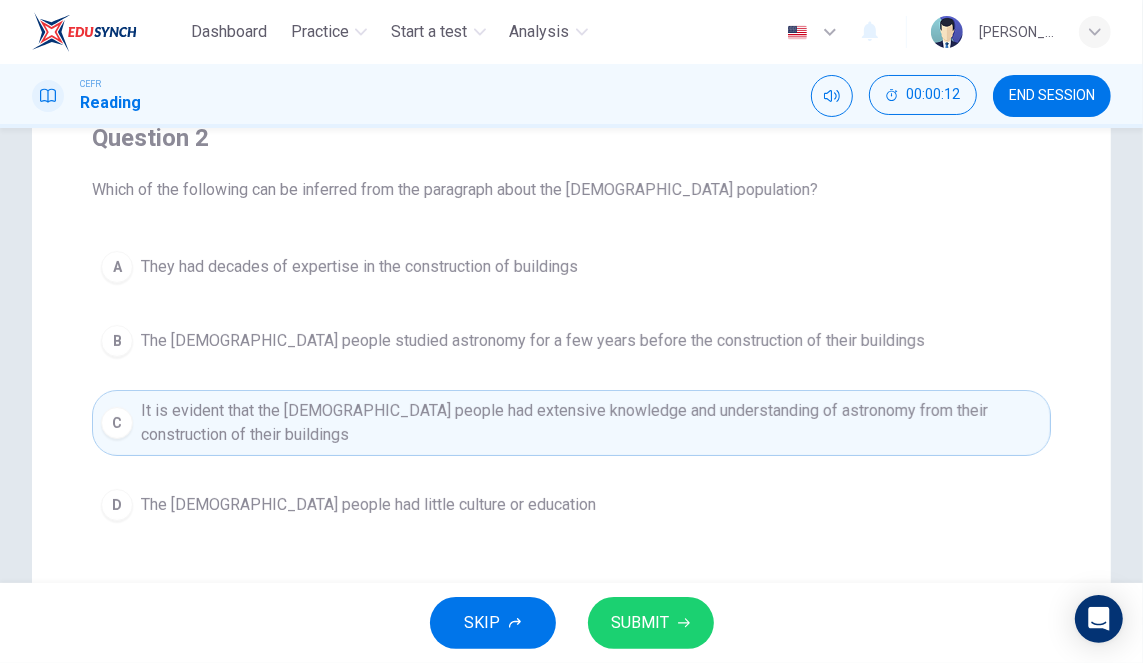 click on "END SESSION" at bounding box center [1052, 96] 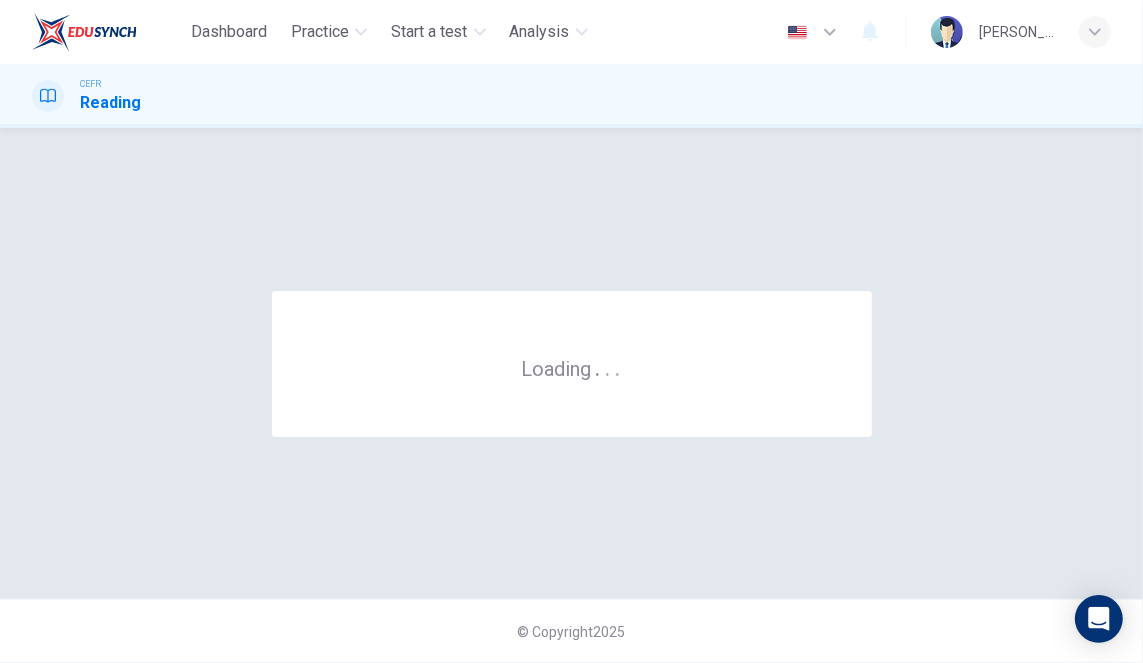 scroll, scrollTop: 0, scrollLeft: 0, axis: both 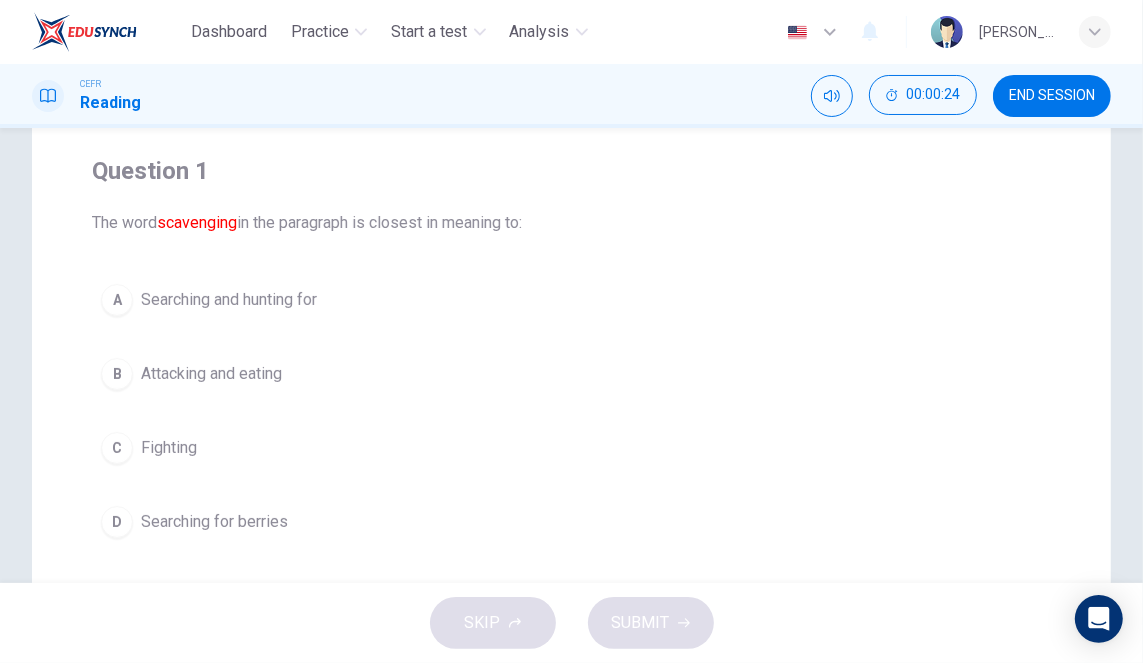 click on "B Attacking and eating" at bounding box center (571, 374) 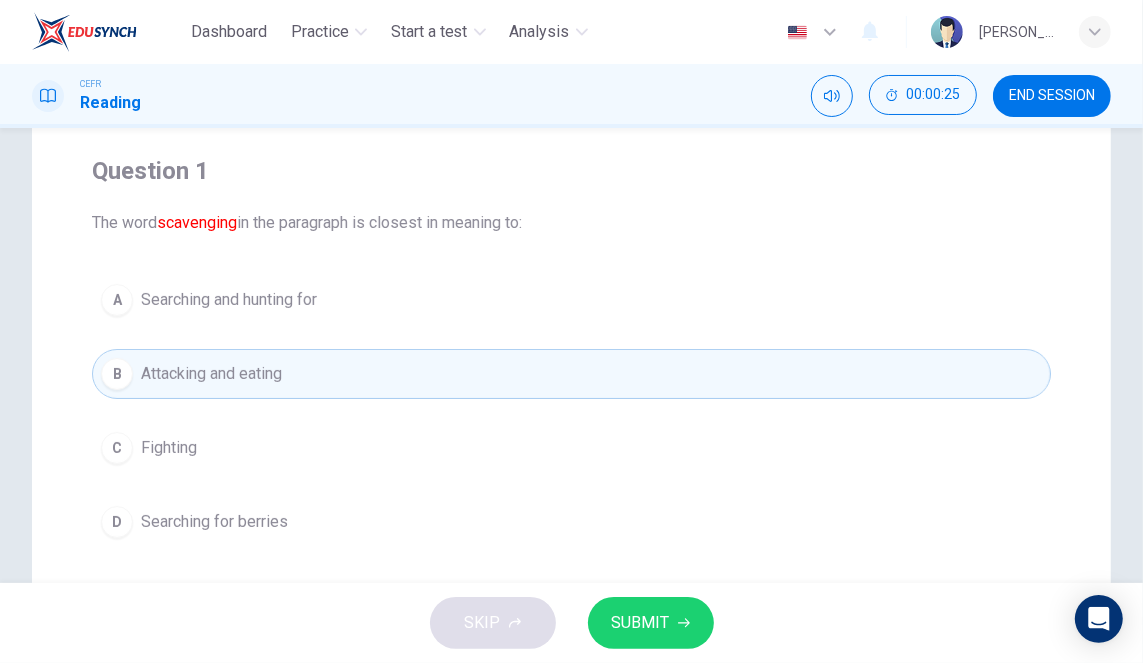 click on "A Searching and hunting for" at bounding box center [571, 300] 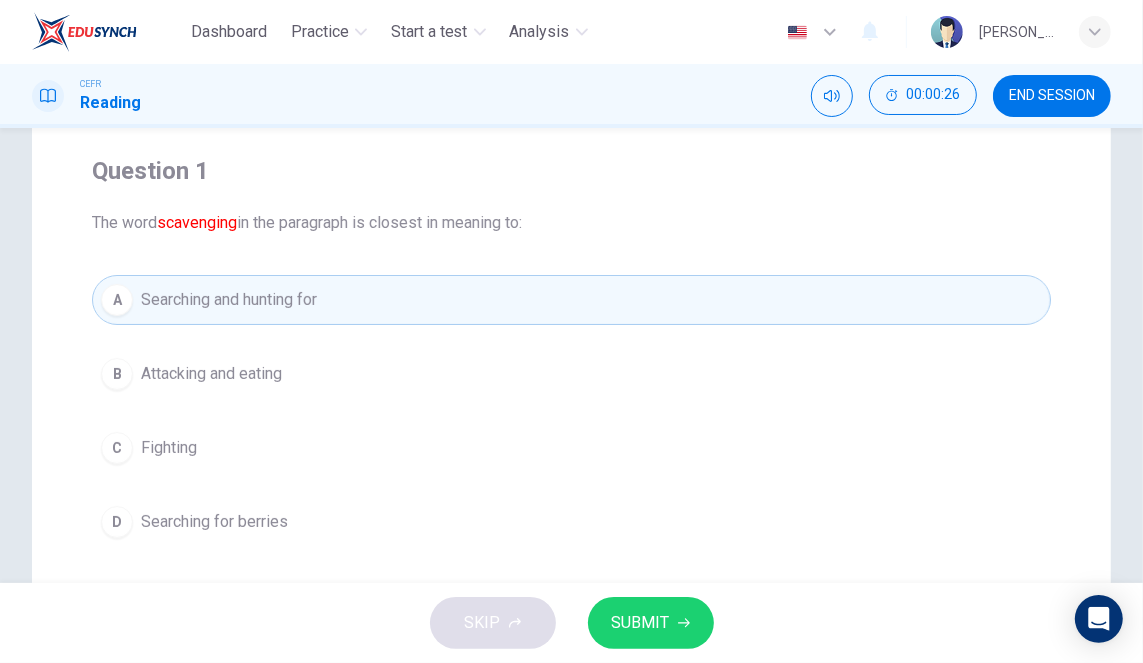 click on "SUBMIT" at bounding box center (641, 623) 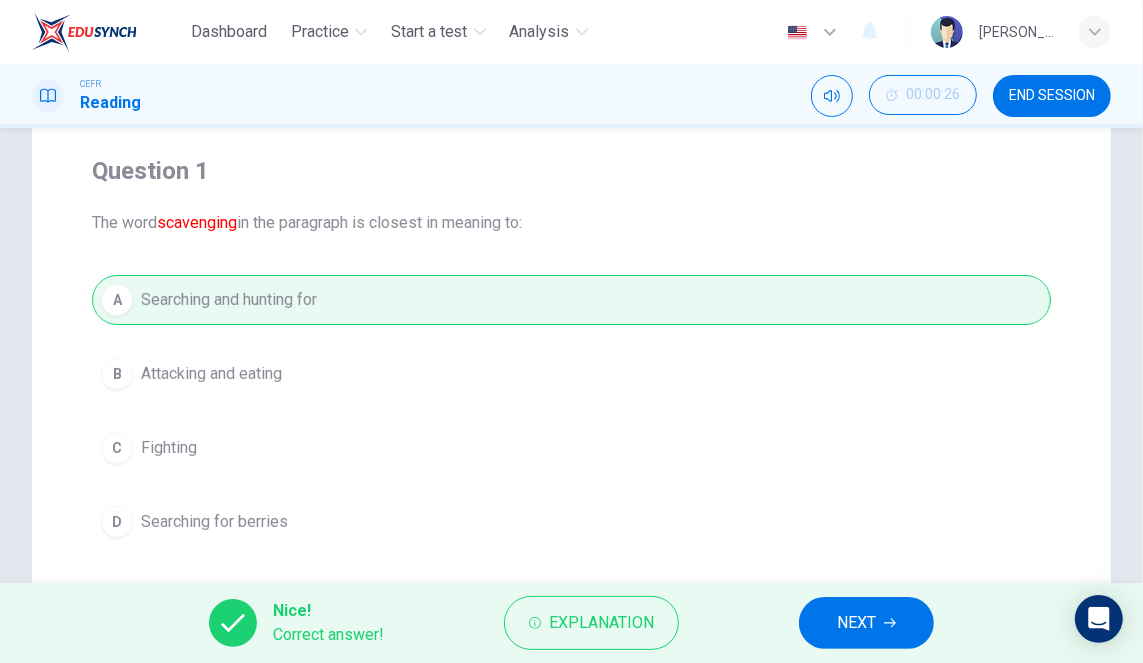 click on "NEXT" at bounding box center (866, 623) 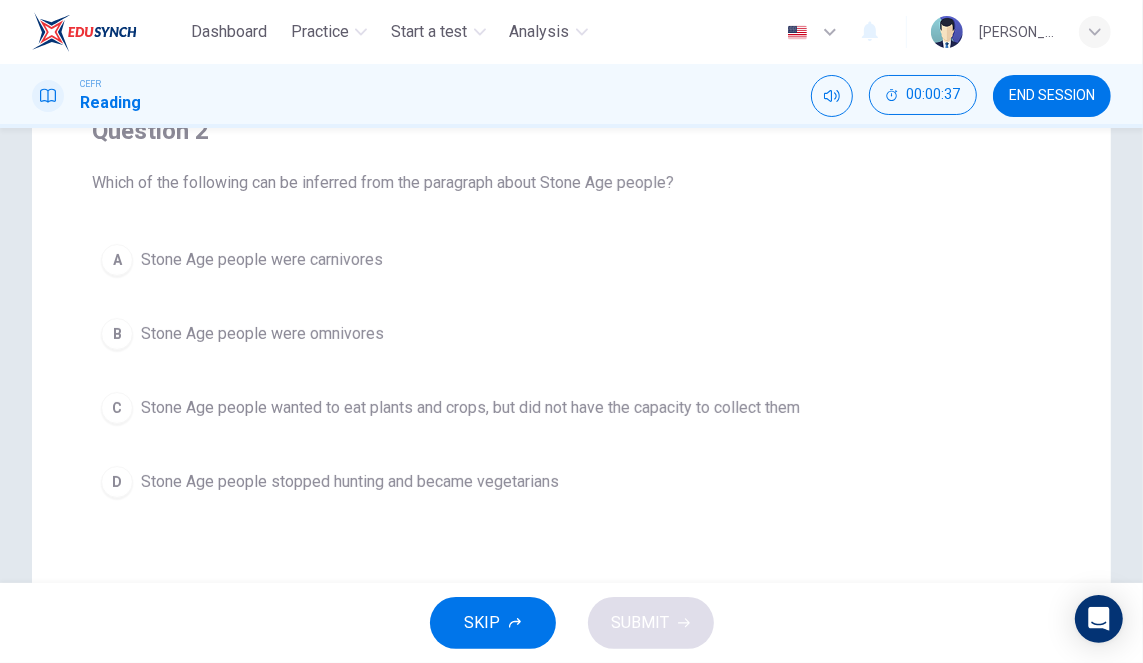 scroll, scrollTop: 189, scrollLeft: 0, axis: vertical 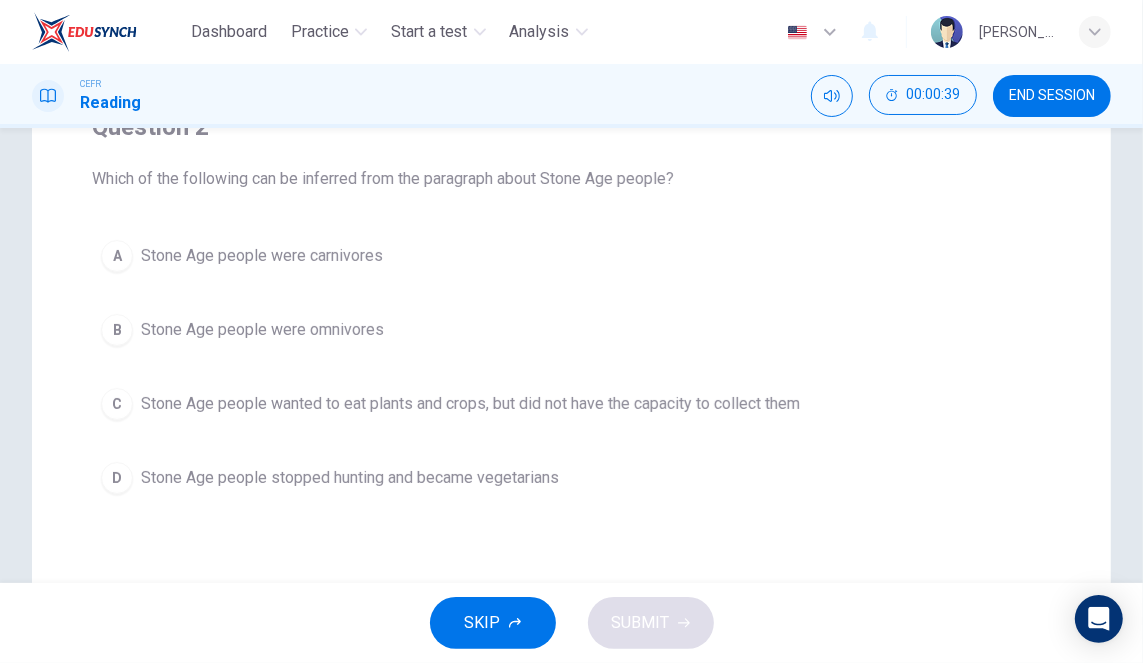 click on "A Stone Age people were carnivores" at bounding box center (571, 256) 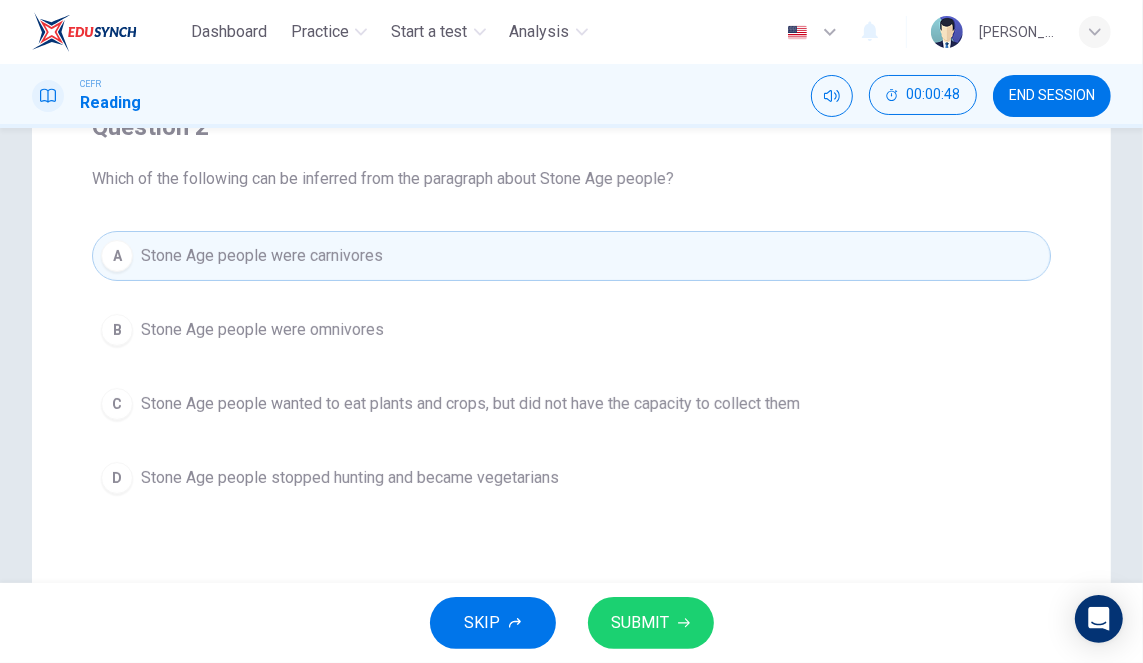 click on "B Stone Age people were omnivores" at bounding box center [571, 330] 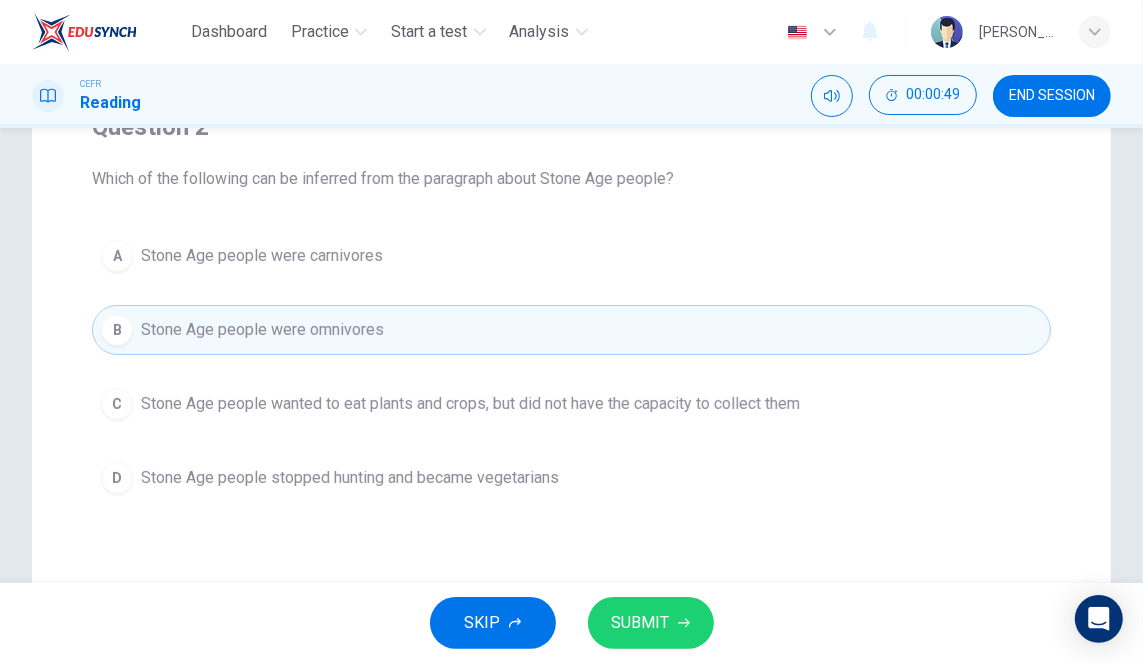 click on "Stone Age people wanted to eat plants and crops, but did not have the capacity to collect them" at bounding box center (470, 404) 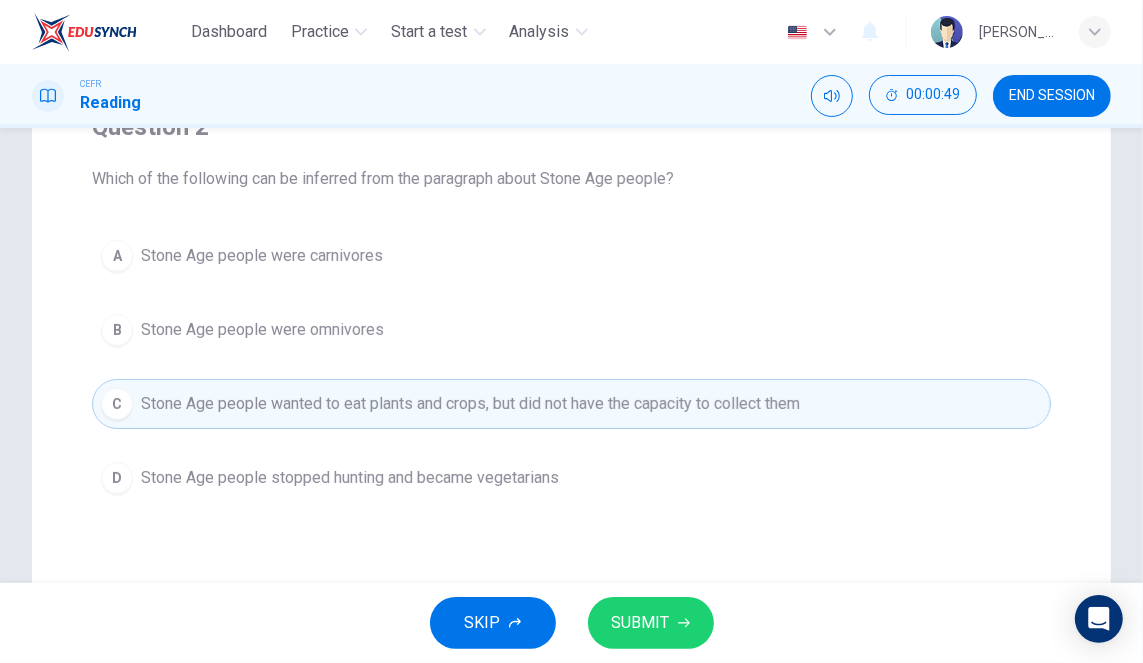 click on "B Stone Age people were omnivores" at bounding box center [571, 330] 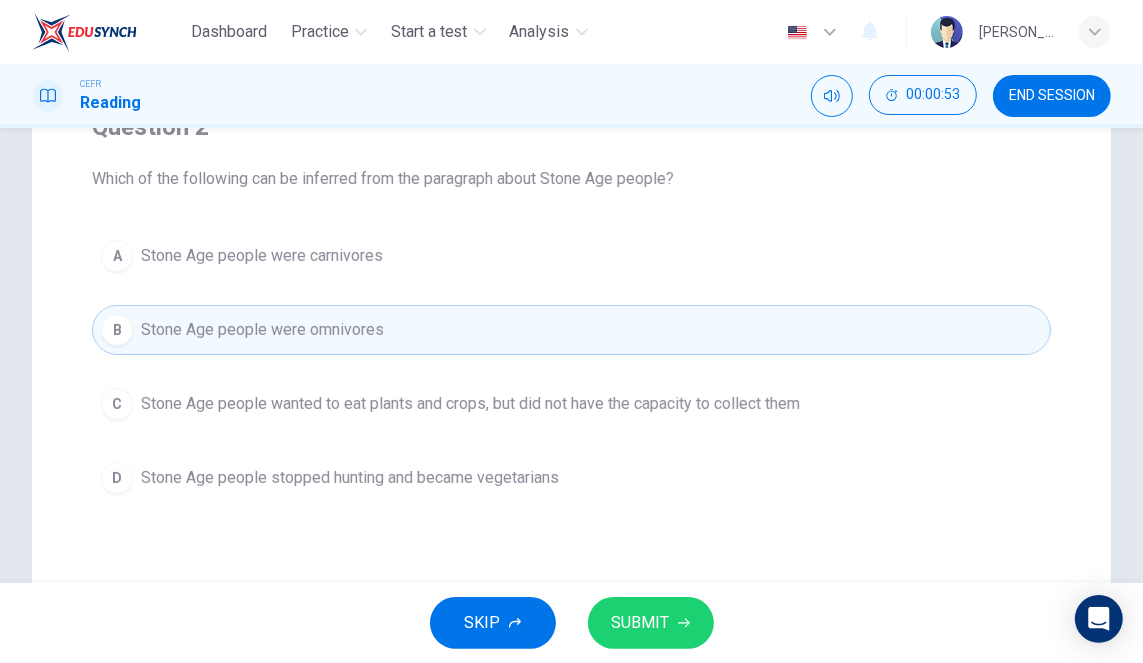 click on "SUBMIT" at bounding box center (641, 623) 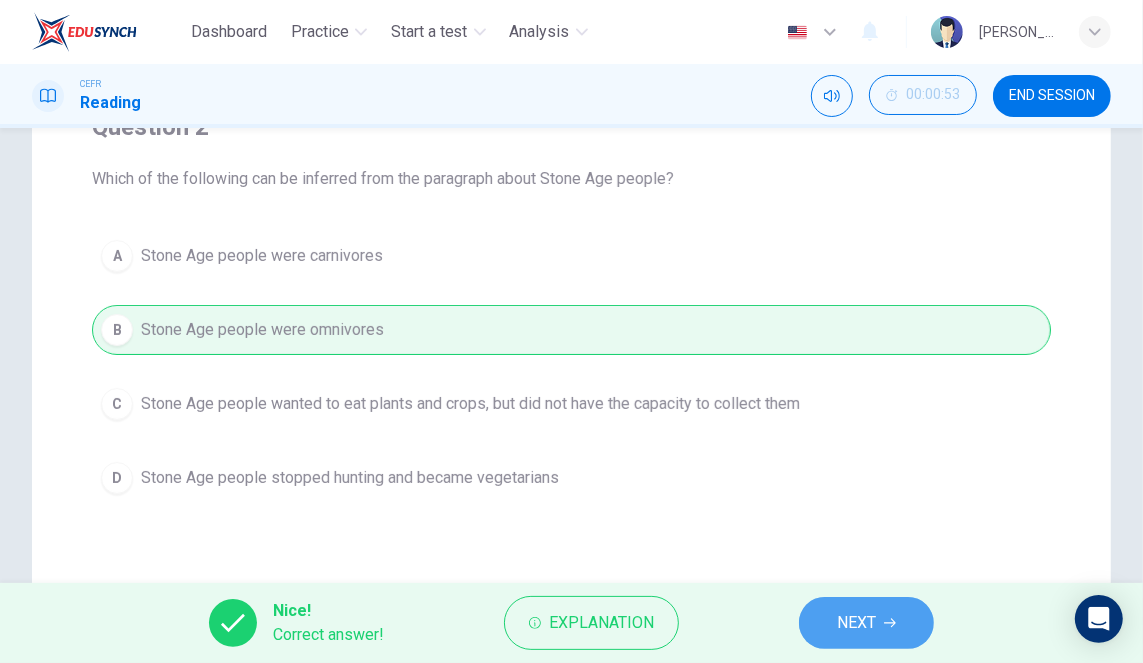 click on "NEXT" at bounding box center (856, 623) 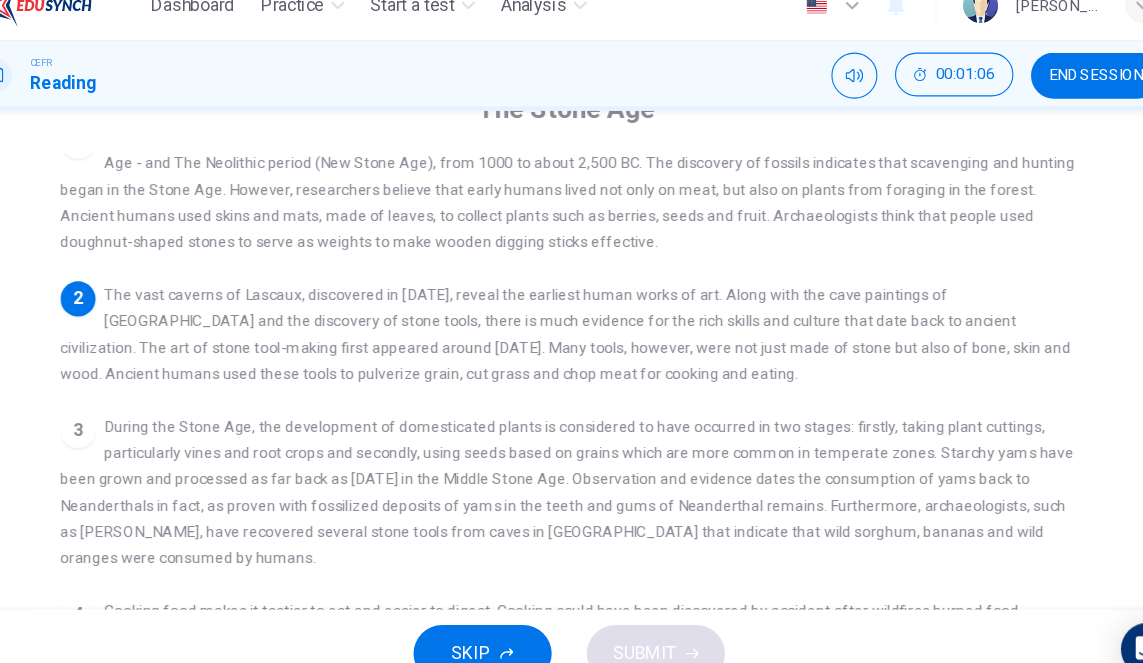 scroll, scrollTop: 28, scrollLeft: 0, axis: vertical 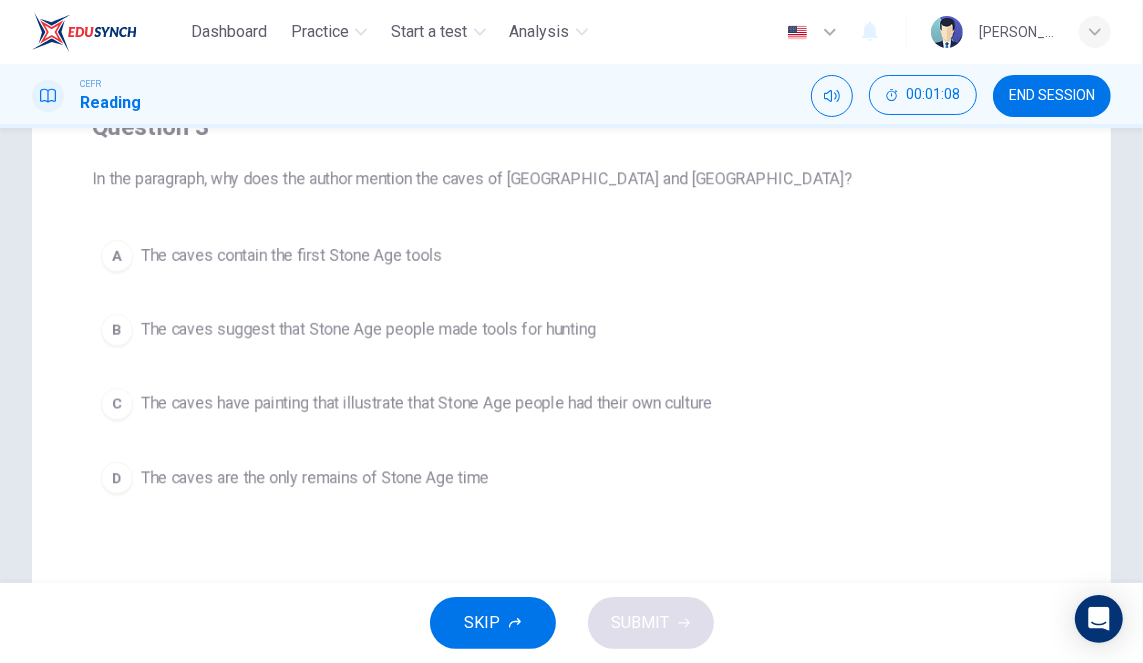 click on "C The caves have painting that illustrate that Stone Age people had their own culture" at bounding box center (571, 404) 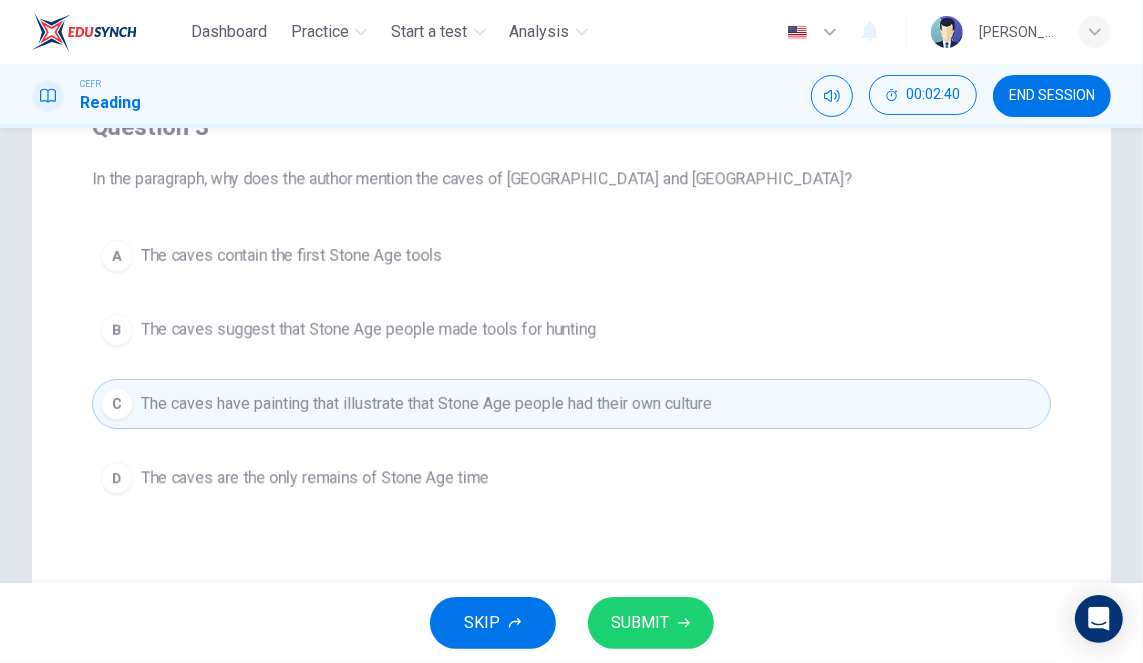 click on "B The caves suggest that Stone Age people made tools for hunting" at bounding box center (571, 330) 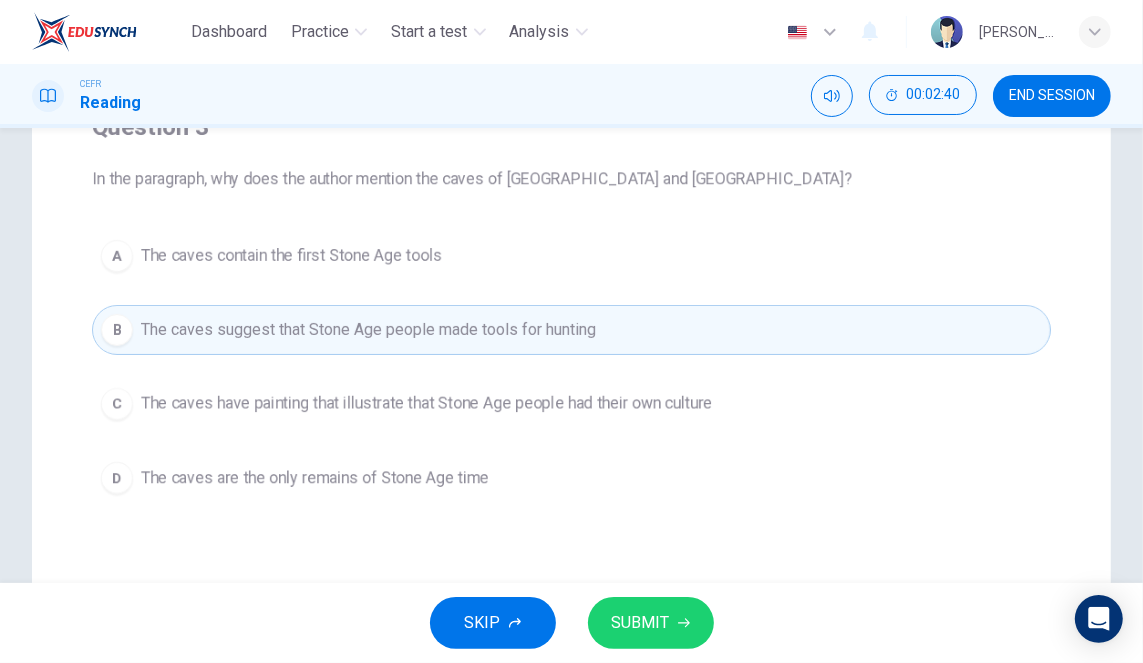 click on "C The caves have painting that illustrate that Stone Age people had their own culture" at bounding box center (571, 404) 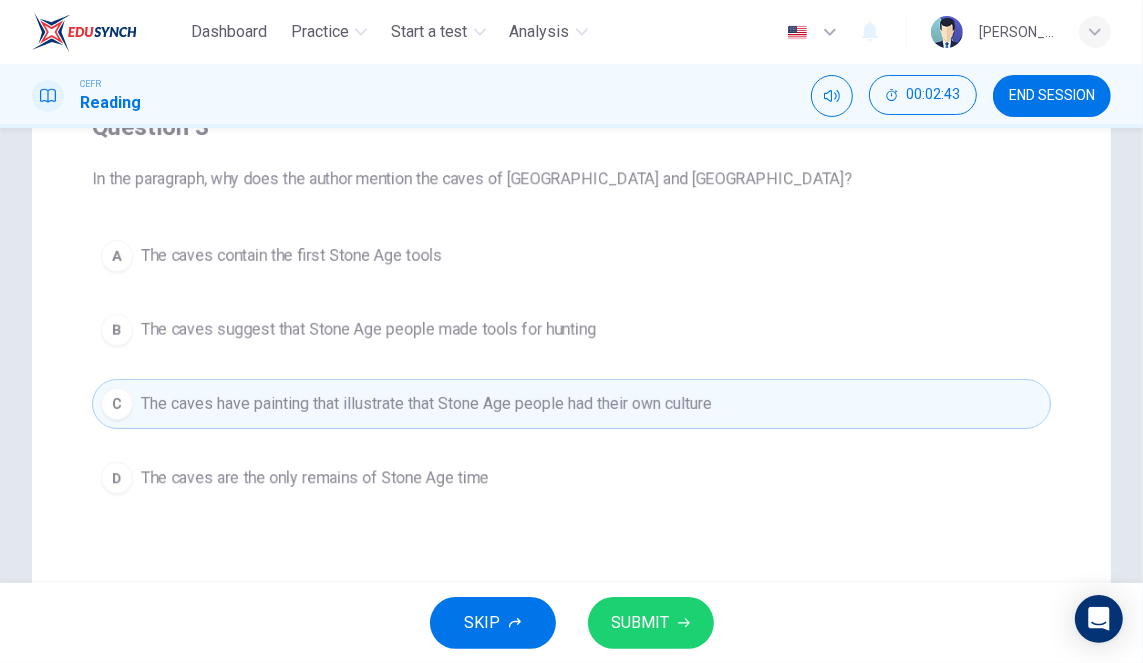 click on "SUBMIT" at bounding box center (651, 623) 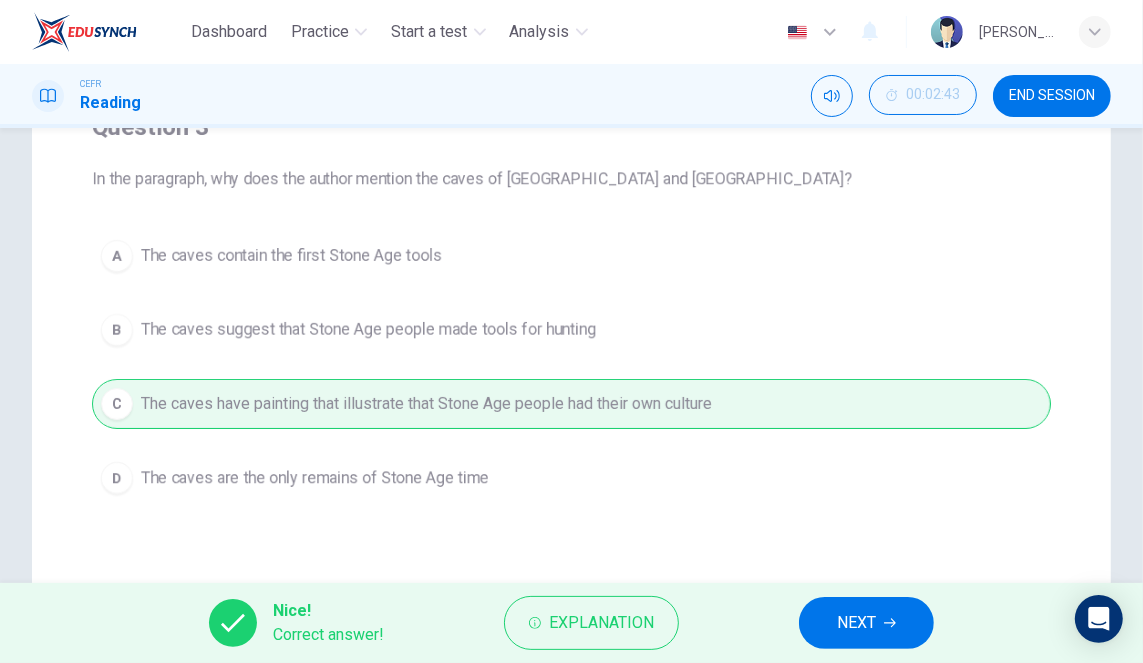 click 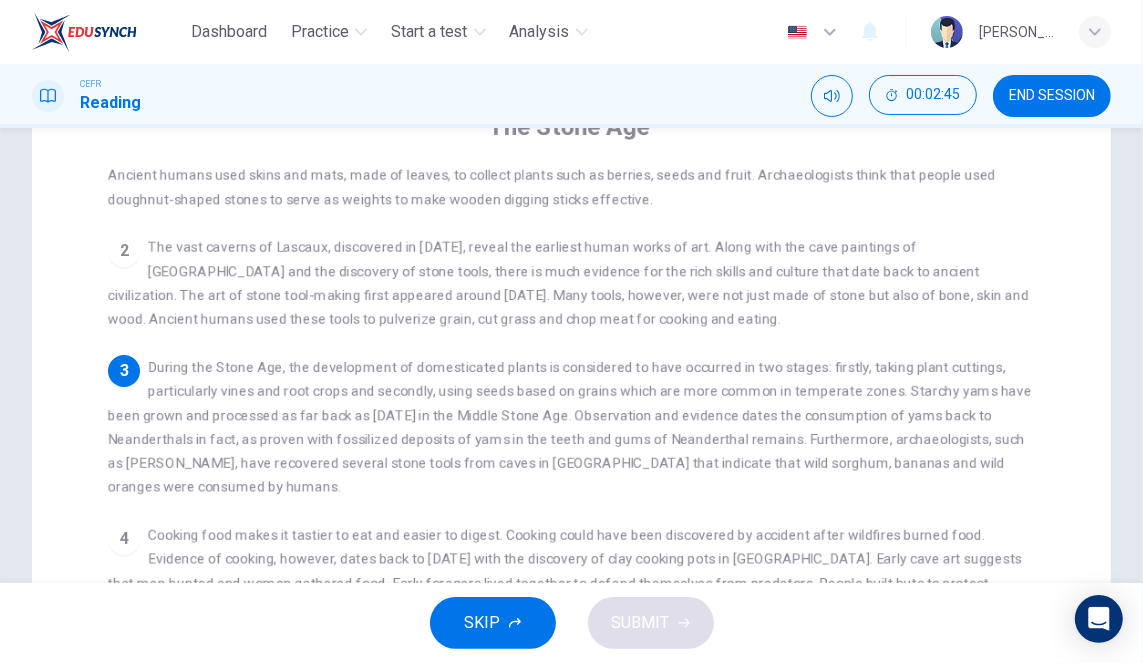scroll, scrollTop: 86, scrollLeft: 0, axis: vertical 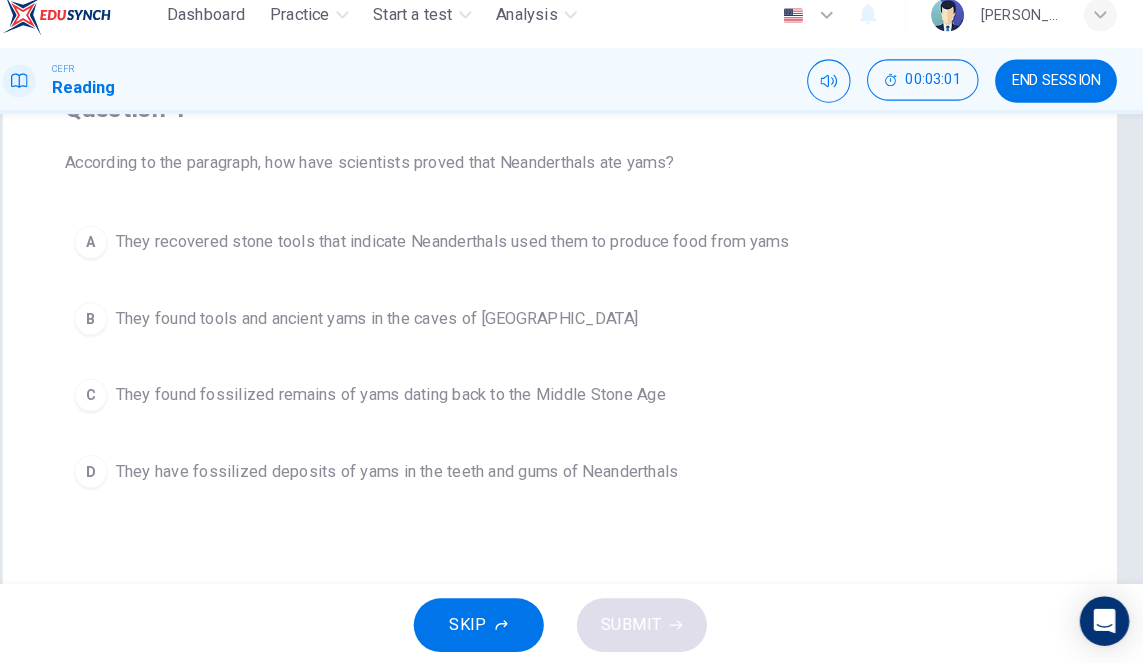 click on "D They have fossilized deposits of yams in the teeth and gums of Neanderthals" at bounding box center (571, 474) 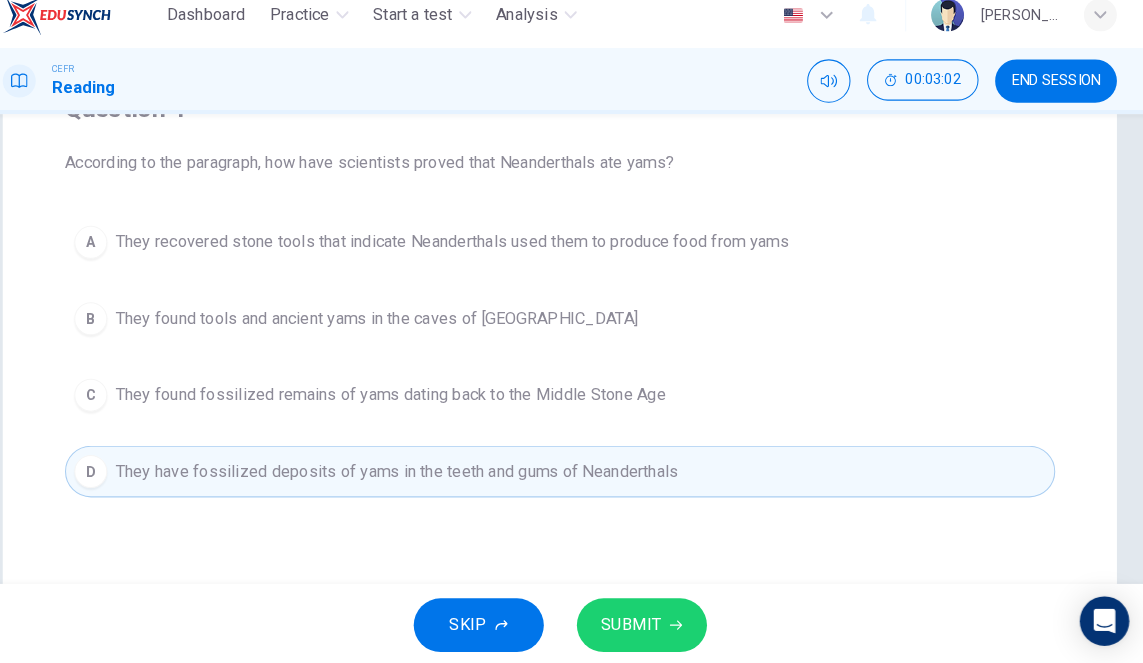 click on "SUBMIT" at bounding box center (651, 623) 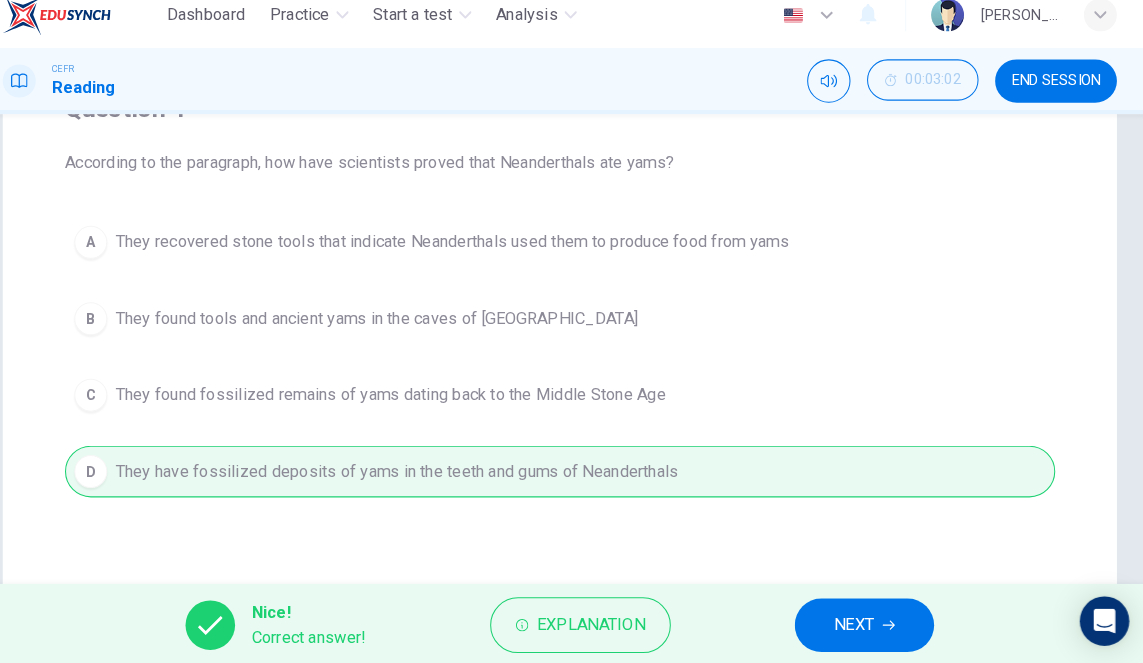 click on "NEXT" at bounding box center (856, 623) 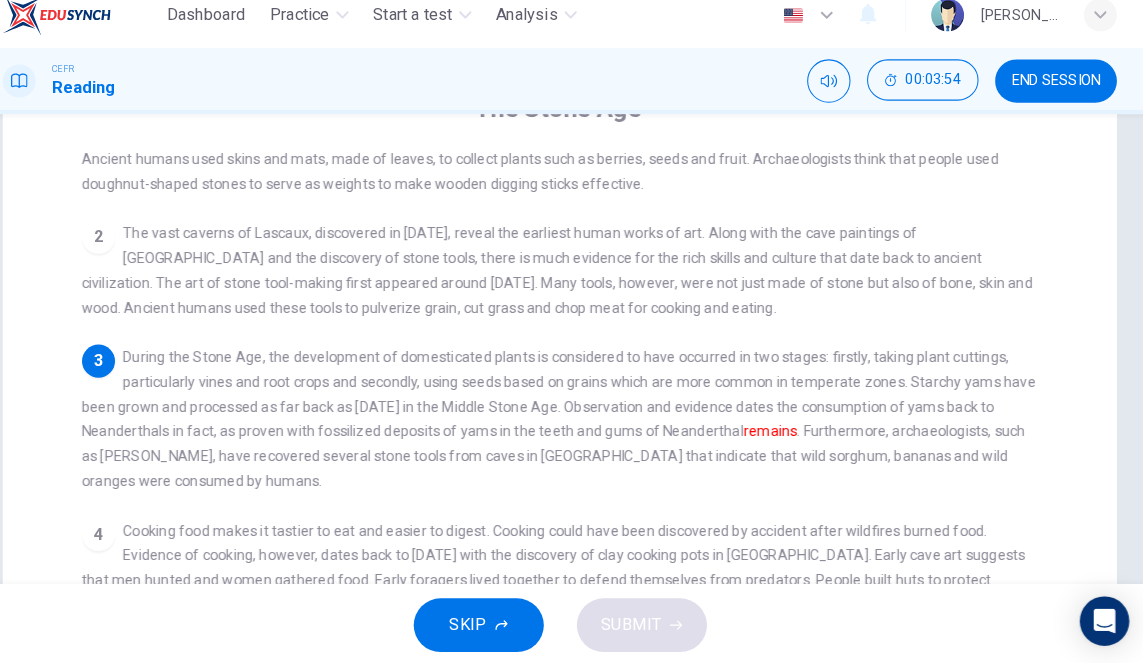 scroll, scrollTop: 86, scrollLeft: 0, axis: vertical 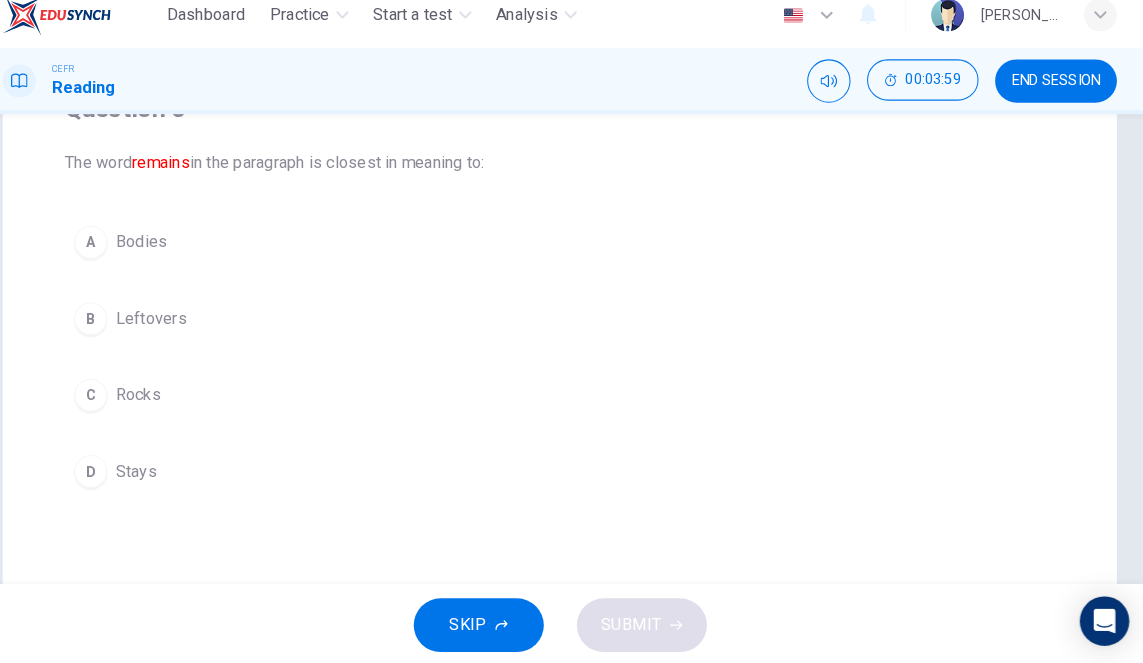 click on "C Rocks" at bounding box center [571, 400] 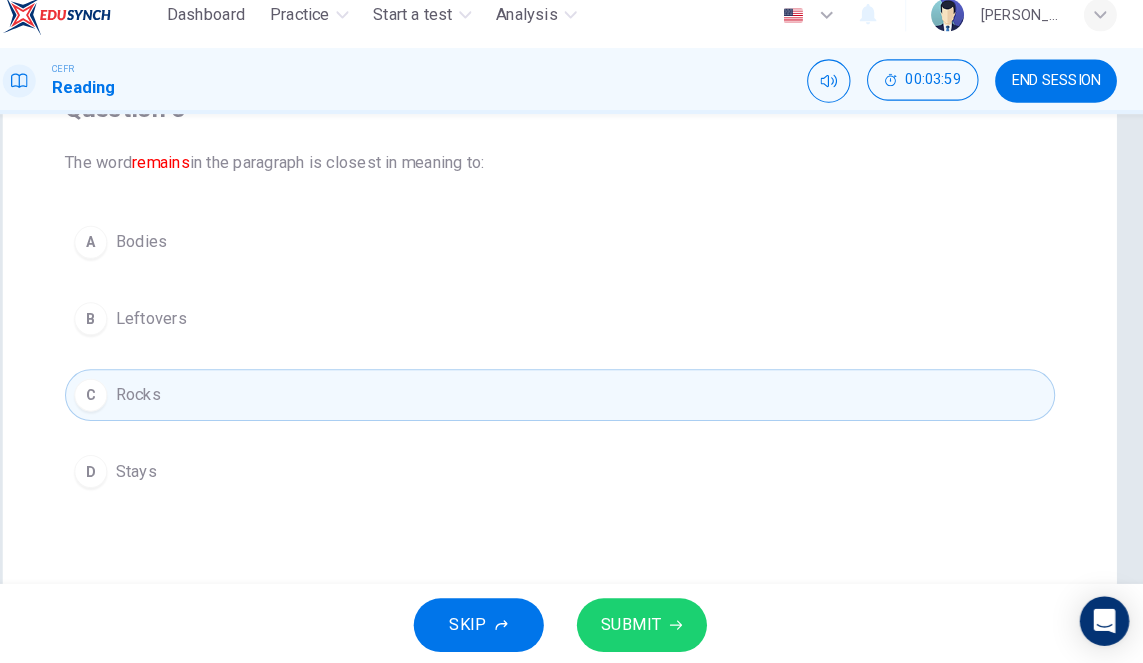 click on "B Leftovers" at bounding box center [571, 326] 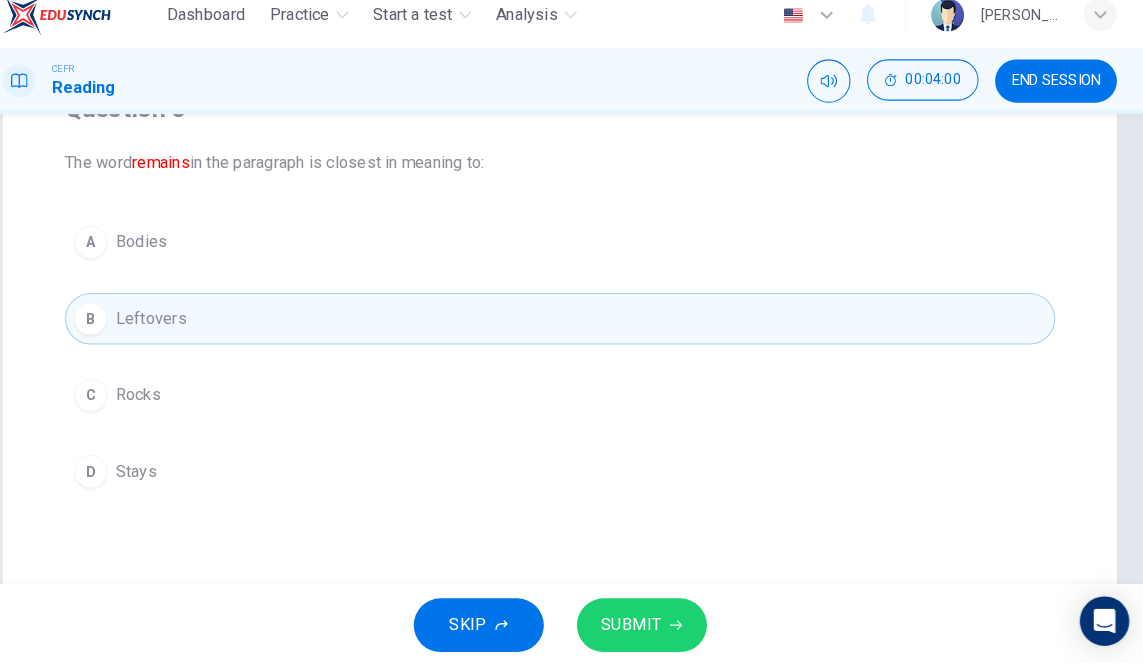 click on "A Bodies" at bounding box center [571, 252] 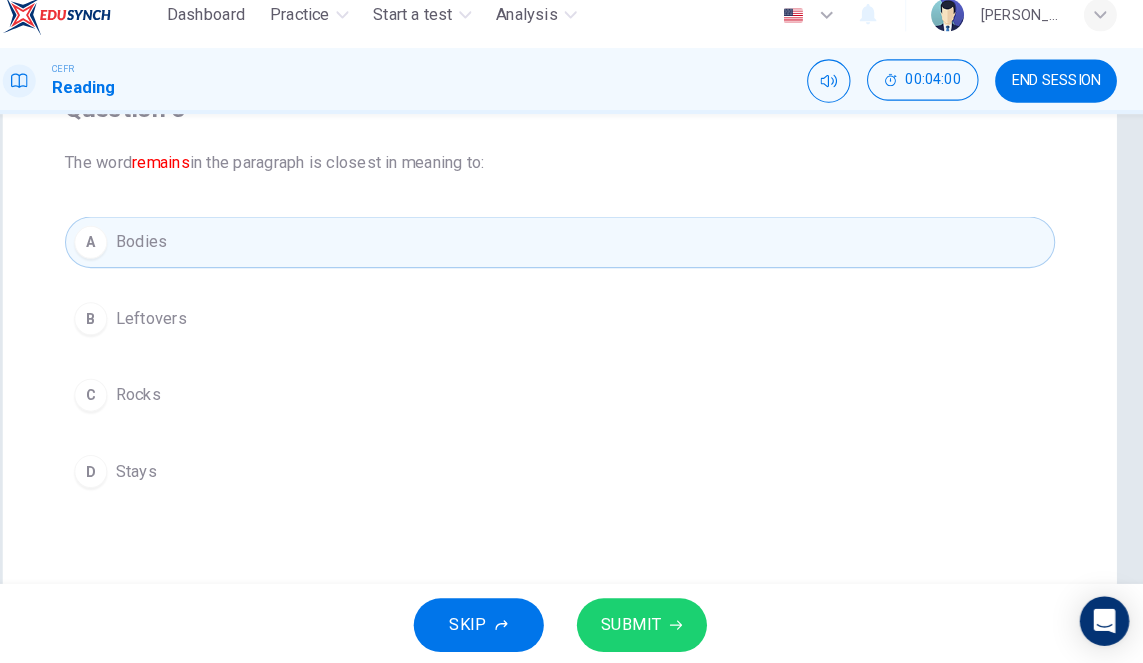 click on "SUBMIT" at bounding box center (641, 623) 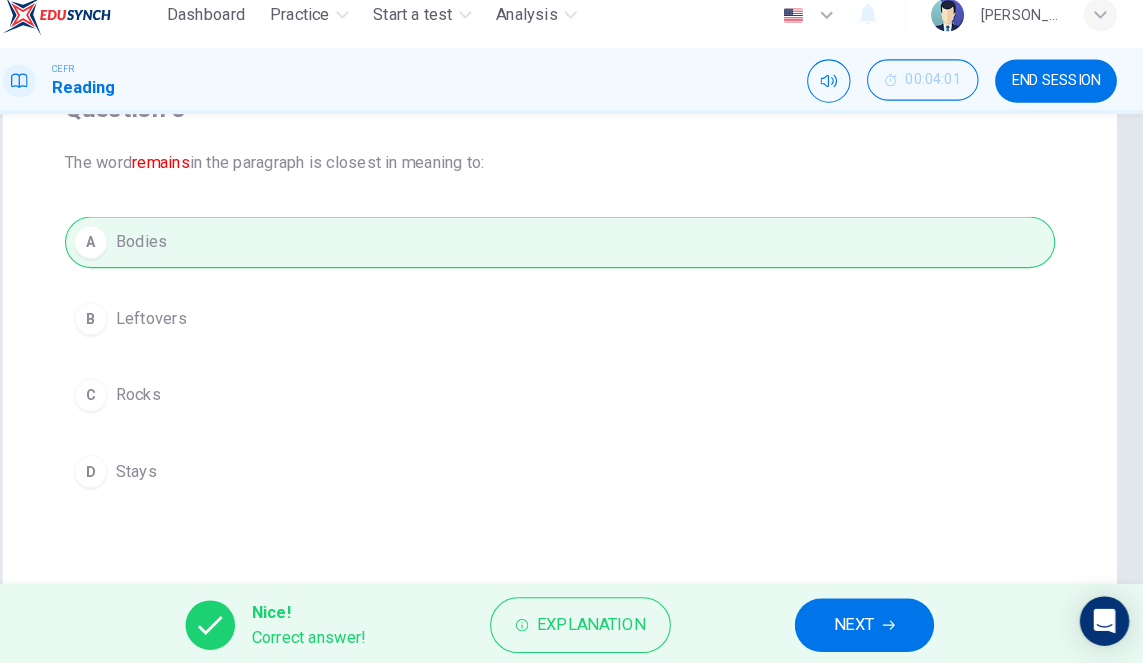 click on "NEXT" at bounding box center [856, 623] 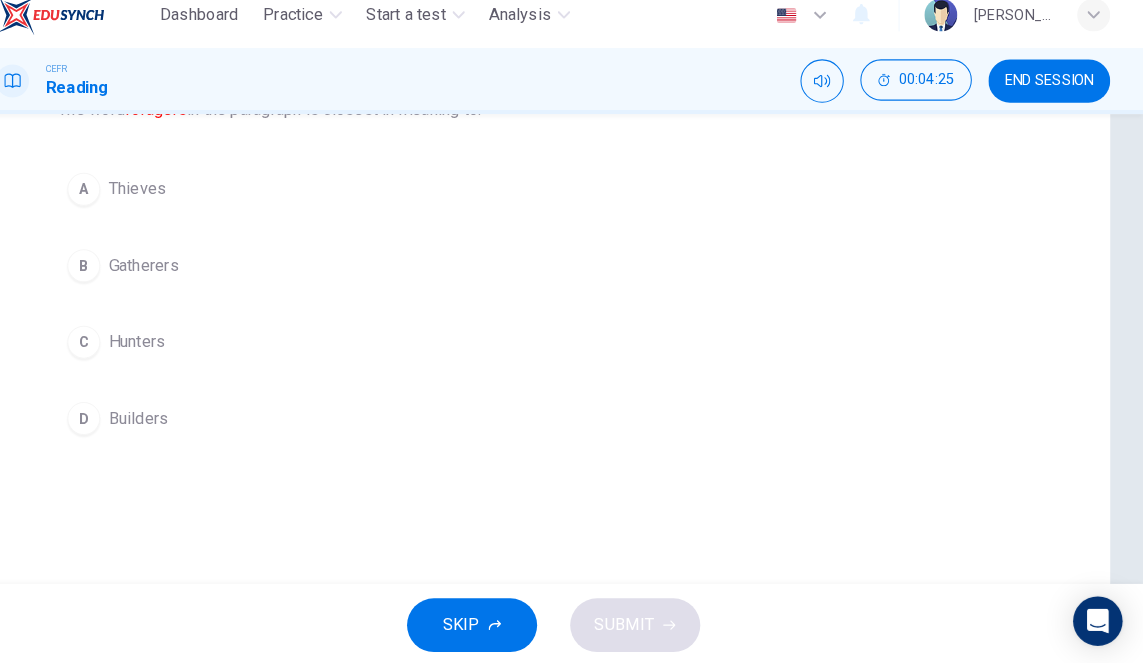 scroll, scrollTop: 236, scrollLeft: 0, axis: vertical 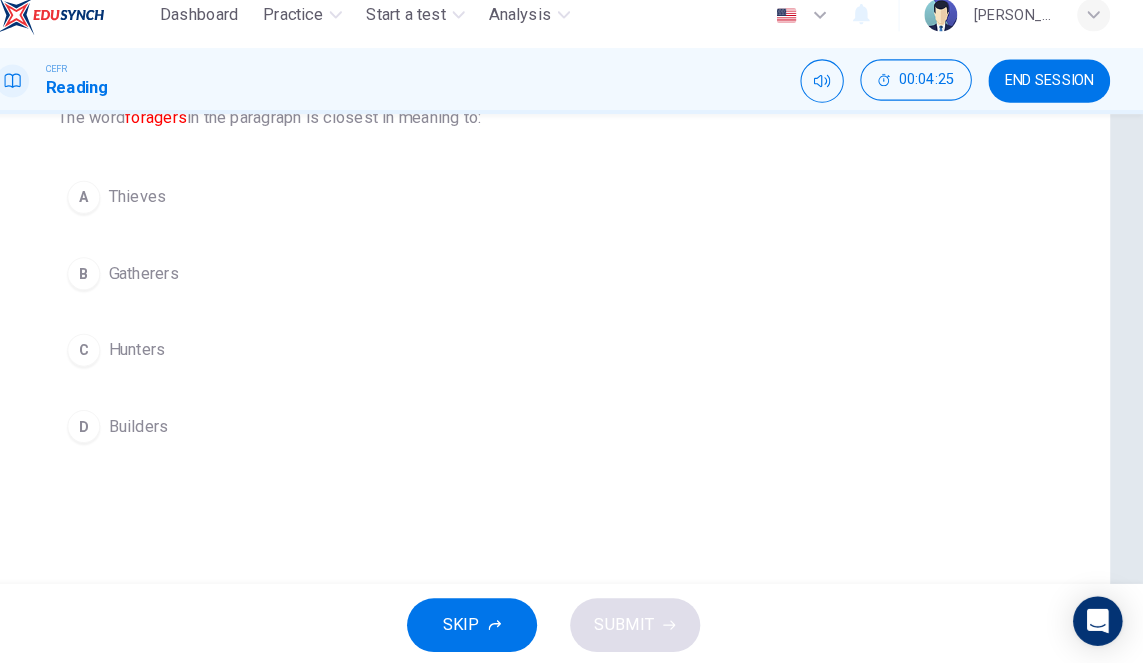 click on "C Hunters" at bounding box center (571, 357) 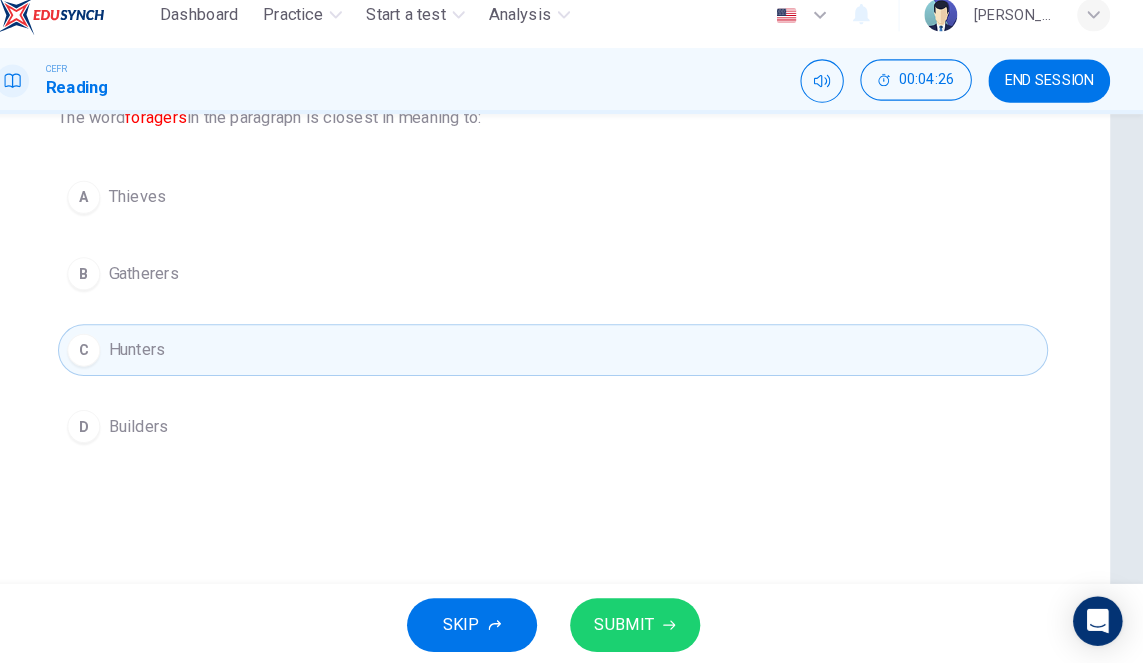 click on "SUBMIT" at bounding box center [641, 623] 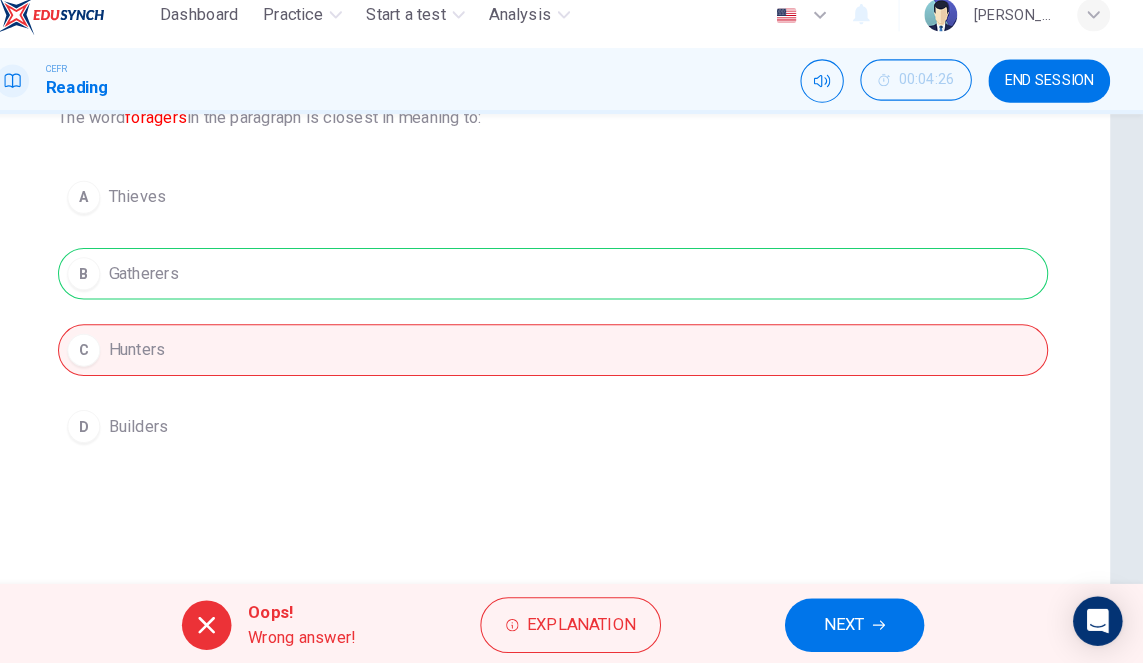 click on "Explanation" at bounding box center (598, 623) 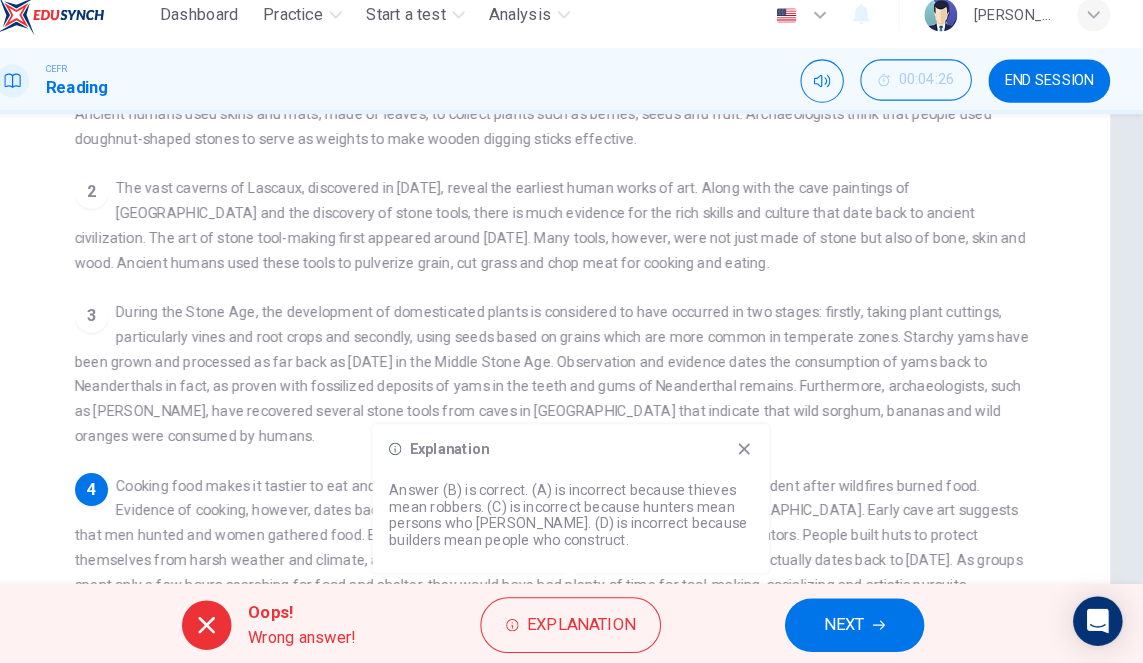 click 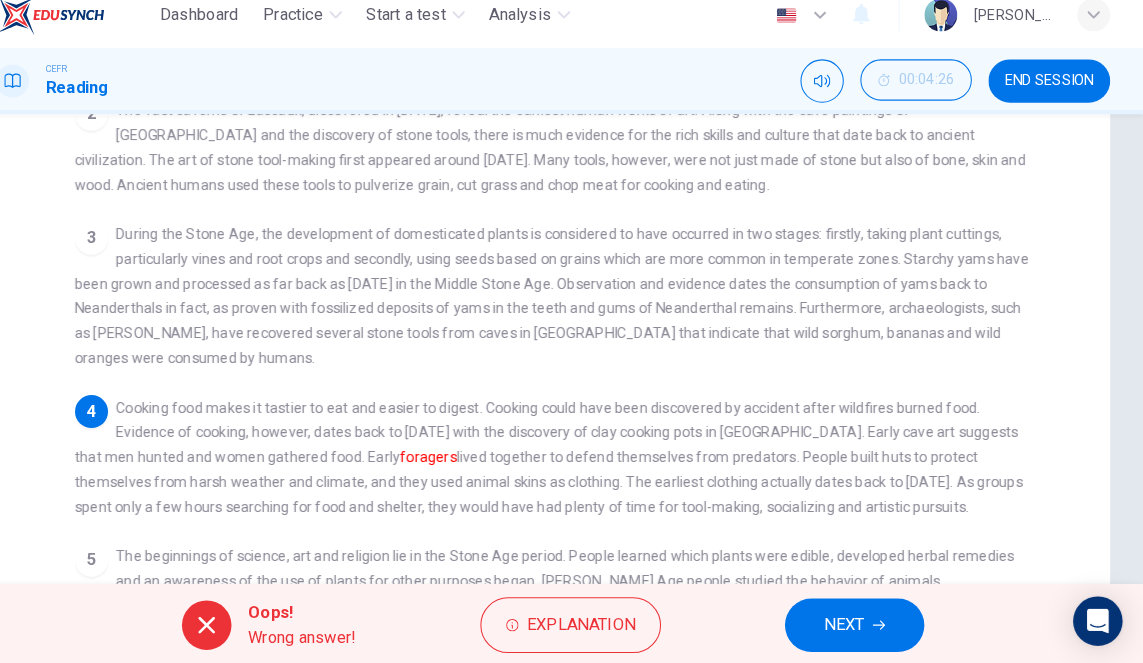scroll, scrollTop: 322, scrollLeft: 0, axis: vertical 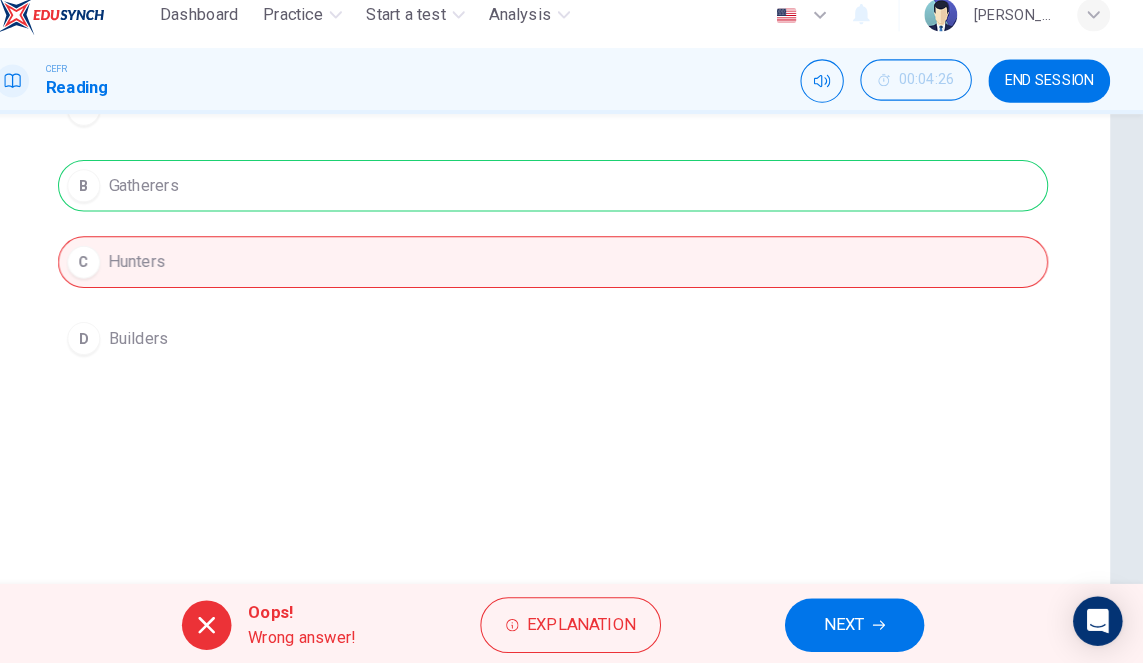 click on "Explanation" at bounding box center [598, 623] 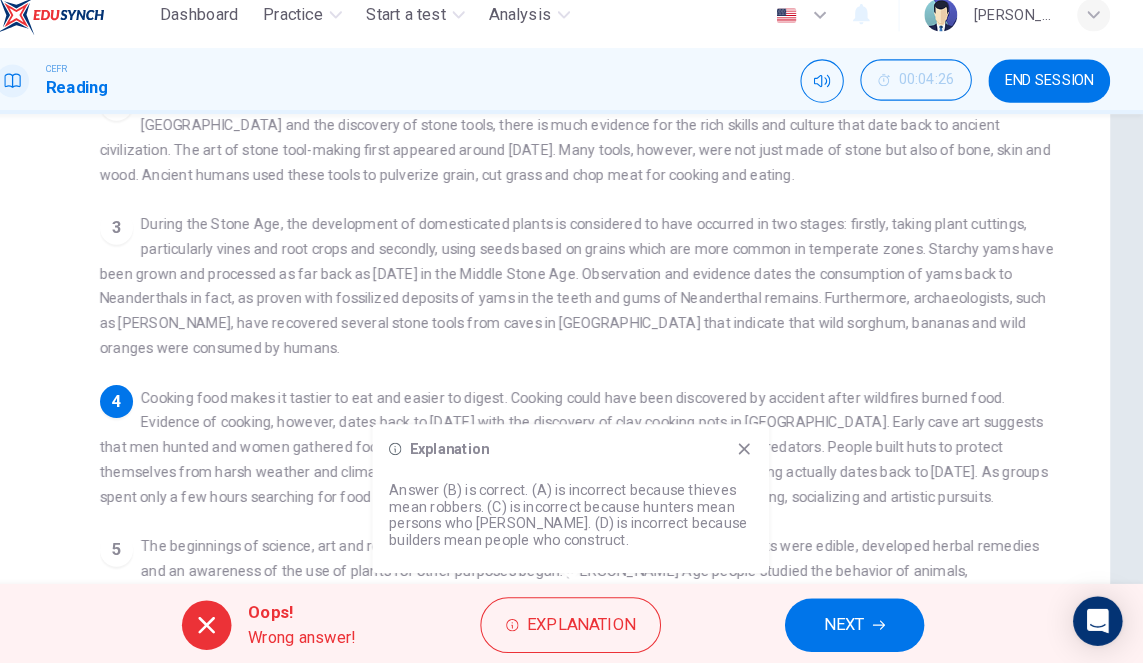scroll, scrollTop: 326, scrollLeft: 0, axis: vertical 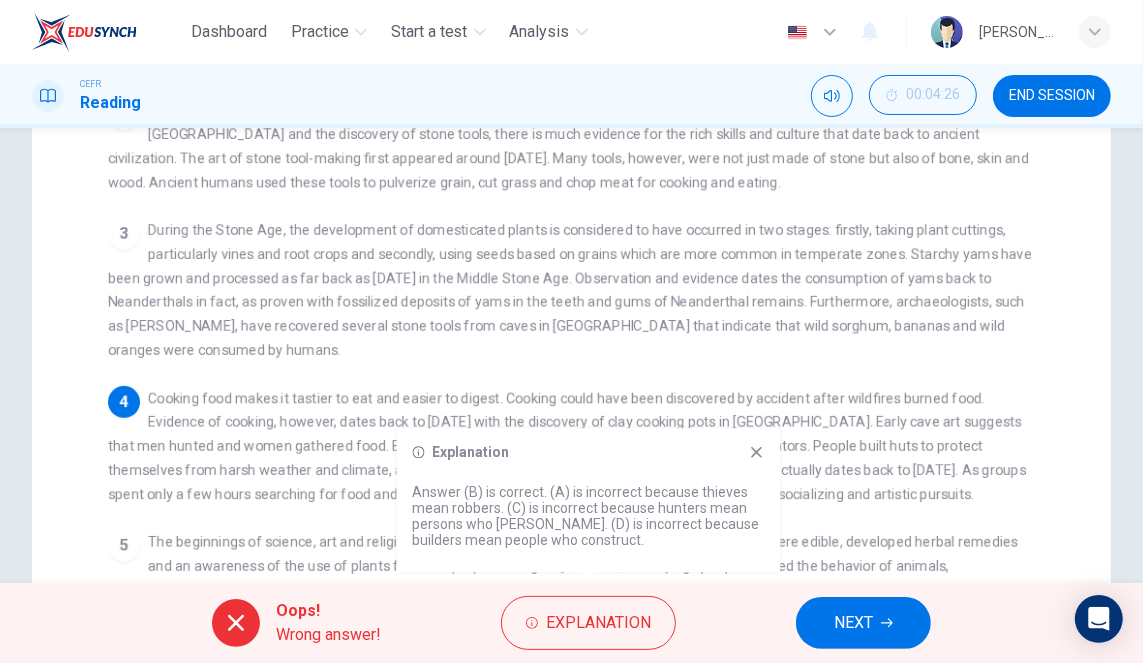 click on "Explanation Answer (B) is correct. (A) is incorrect because thieves mean robbers. (C) is incorrect because hunters mean persons who hunt. (D) is incorrect because builders mean people who construct." at bounding box center (589, 500) 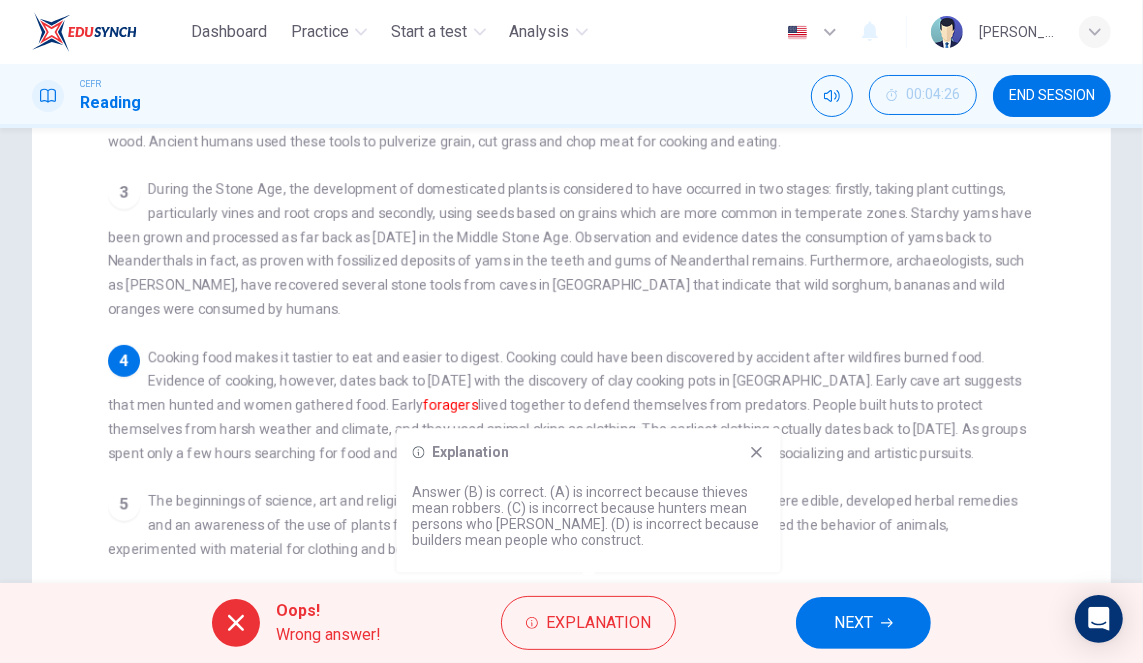 scroll, scrollTop: 372, scrollLeft: 0, axis: vertical 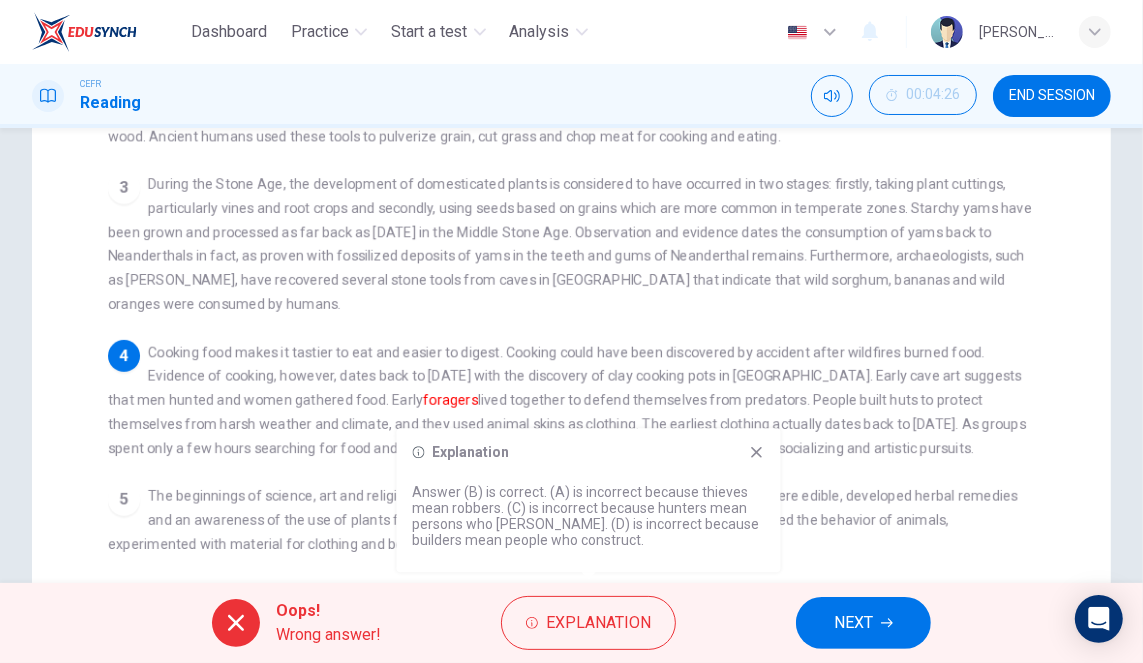 click on "Explanation Answer (B) is correct. (A) is incorrect because thieves mean robbers. (C) is incorrect because hunters mean persons who hunt. (D) is incorrect because builders mean people who construct." at bounding box center [589, 500] 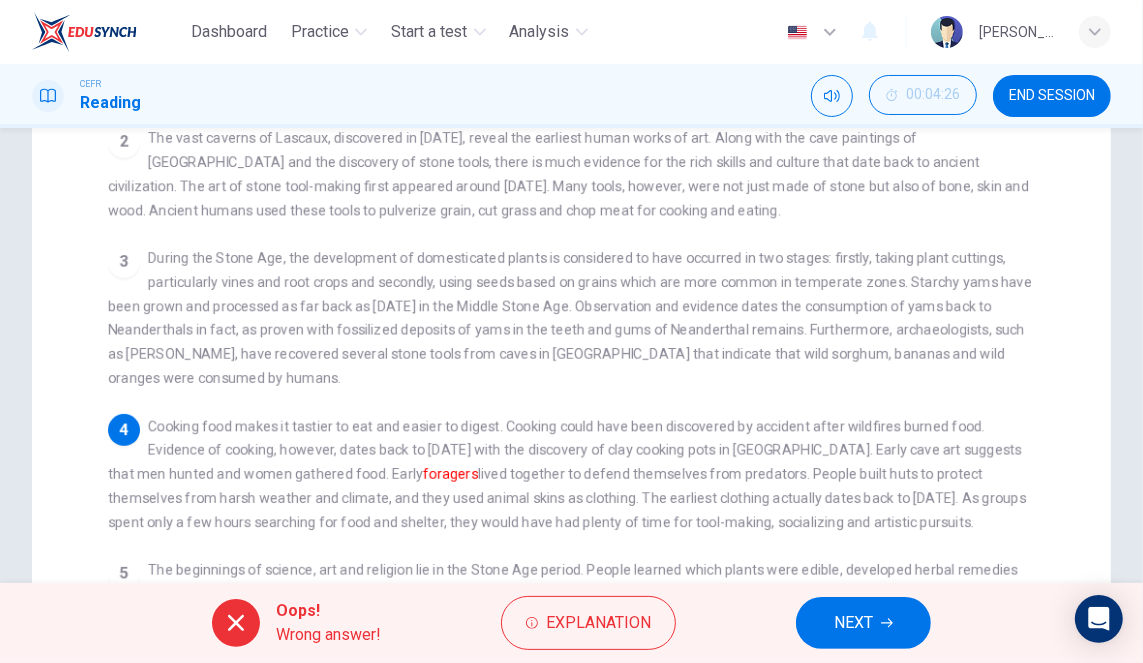 scroll, scrollTop: 267, scrollLeft: 0, axis: vertical 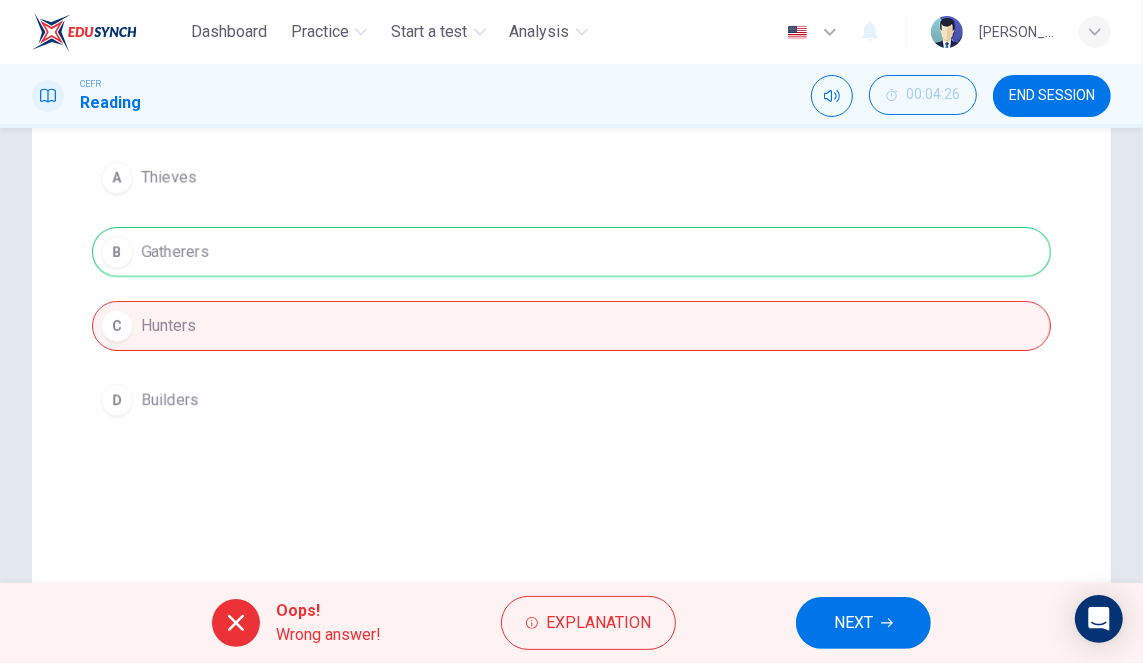 click 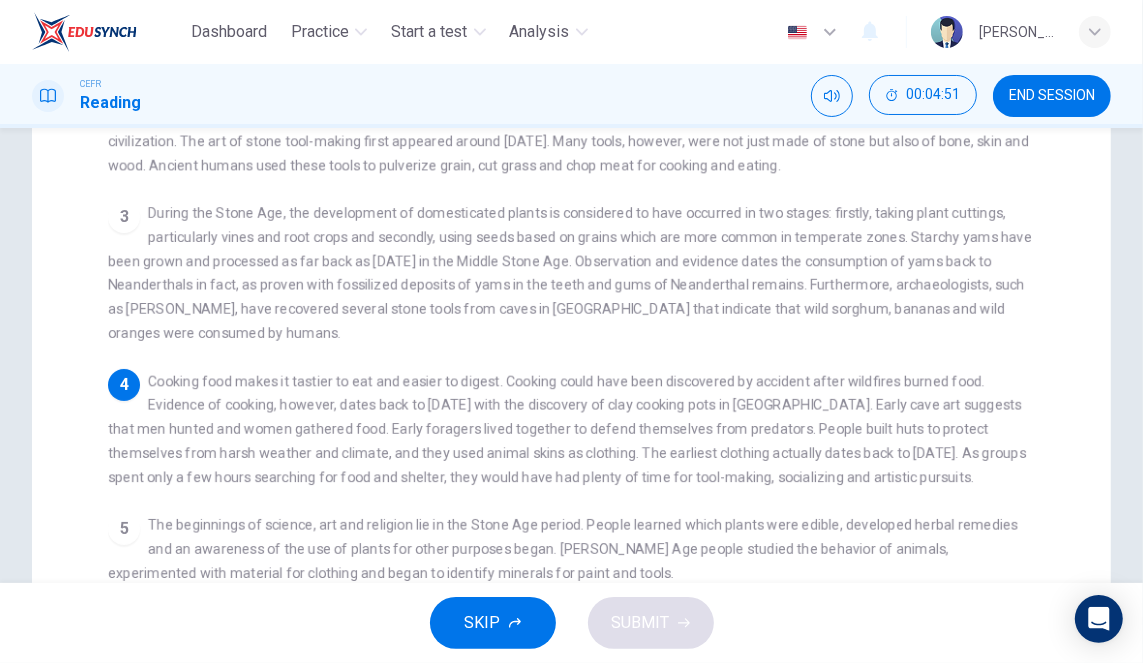 scroll, scrollTop: 346, scrollLeft: 0, axis: vertical 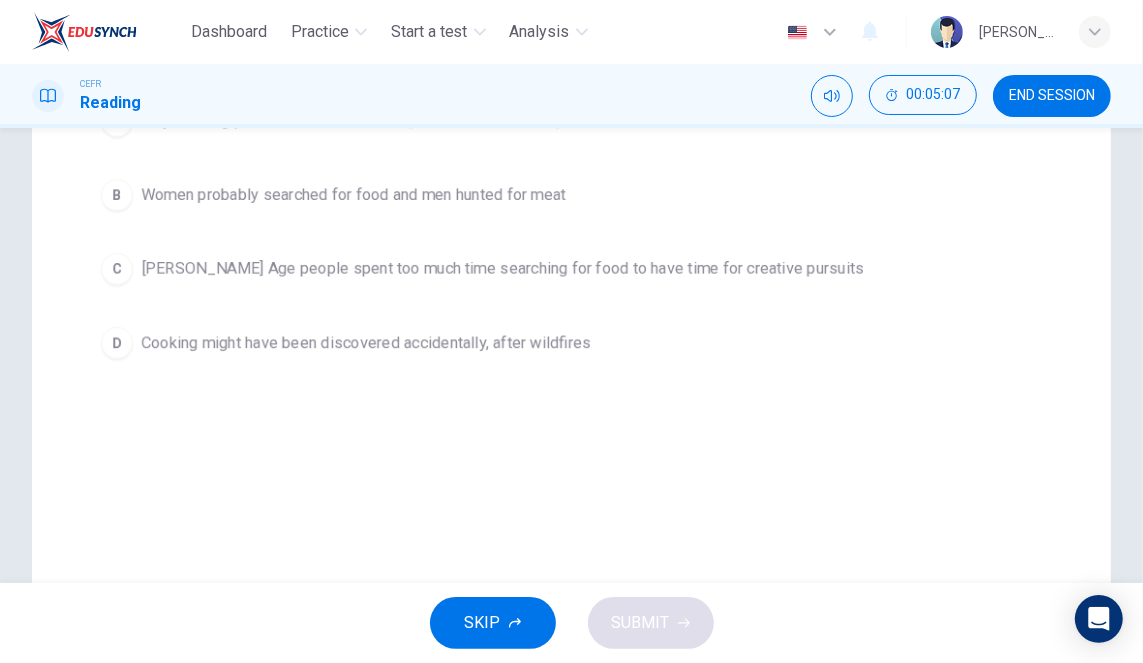 click on "C Stone Age people spent too much time searching for food to have time for creative pursuits" at bounding box center [571, 269] 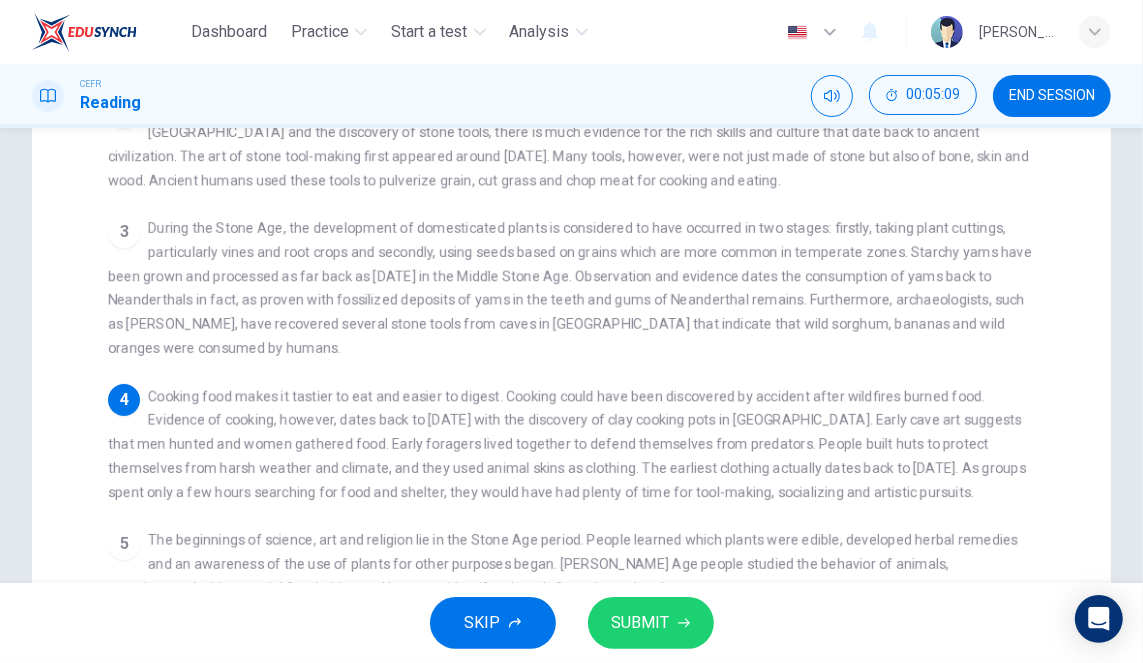 scroll, scrollTop: 331, scrollLeft: 0, axis: vertical 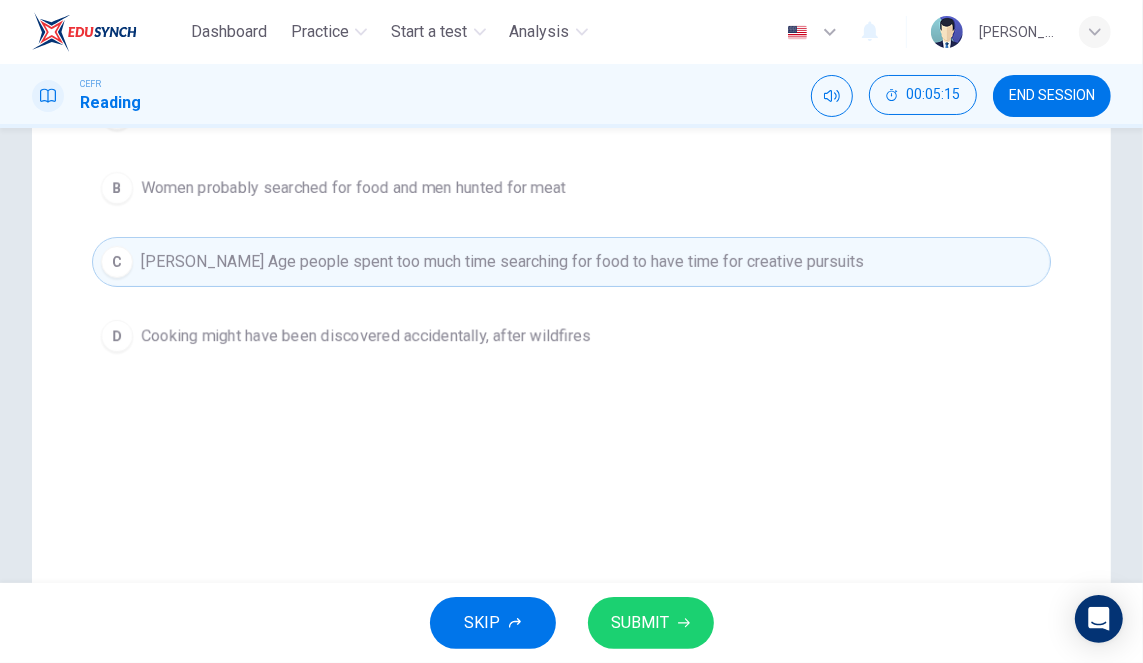 click on "SUBMIT" at bounding box center (651, 623) 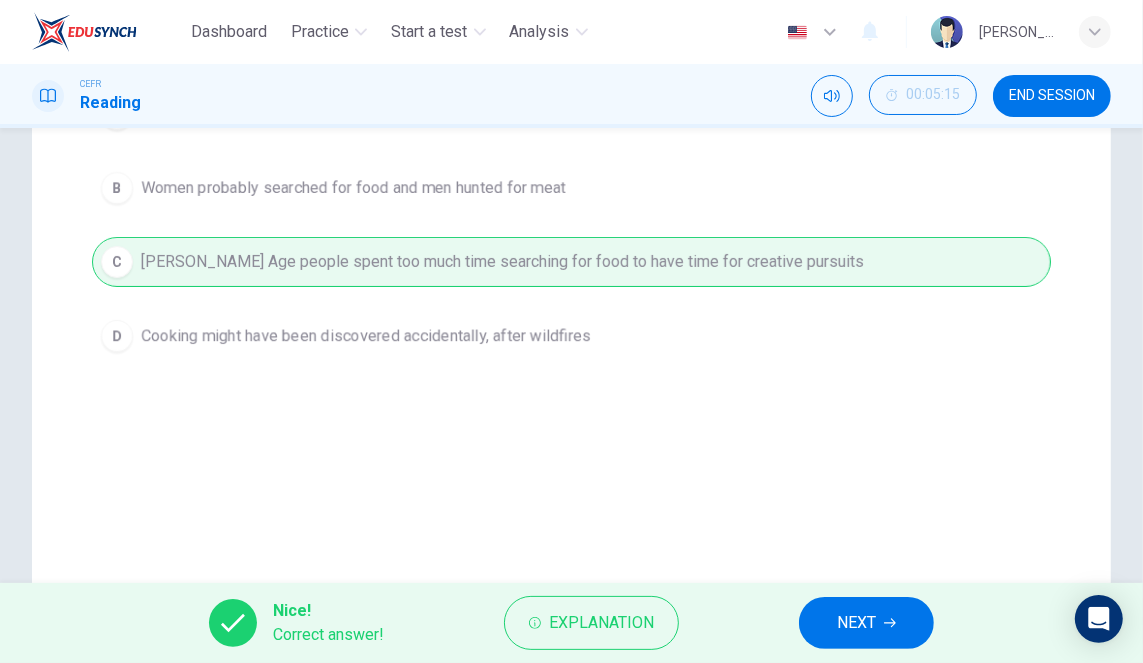 click on "NEXT" at bounding box center [866, 623] 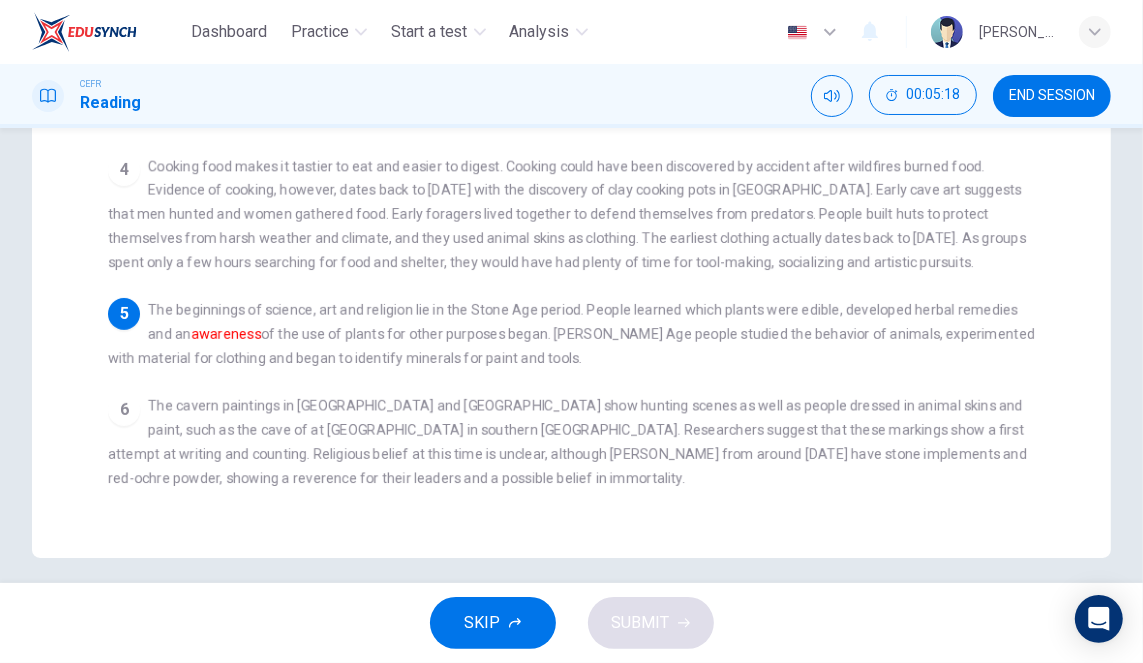 scroll, scrollTop: 572, scrollLeft: 0, axis: vertical 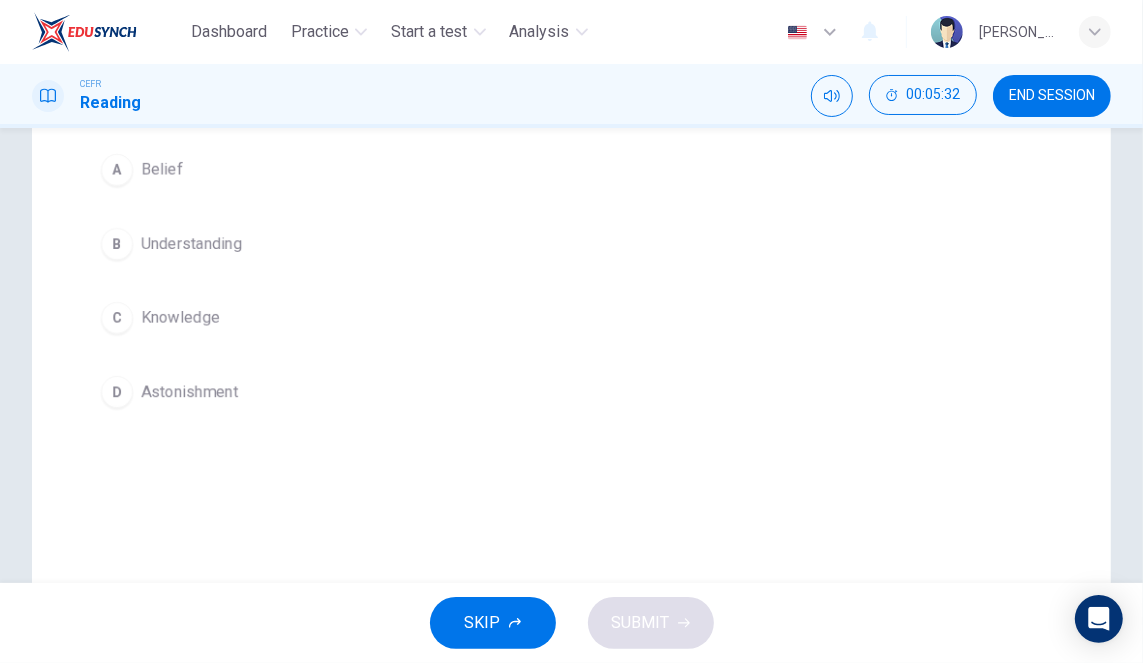 click on "A Belief B Understanding C Knowledge D Astonishment" at bounding box center (571, 281) 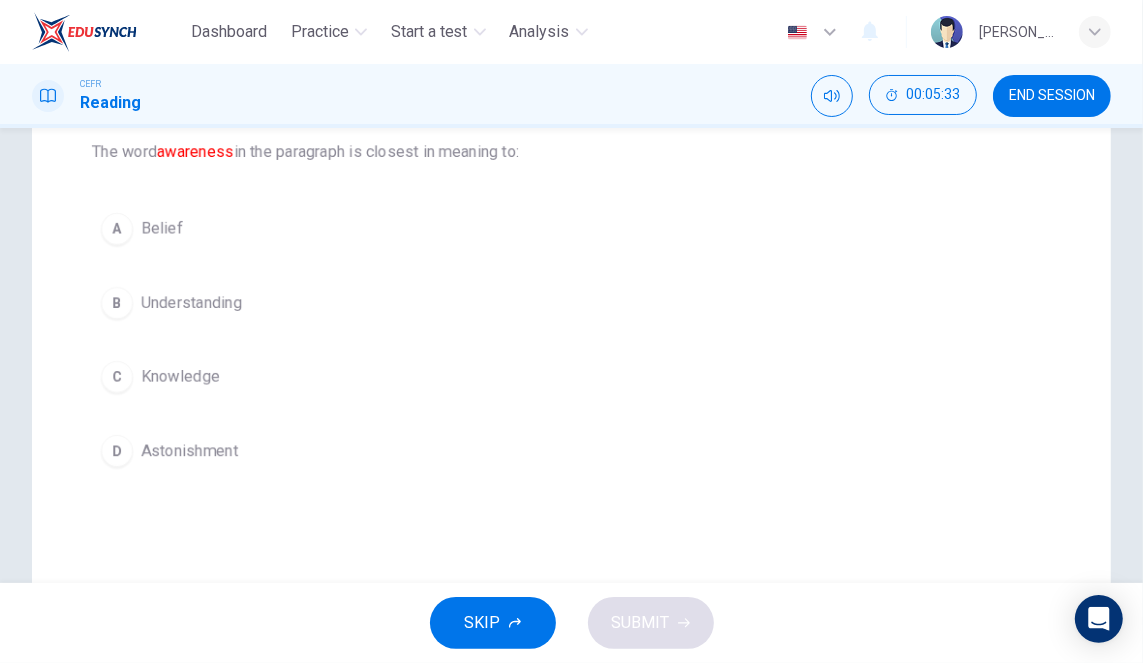 scroll, scrollTop: 215, scrollLeft: 0, axis: vertical 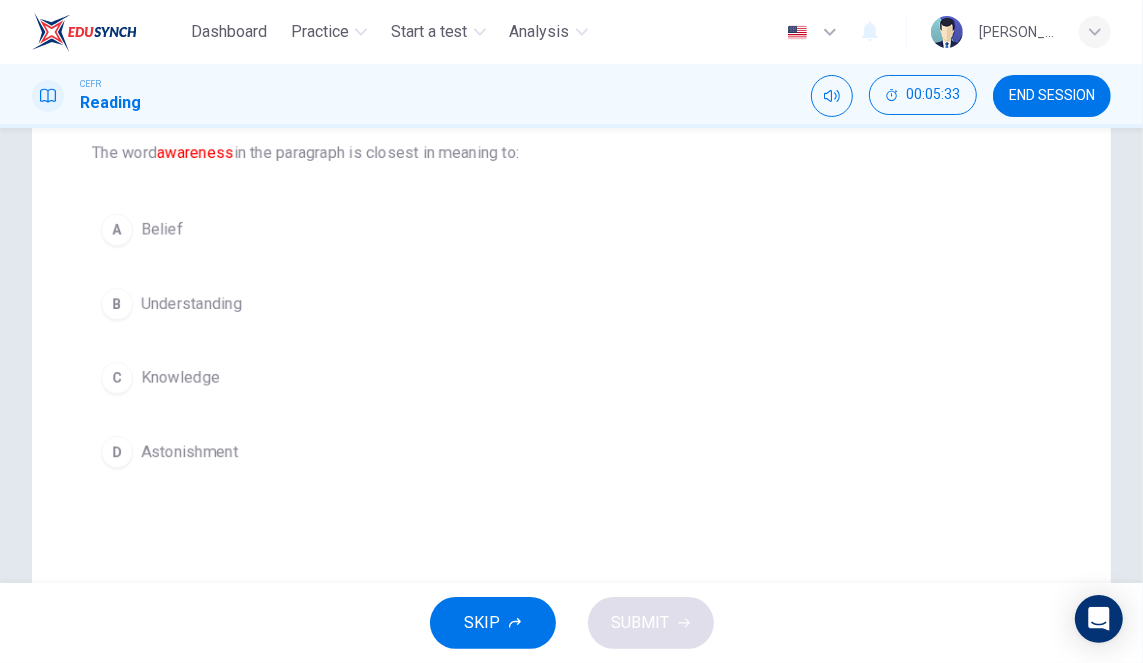 click on "D Astonishment" at bounding box center [571, 452] 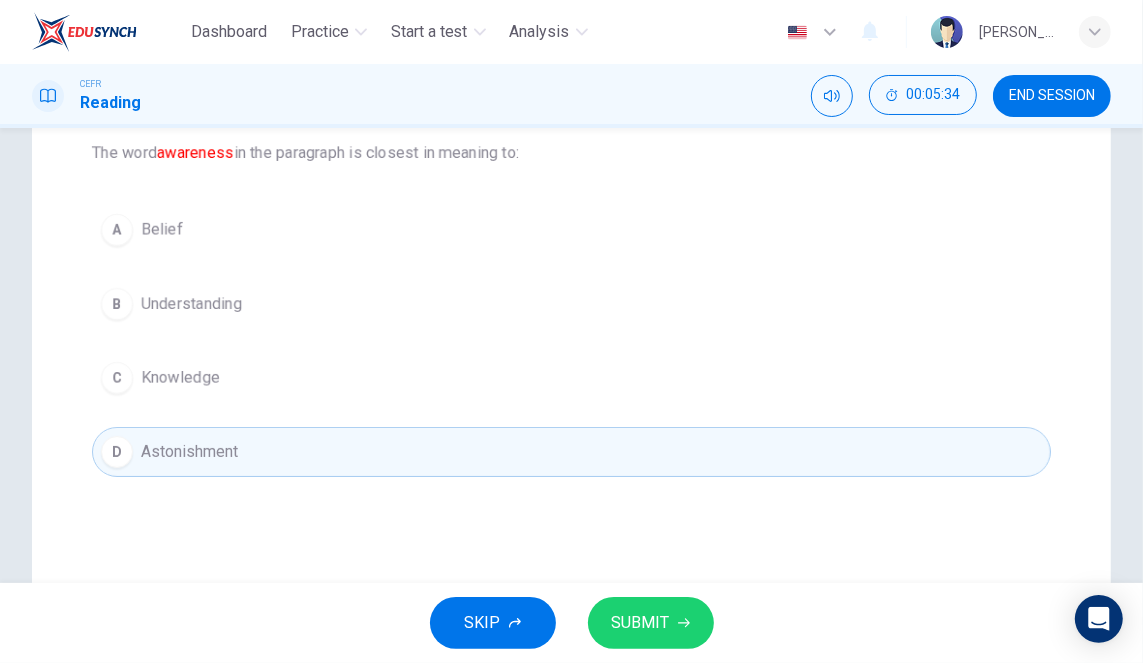 click on "C Knowledge" at bounding box center (571, 378) 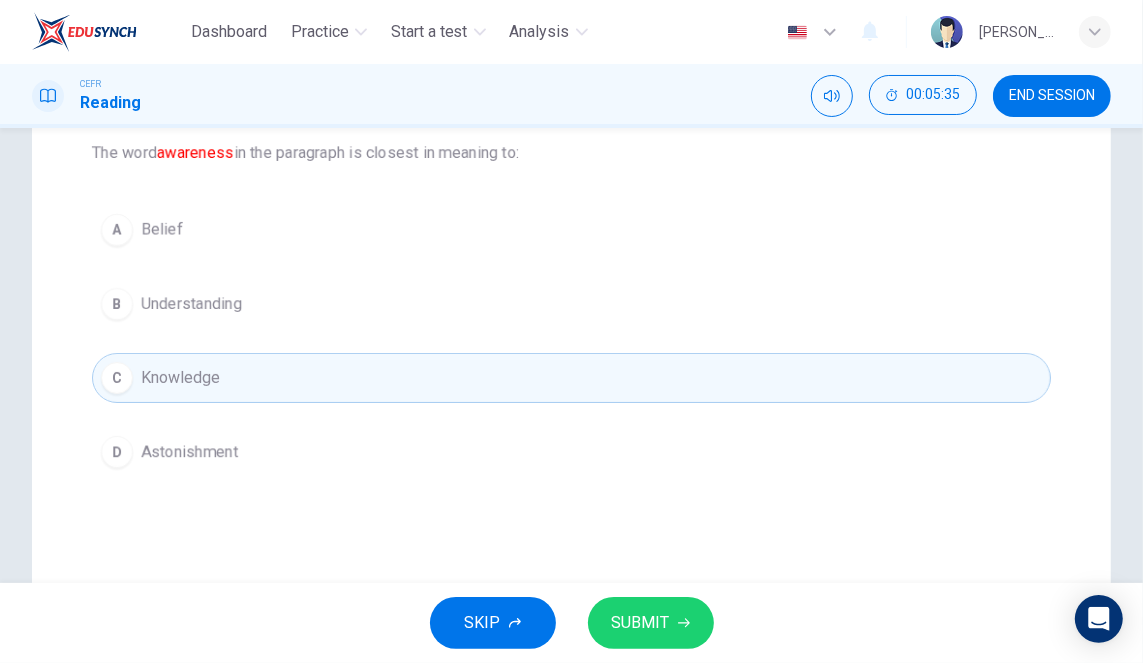 click on "SUBMIT" at bounding box center (641, 623) 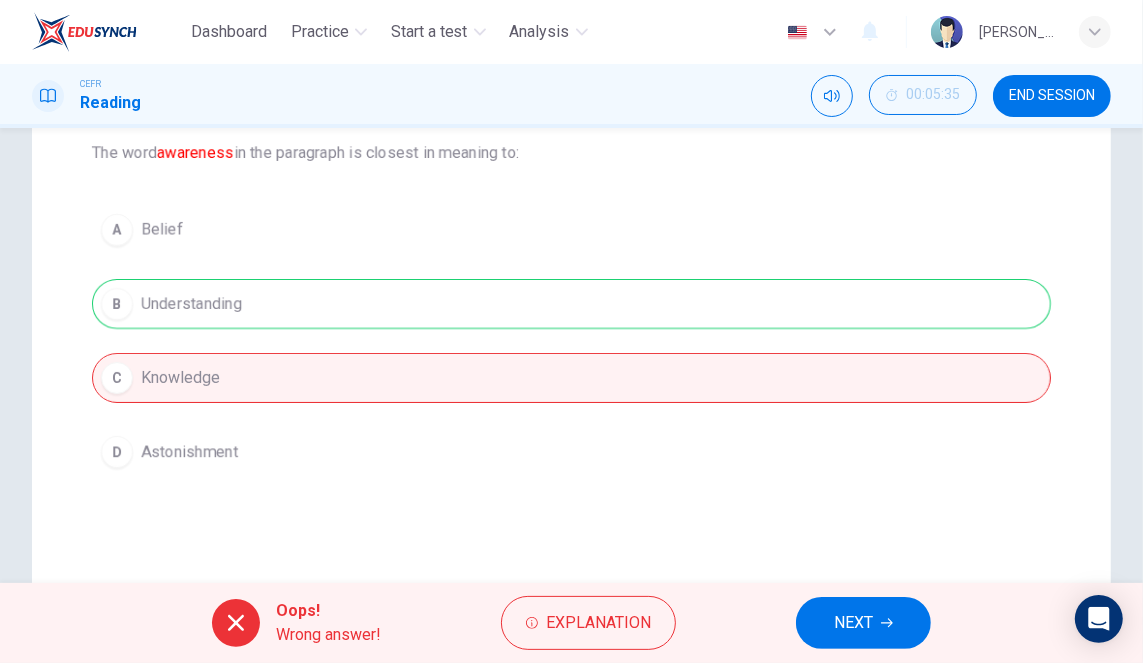 click on "Explanation" at bounding box center (598, 623) 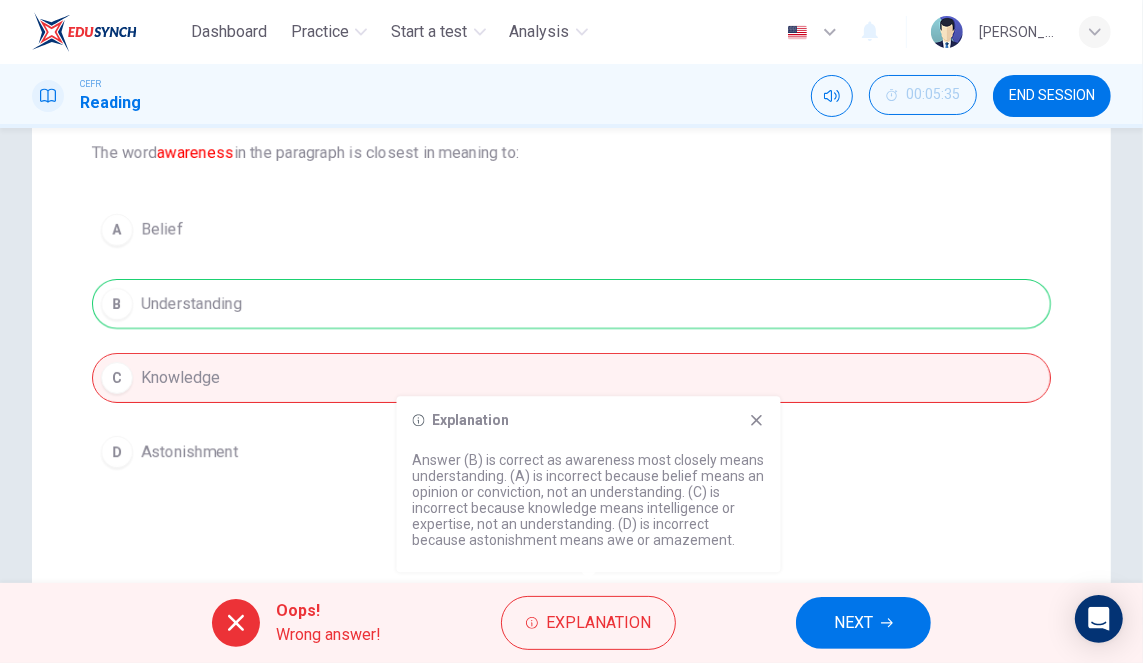 click on "NEXT" at bounding box center [853, 623] 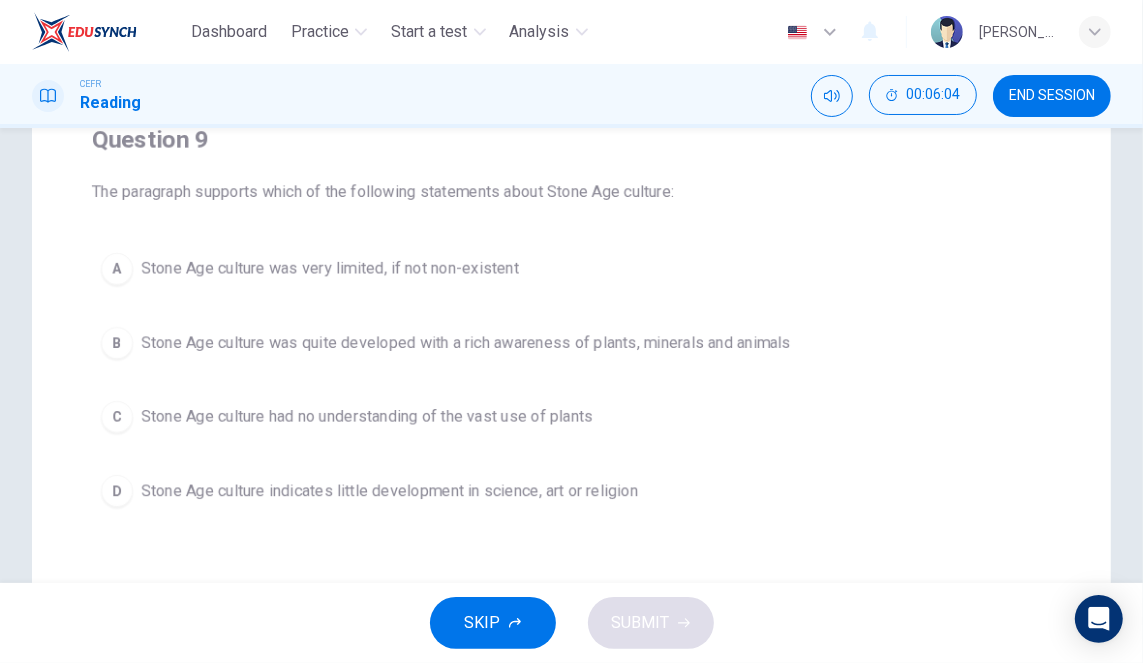 scroll, scrollTop: 155, scrollLeft: 0, axis: vertical 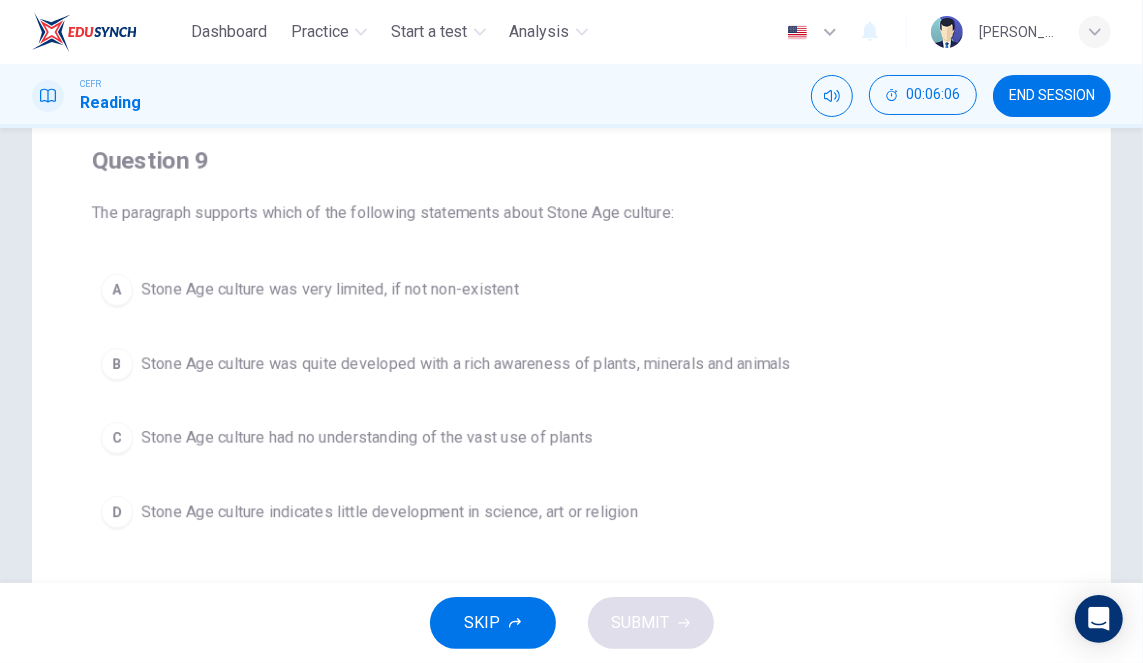 click on "A Stone Age culture was very limited, if not non-existent" at bounding box center [571, 290] 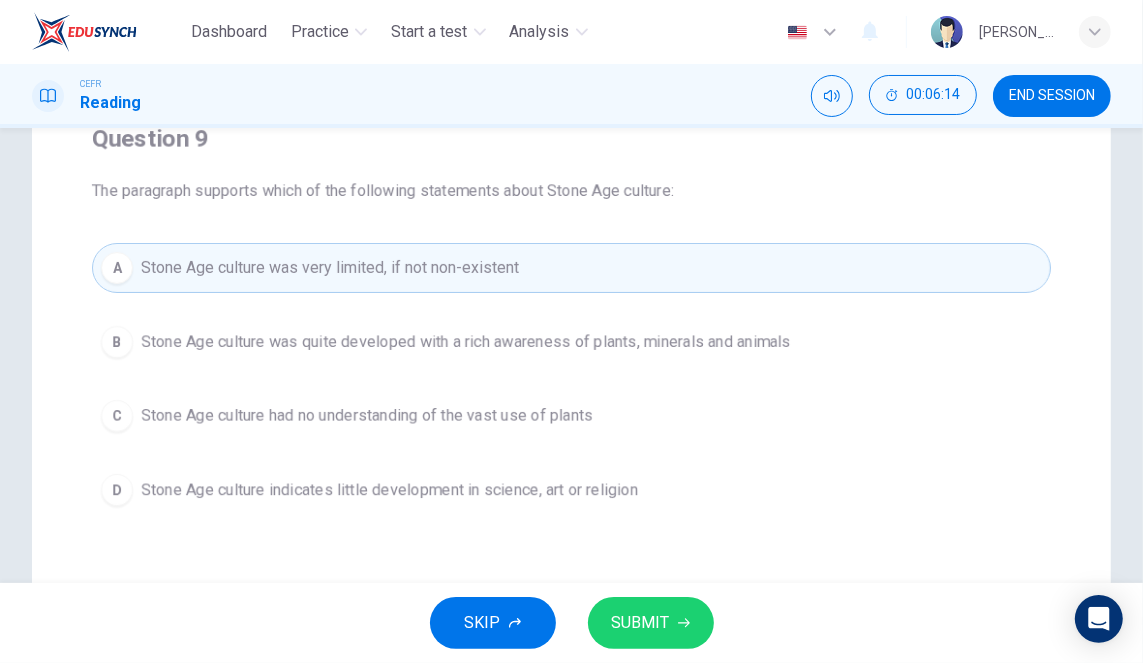 scroll, scrollTop: 177, scrollLeft: 0, axis: vertical 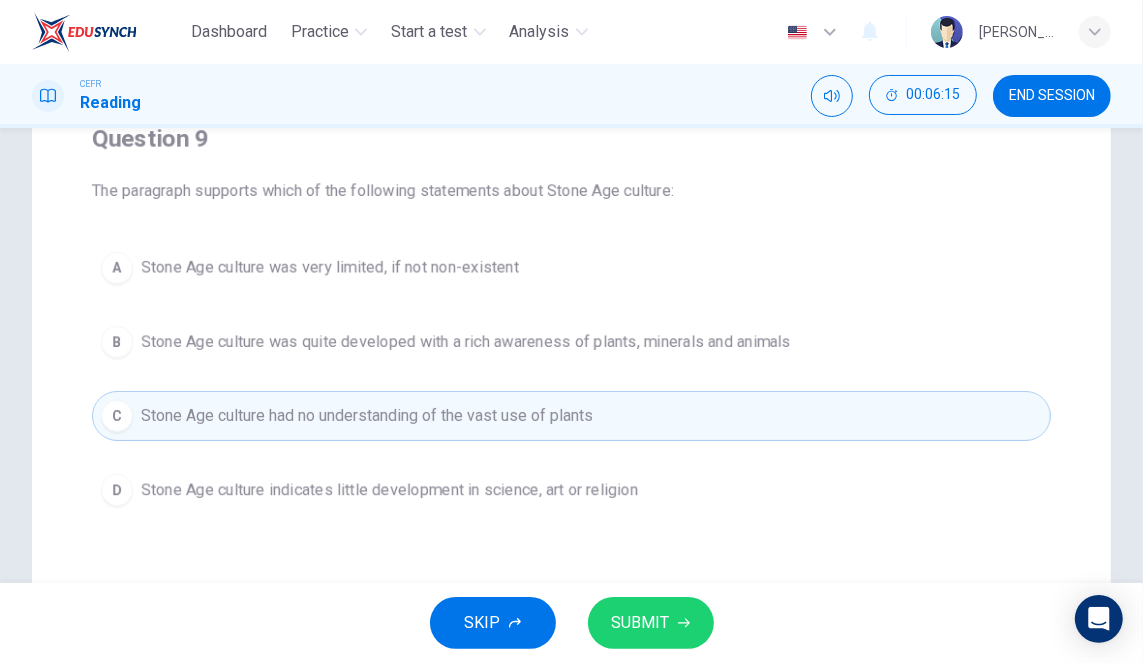 click on "B Stone Age culture was quite developed with a rich awareness of plants, minerals and animals" at bounding box center (571, 342) 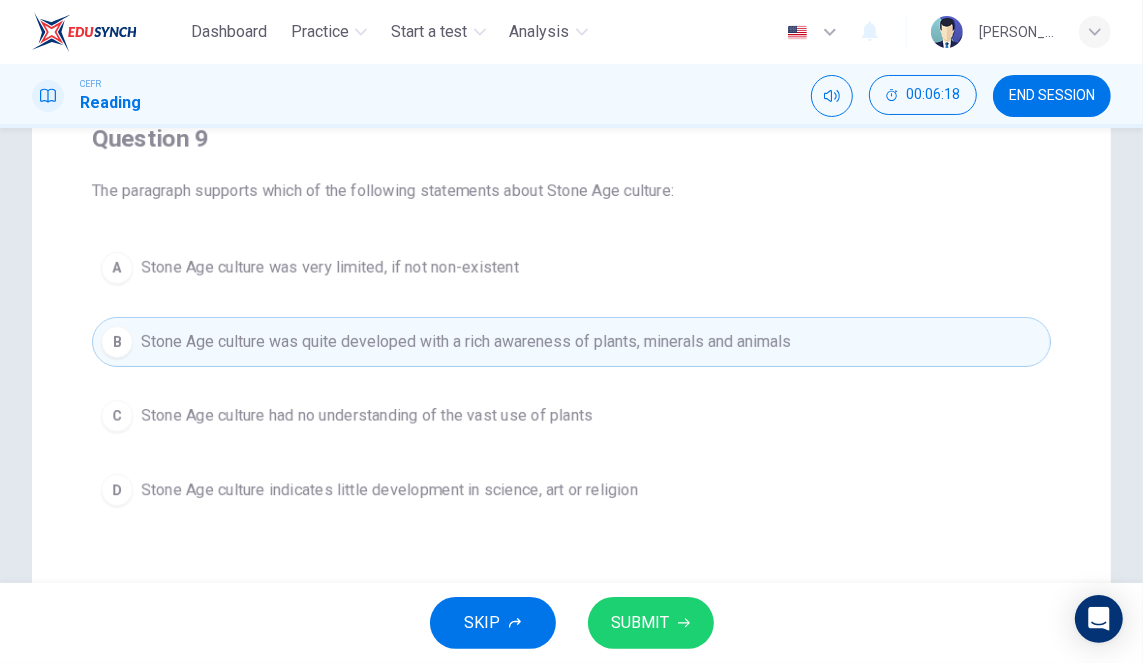click on "C Stone Age culture had no understanding of the vast use of plants" at bounding box center [571, 416] 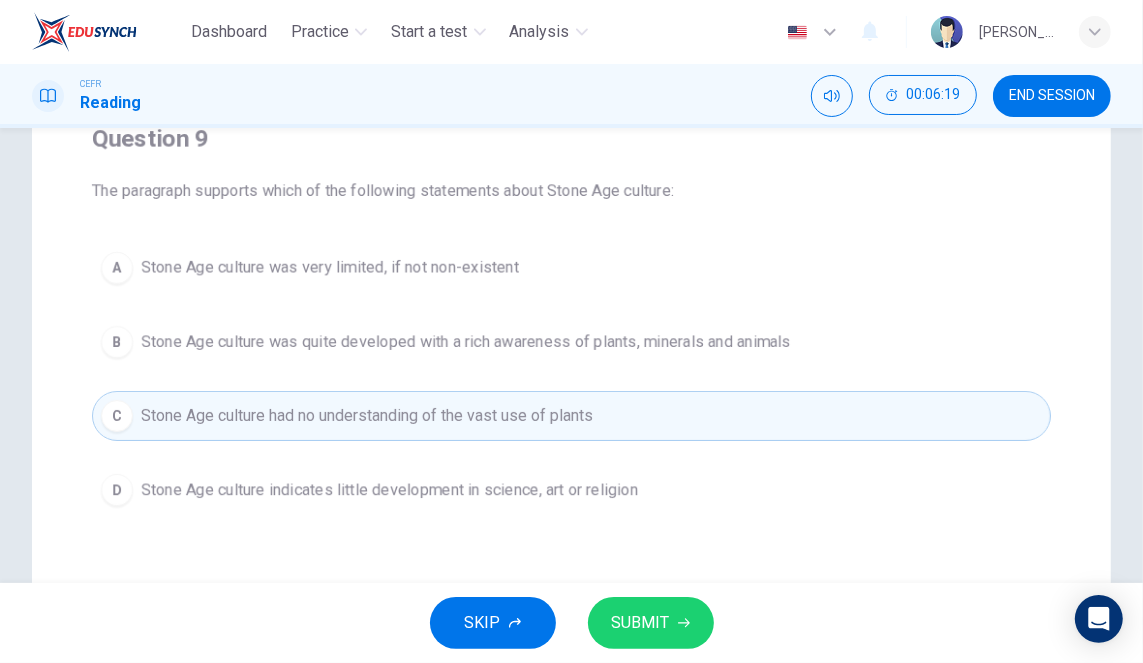 click on "D Stone Age culture indicates little development in science, art or religion" at bounding box center [571, 490] 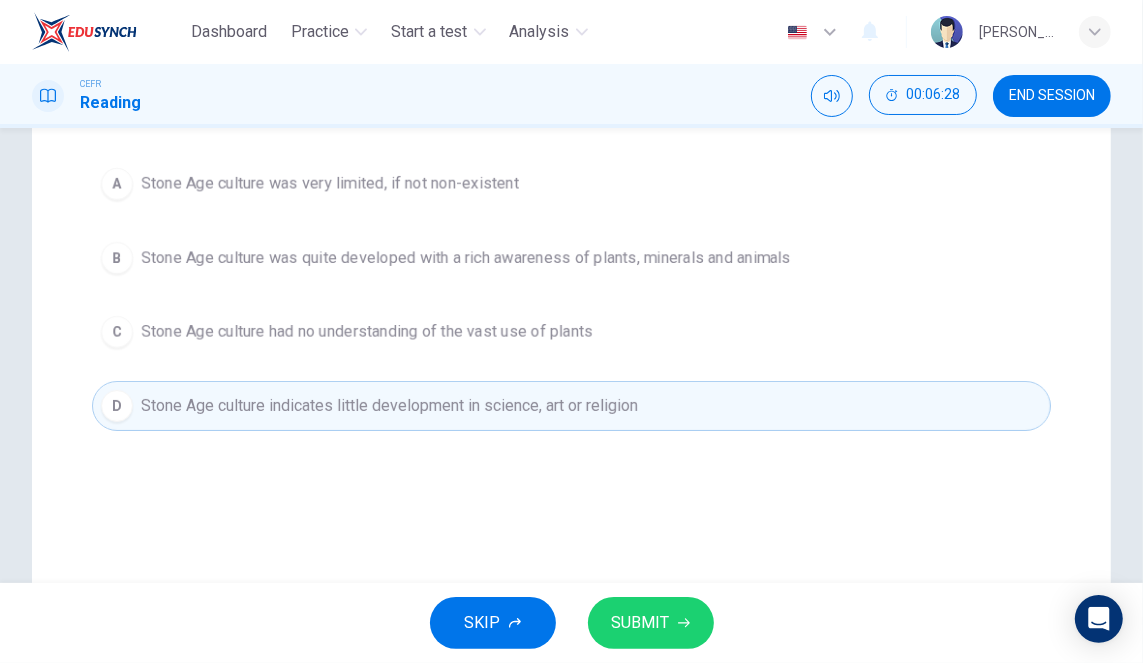 scroll, scrollTop: 260, scrollLeft: 0, axis: vertical 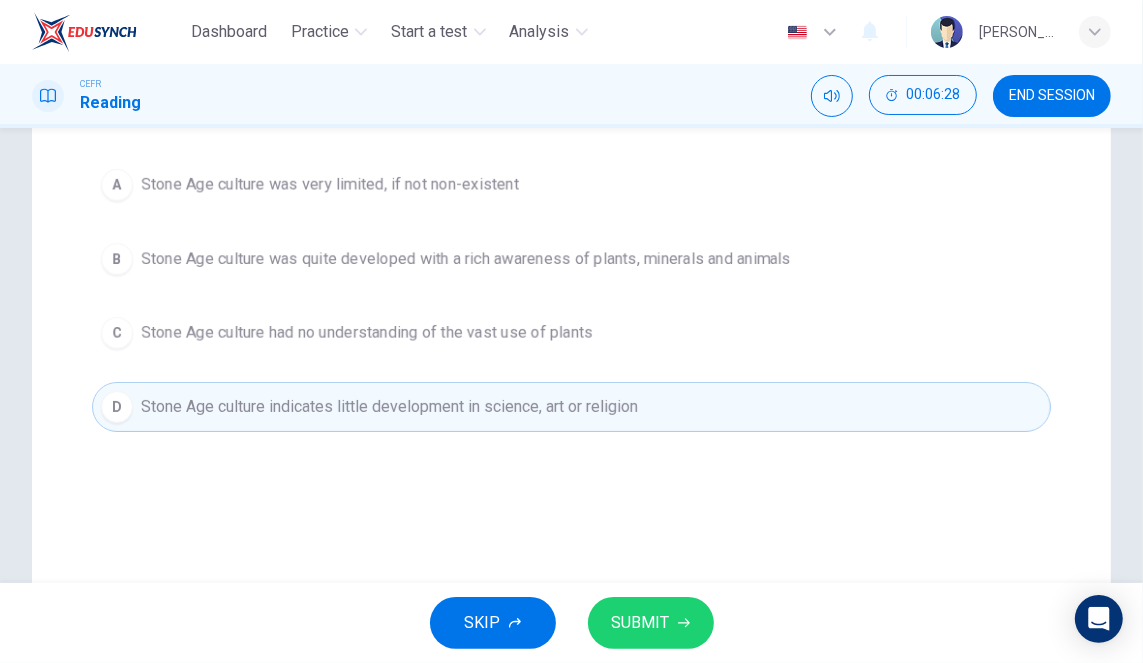 click on "D Stone Age culture indicates little development in science, art or religion" at bounding box center (571, 407) 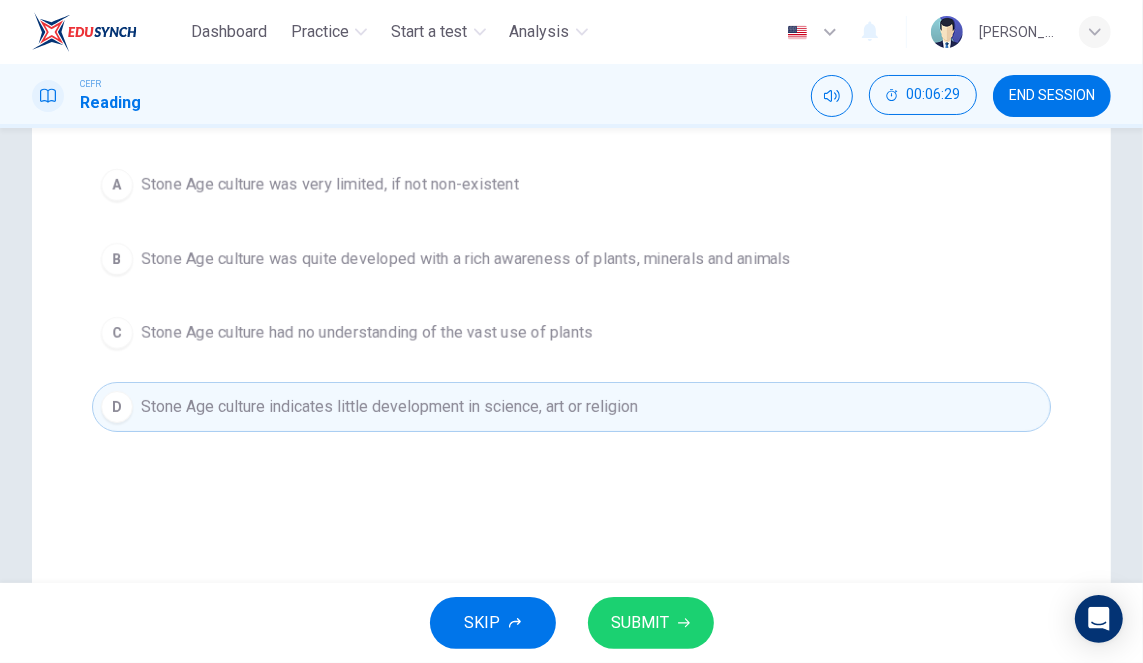 click on "B Stone Age culture was quite developed with a rich awareness of plants, minerals and animals" at bounding box center (571, 259) 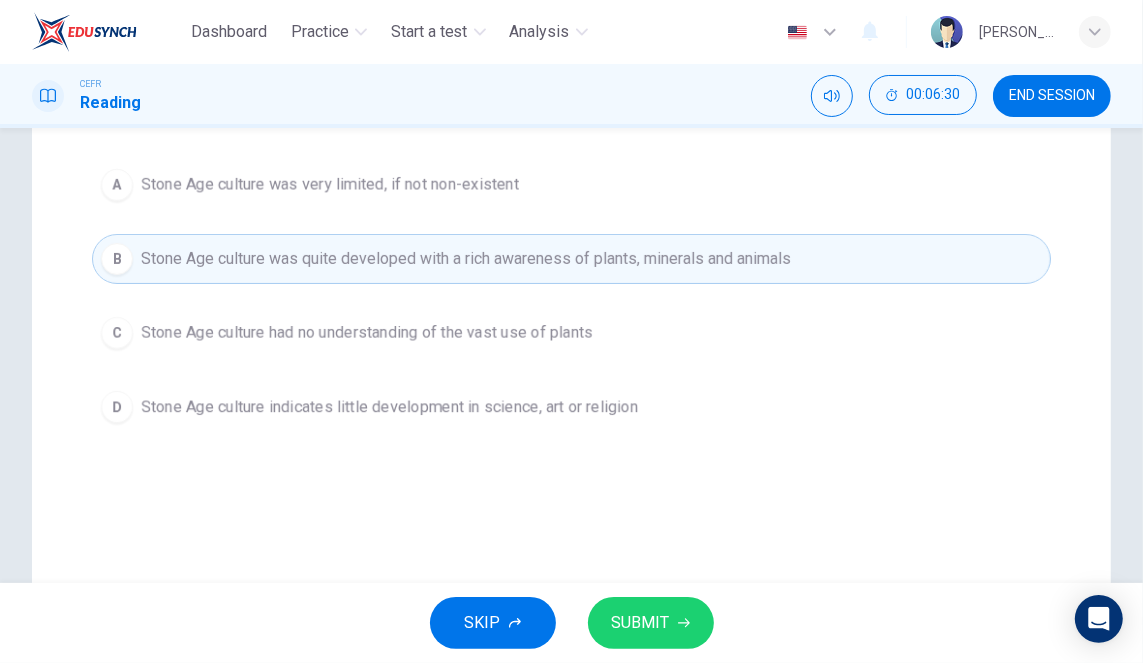 click on "D Stone Age culture indicates little development in science, art or religion" at bounding box center [571, 407] 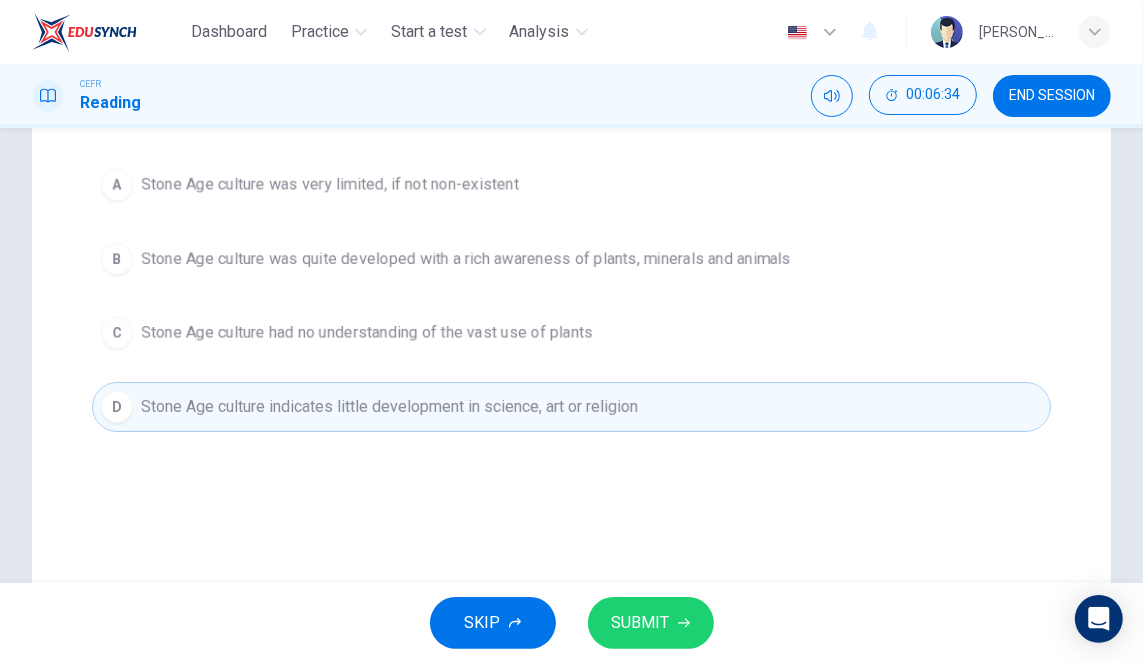 click on "A Stone Age culture was very limited, if not non-existent B Stone Age culture was quite developed with a rich awareness of plants, minerals and animals C Stone Age culture had no understanding of the vast use of plants D Stone Age culture indicates little development in science, art or religion" at bounding box center (571, 296) 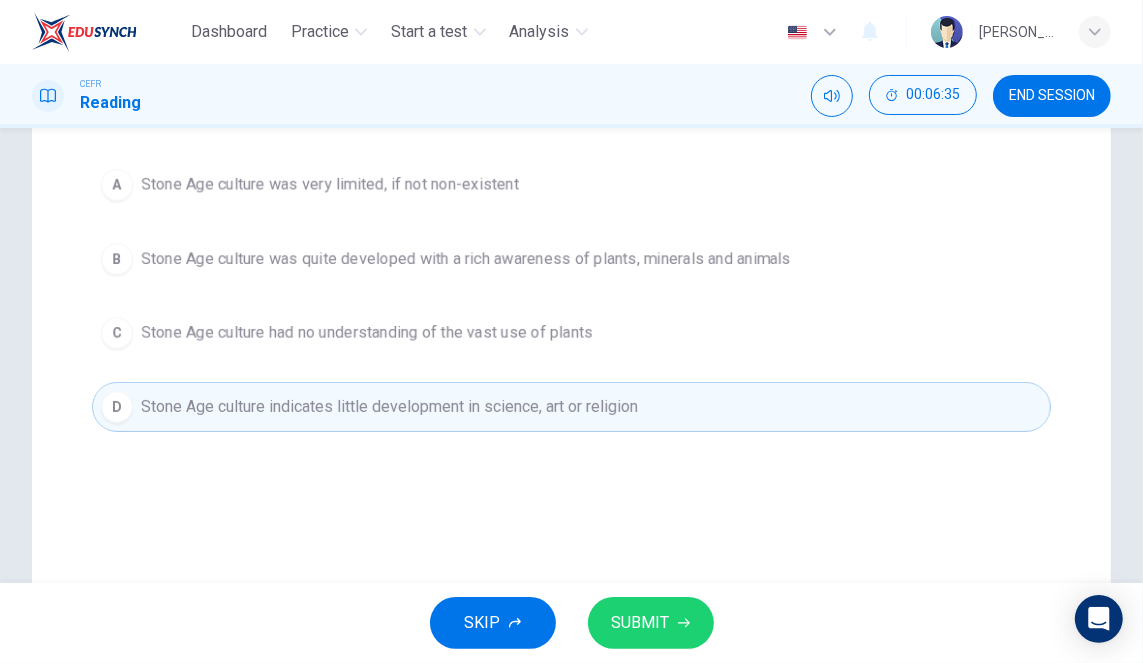 click on "B Stone Age culture was quite developed with a rich awareness of plants, minerals and animals" at bounding box center [571, 259] 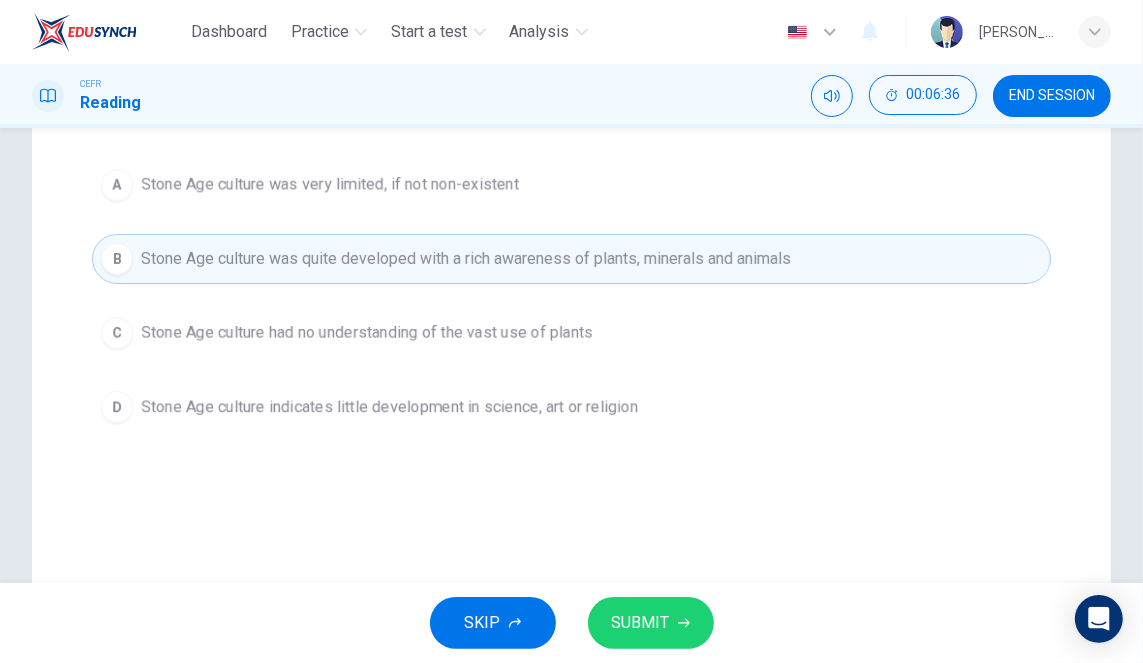 click on "SKIP SUBMIT" at bounding box center [571, 623] 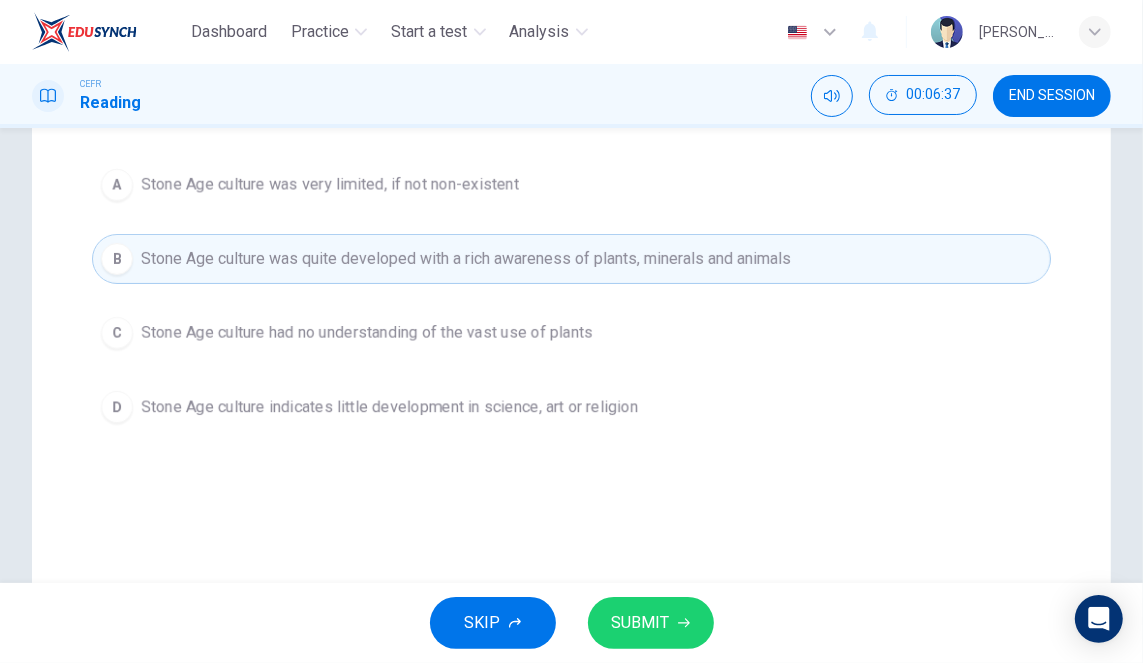 click on "SUBMIT" at bounding box center (651, 623) 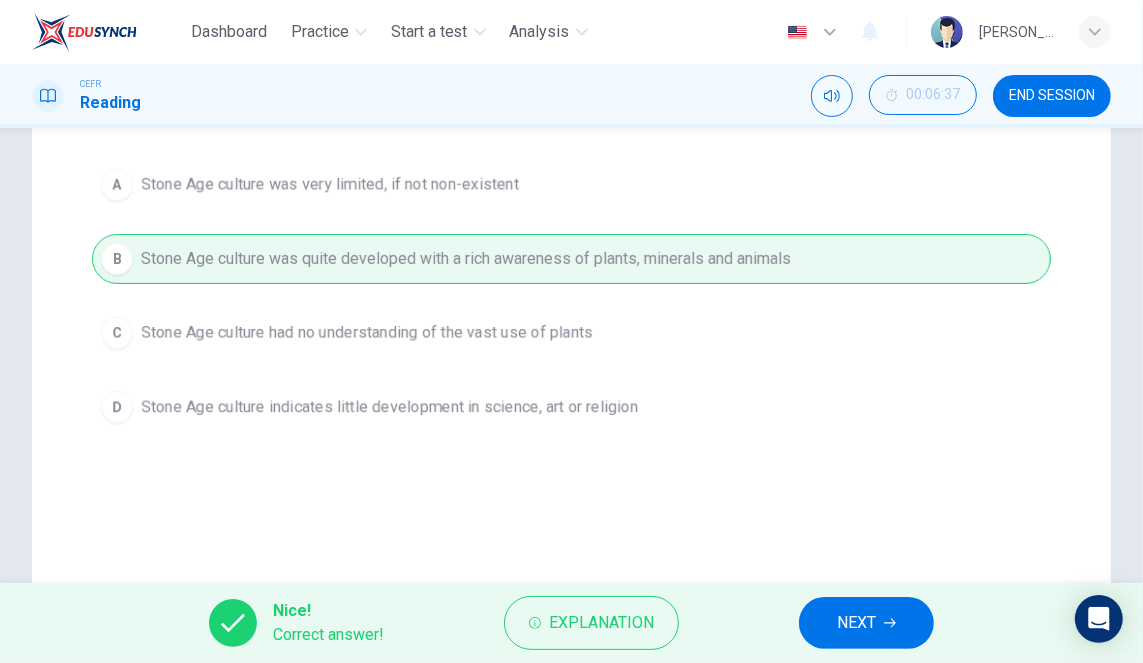 click on "NEXT" at bounding box center (856, 623) 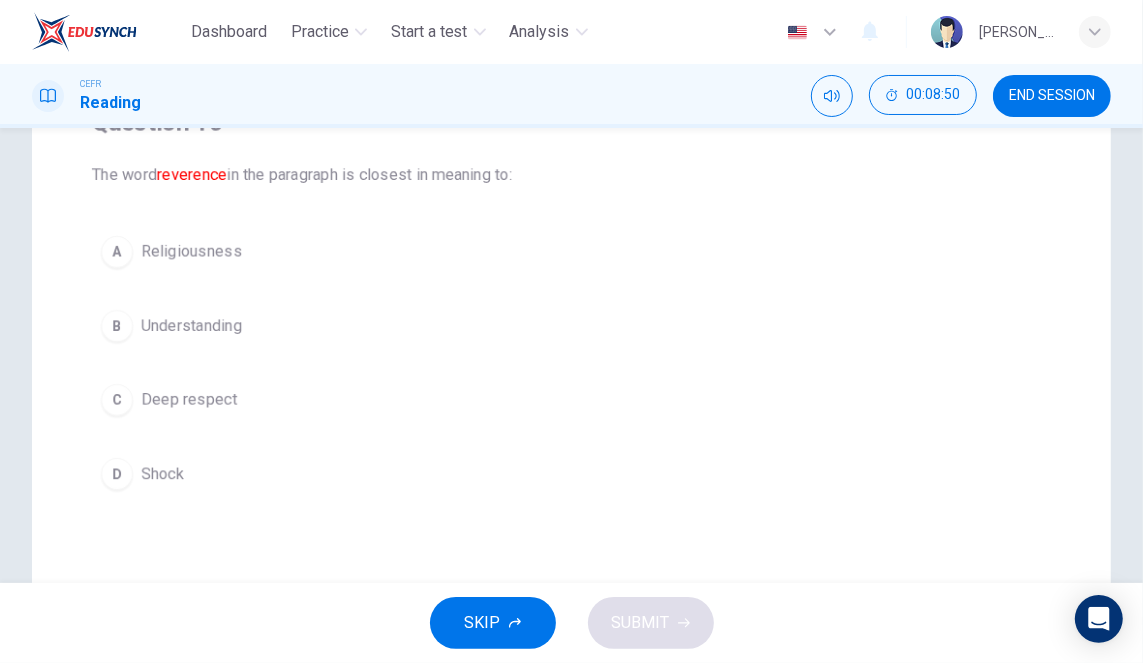scroll, scrollTop: 155, scrollLeft: 0, axis: vertical 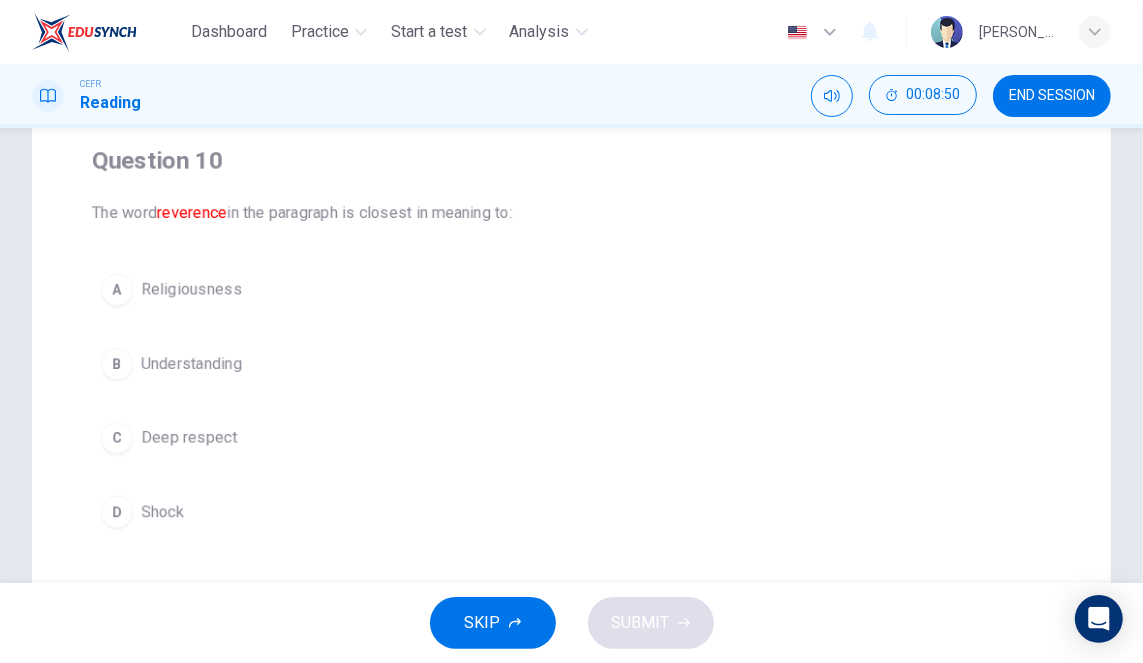 click on "C Deep respect" at bounding box center (571, 438) 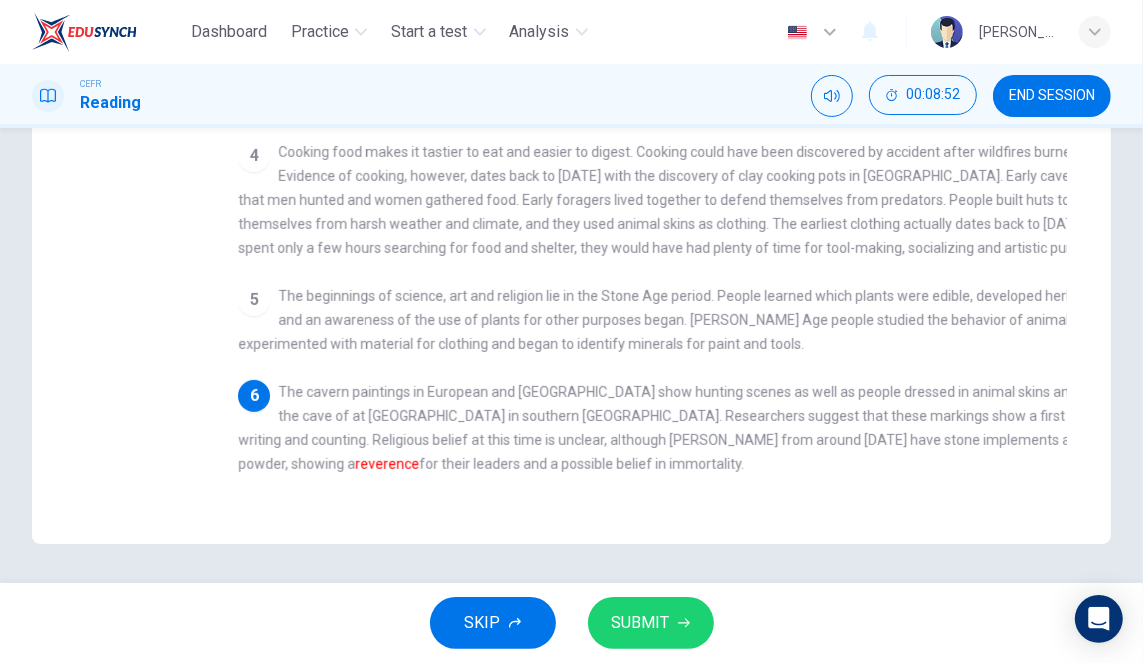 checkbox on "false" 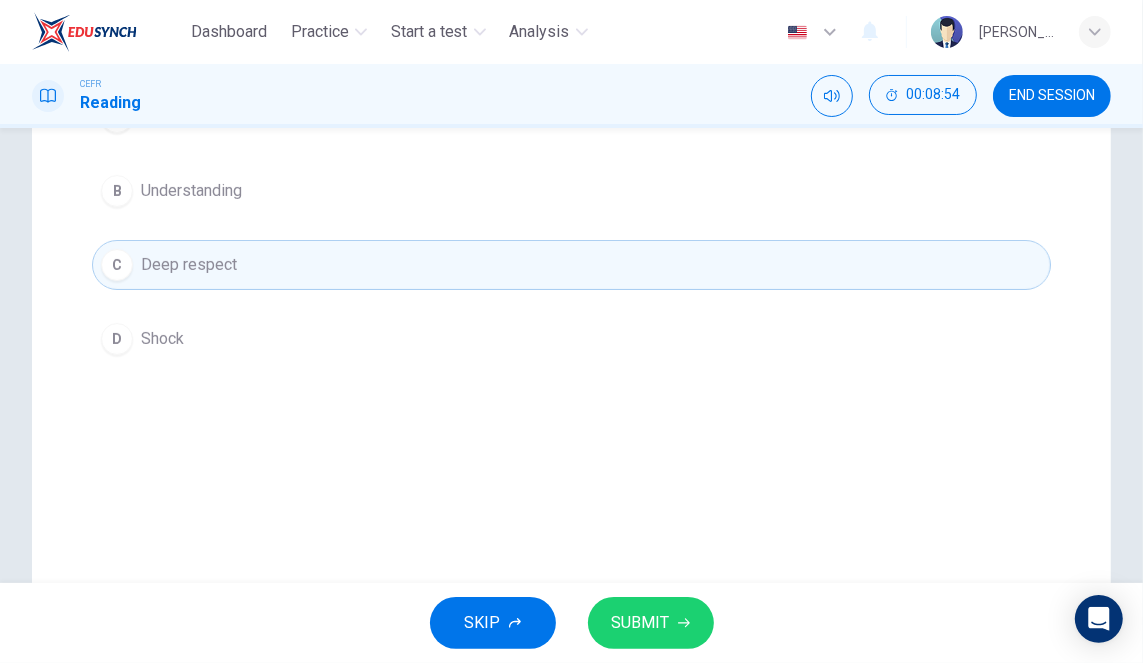 click on "SUBMIT" at bounding box center [641, 623] 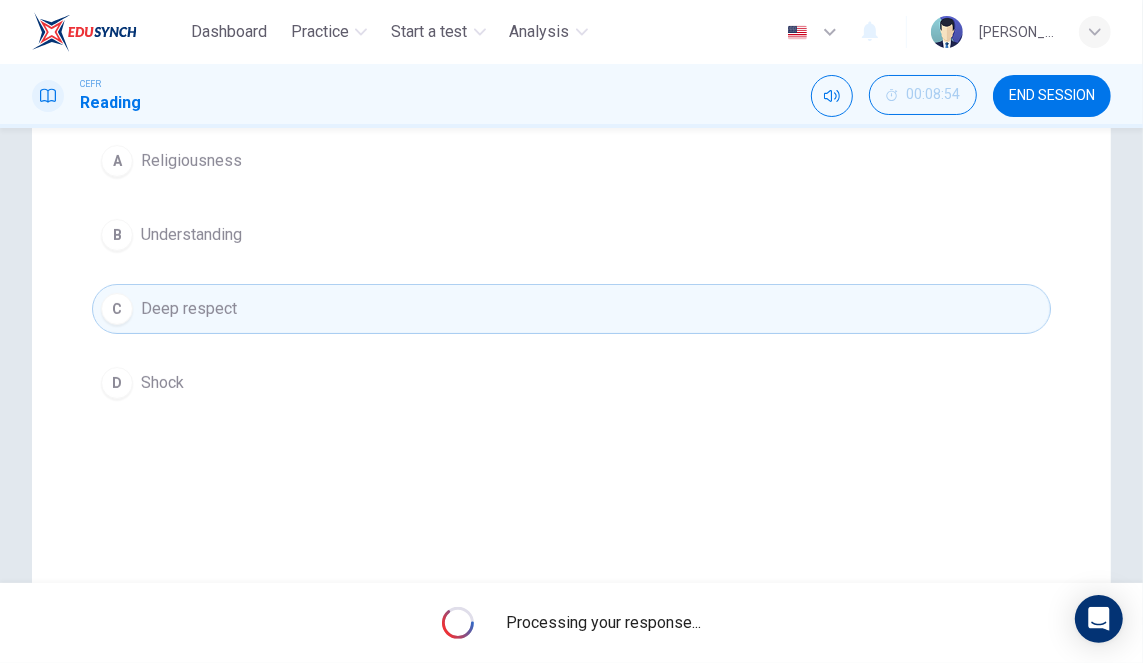 scroll, scrollTop: 277, scrollLeft: 0, axis: vertical 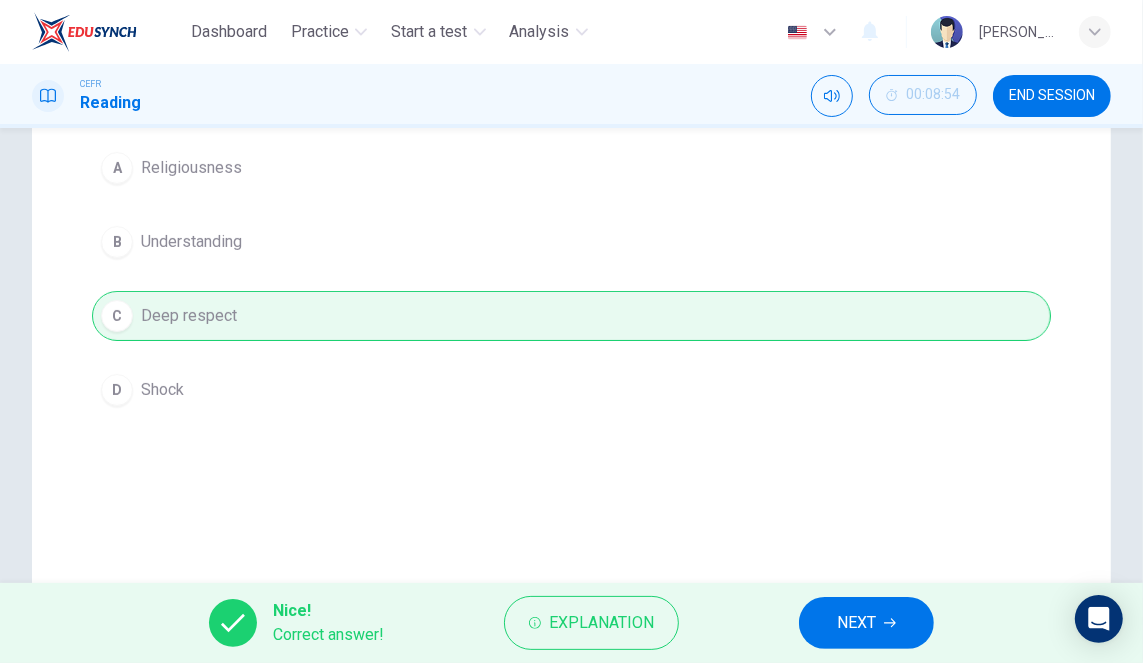 click on "Explanation" at bounding box center (601, 623) 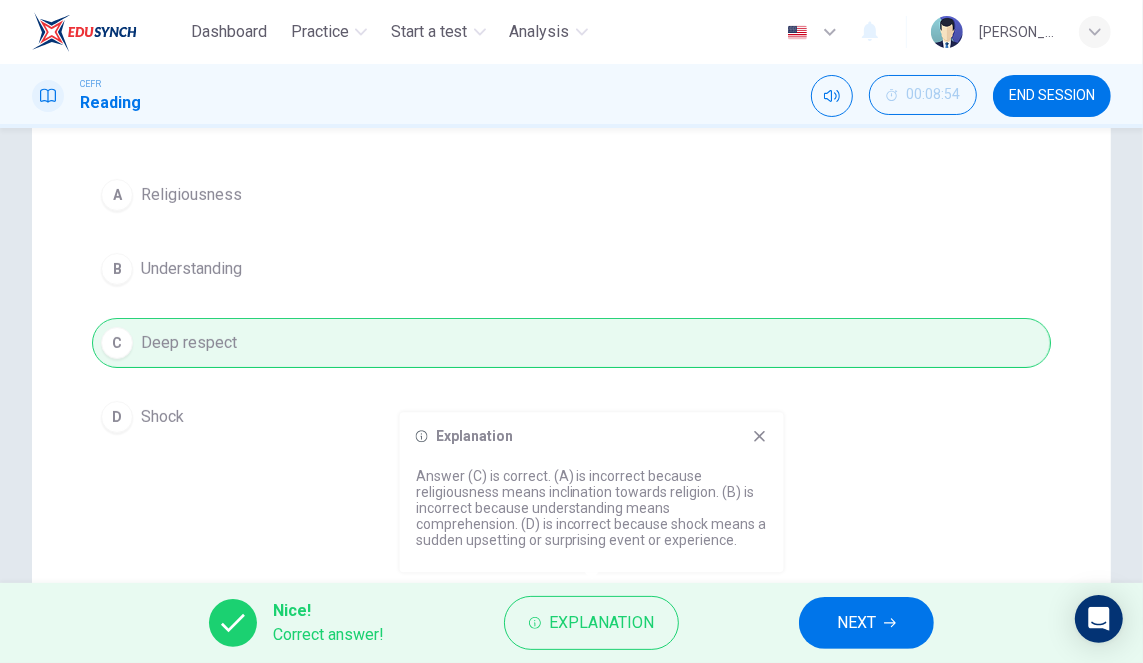 scroll, scrollTop: 194, scrollLeft: 0, axis: vertical 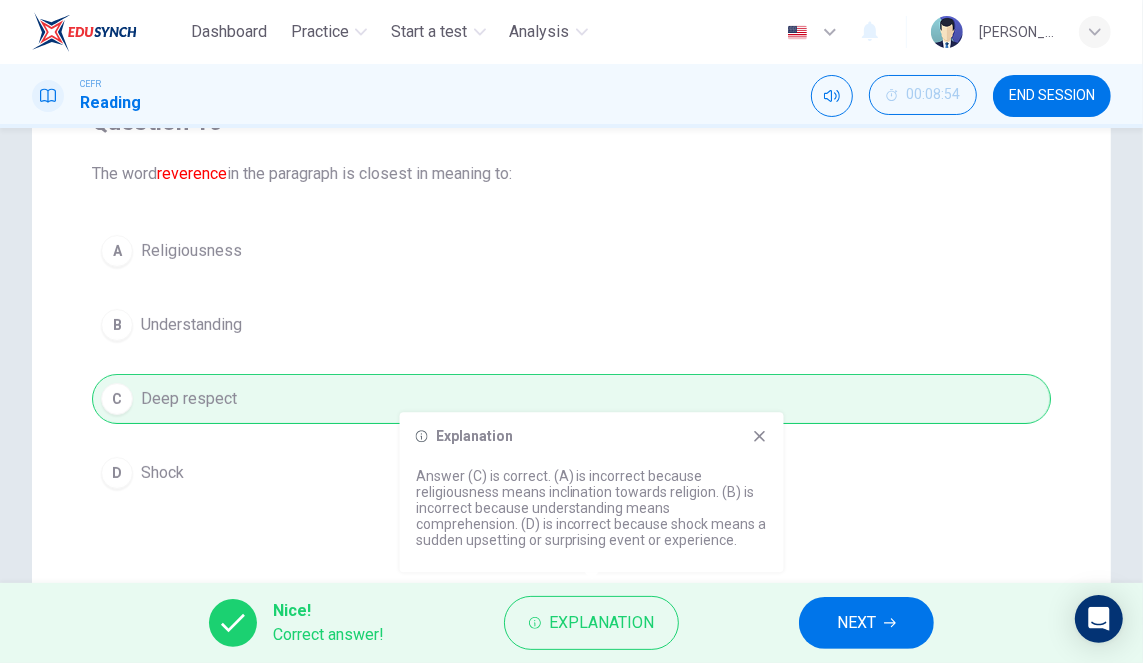 click on "NEXT" at bounding box center [856, 623] 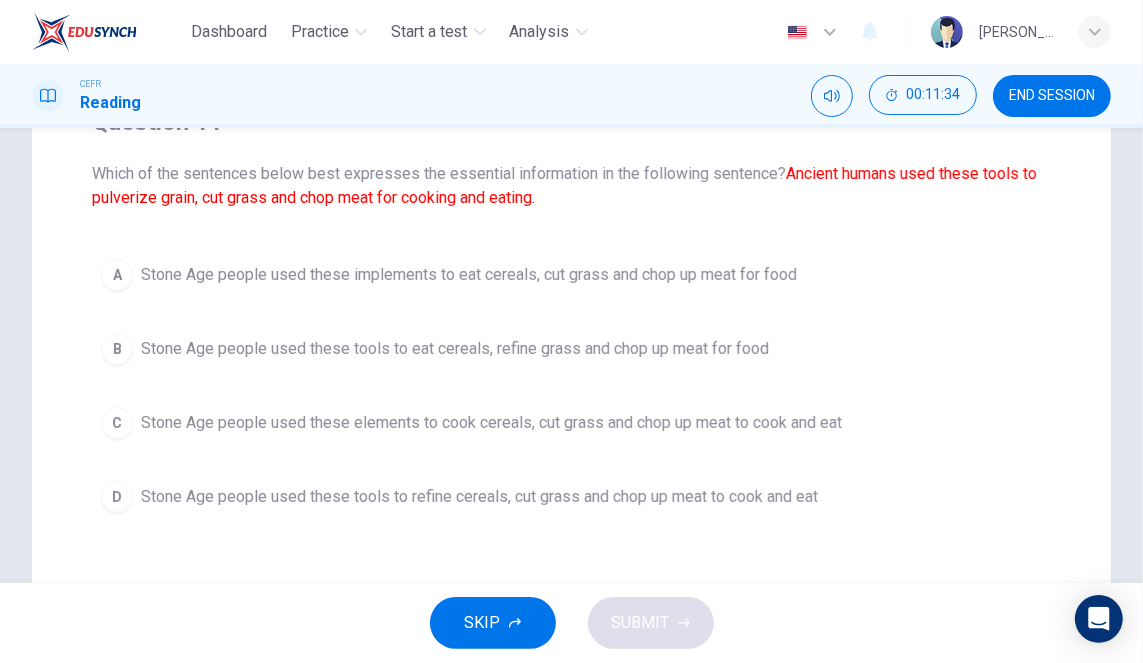 click on "SKIP SUBMIT" at bounding box center (571, 623) 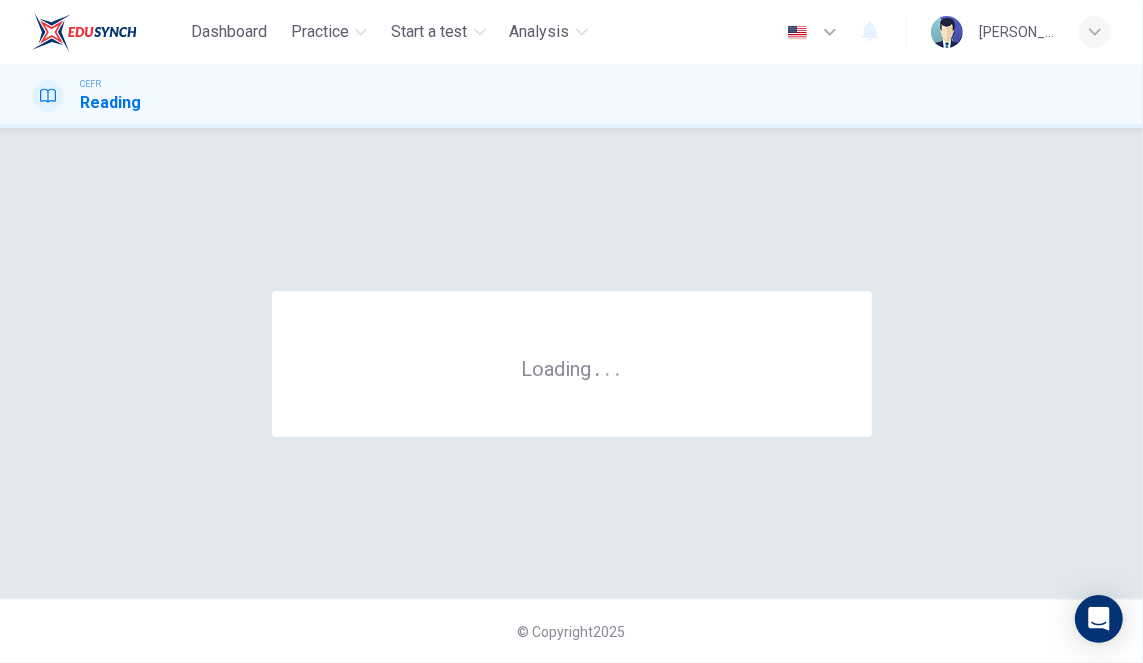 scroll, scrollTop: 0, scrollLeft: 0, axis: both 